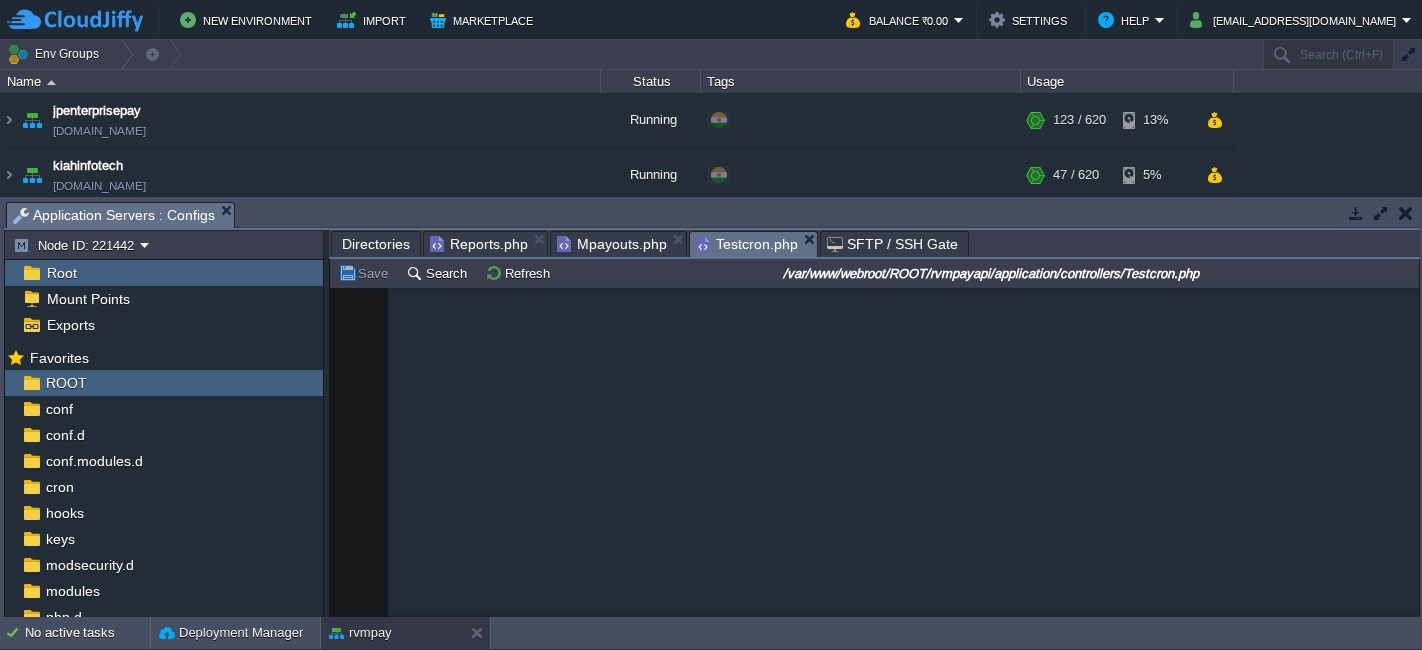 scroll, scrollTop: 0, scrollLeft: 0, axis: both 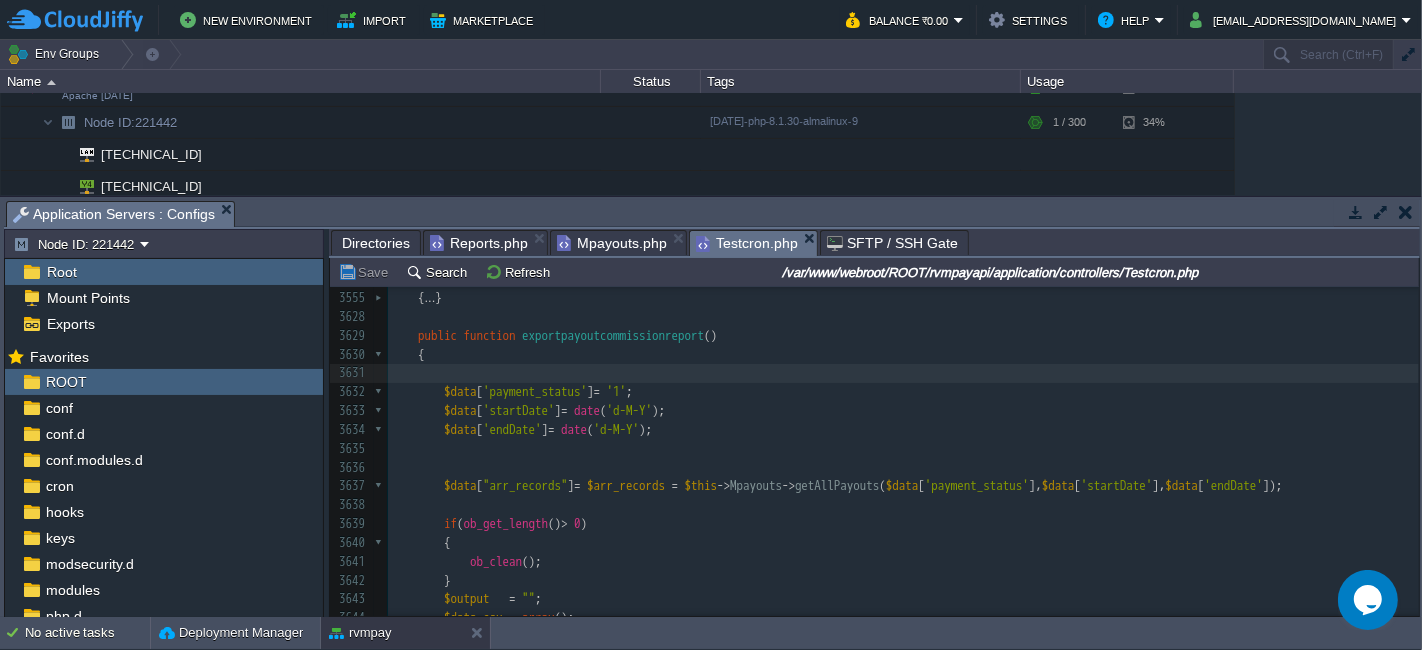 type 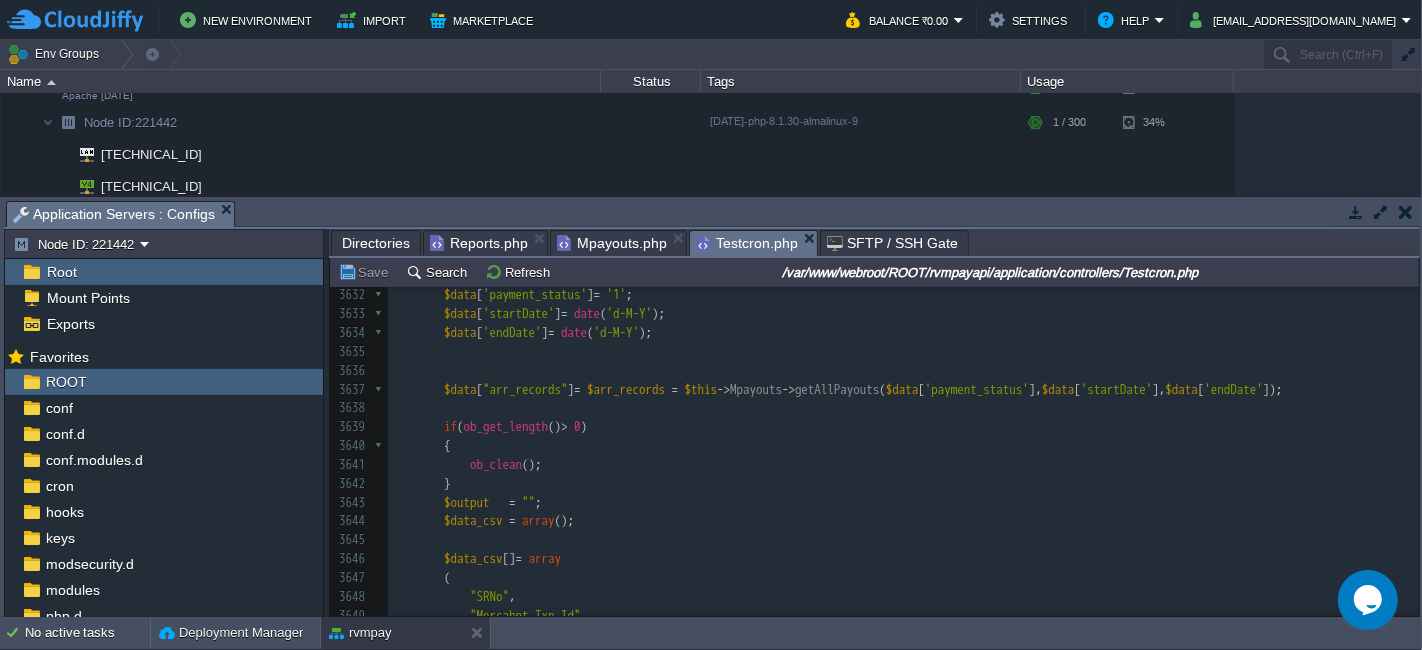 scroll, scrollTop: 1020, scrollLeft: 0, axis: vertical 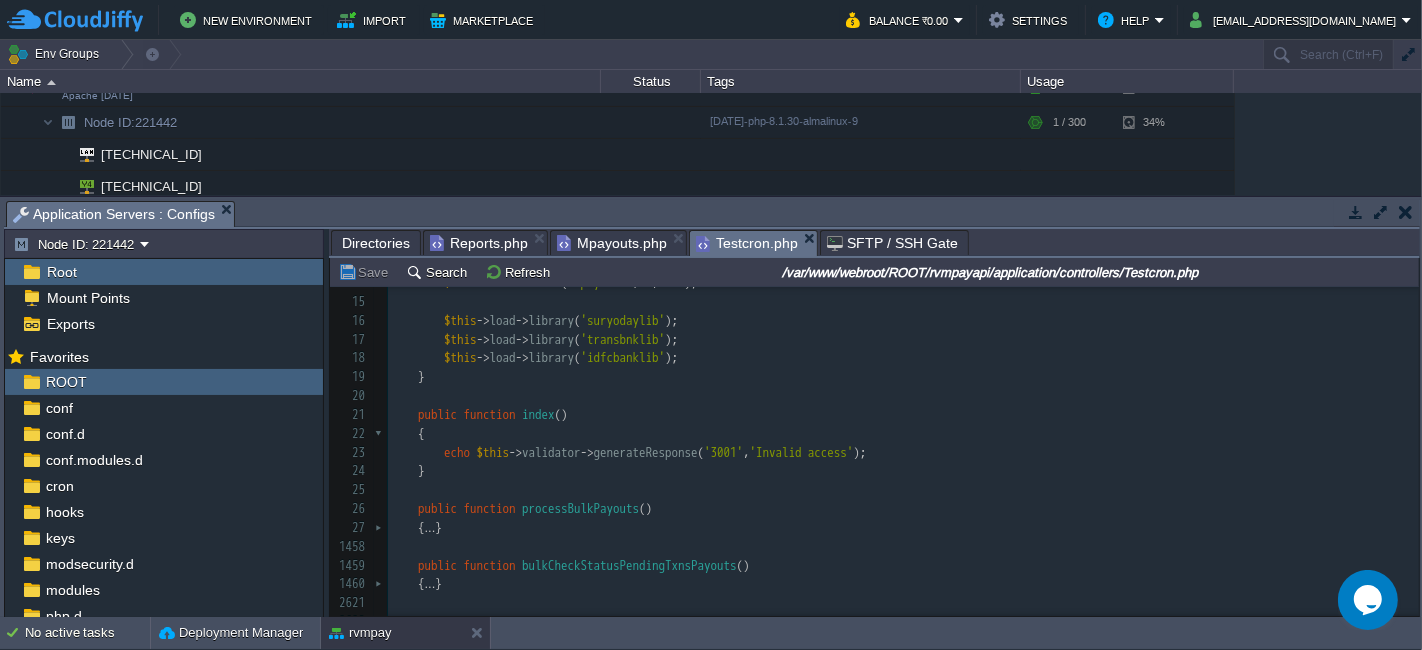 click on "Mpayouts.php" at bounding box center [612, 243] 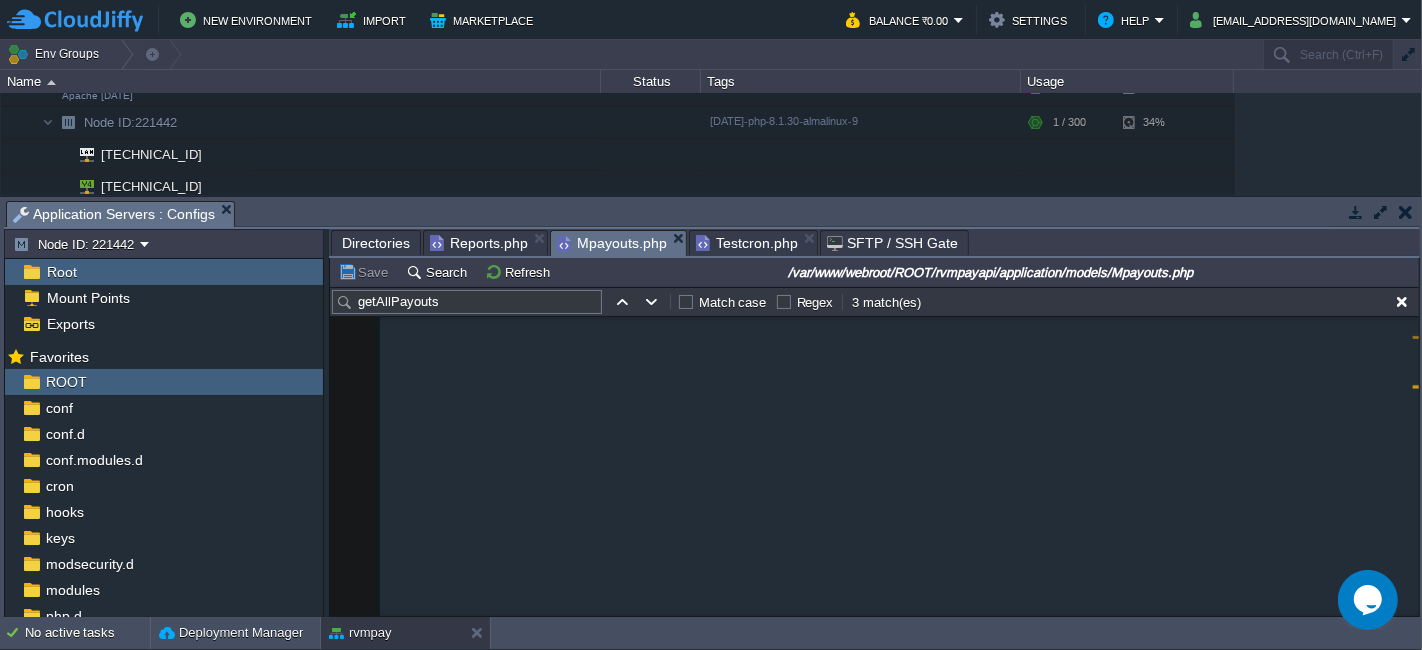 click on "Testcron.php" at bounding box center [747, 243] 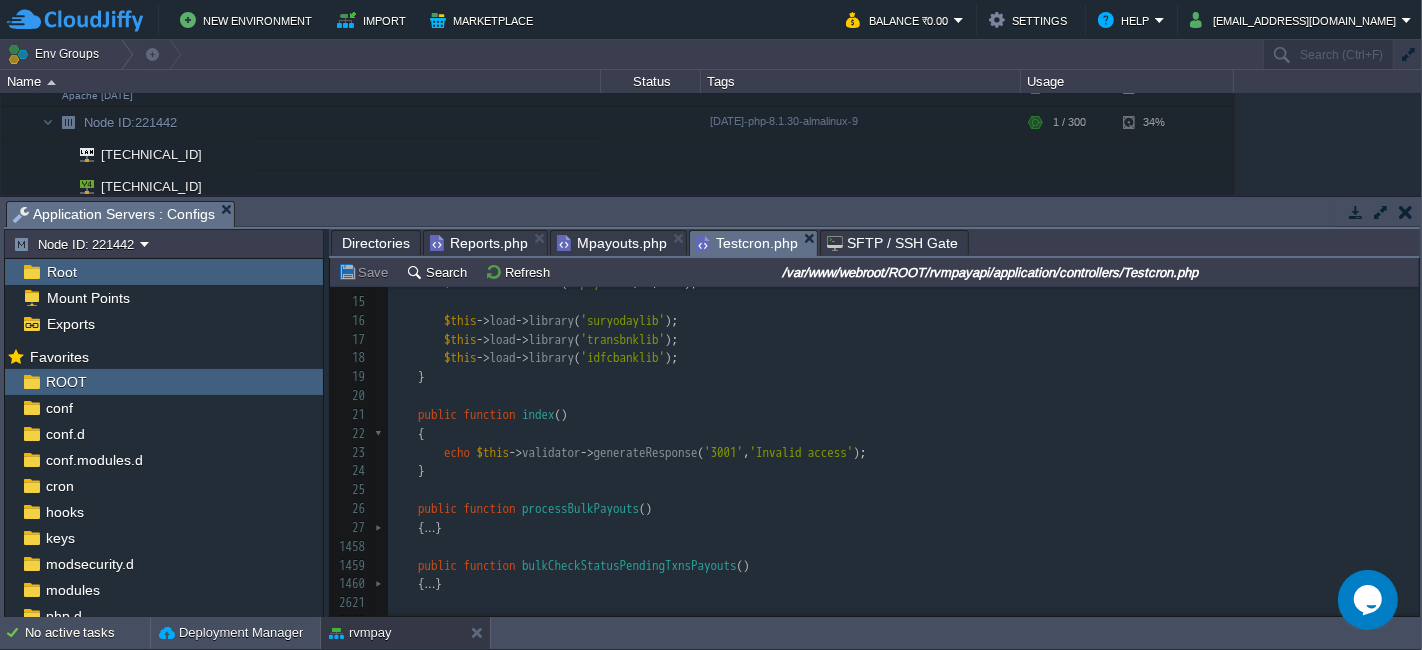 scroll, scrollTop: 0, scrollLeft: 0, axis: both 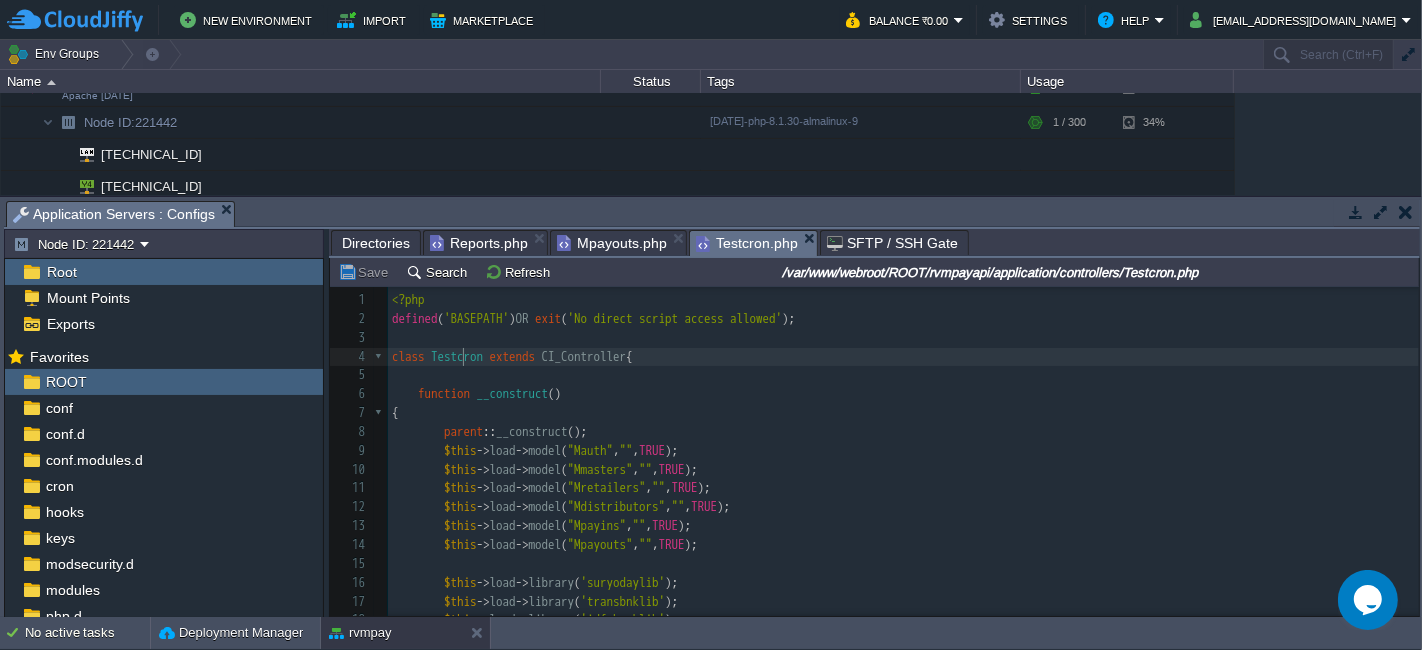 click on "Testcron" at bounding box center (457, 356) 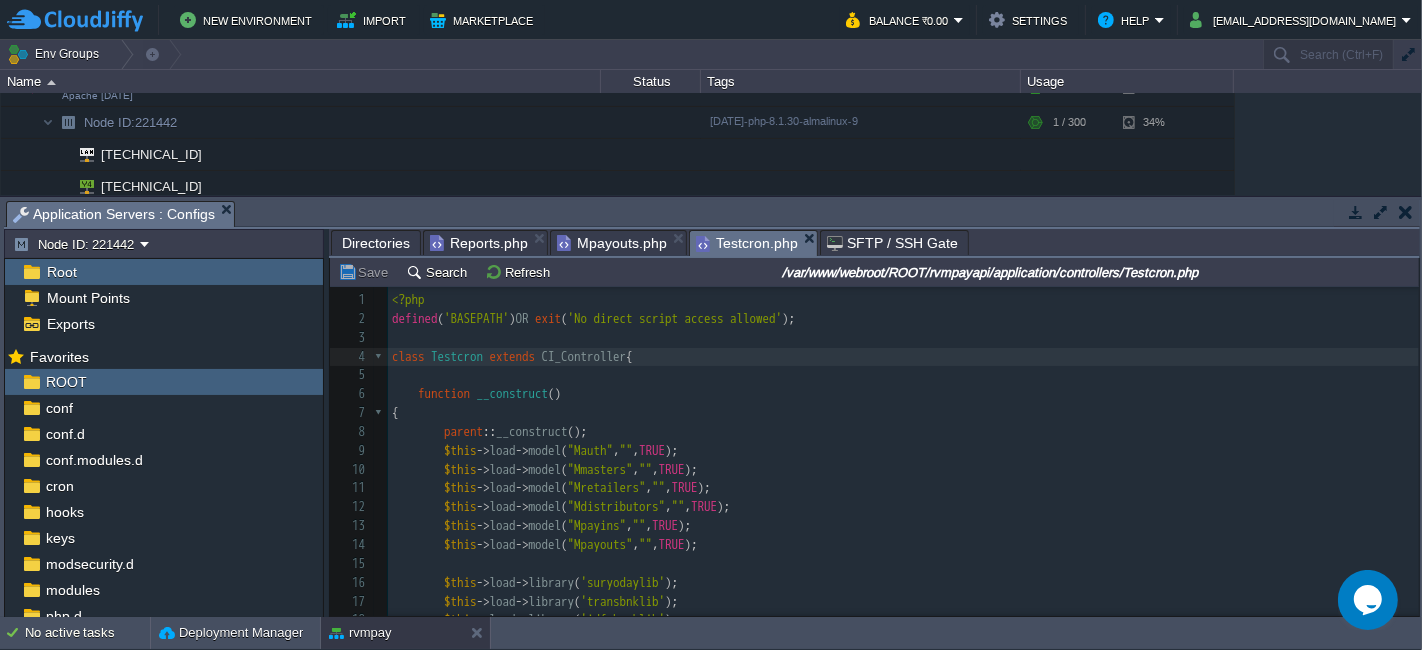 scroll, scrollTop: 111, scrollLeft: 0, axis: vertical 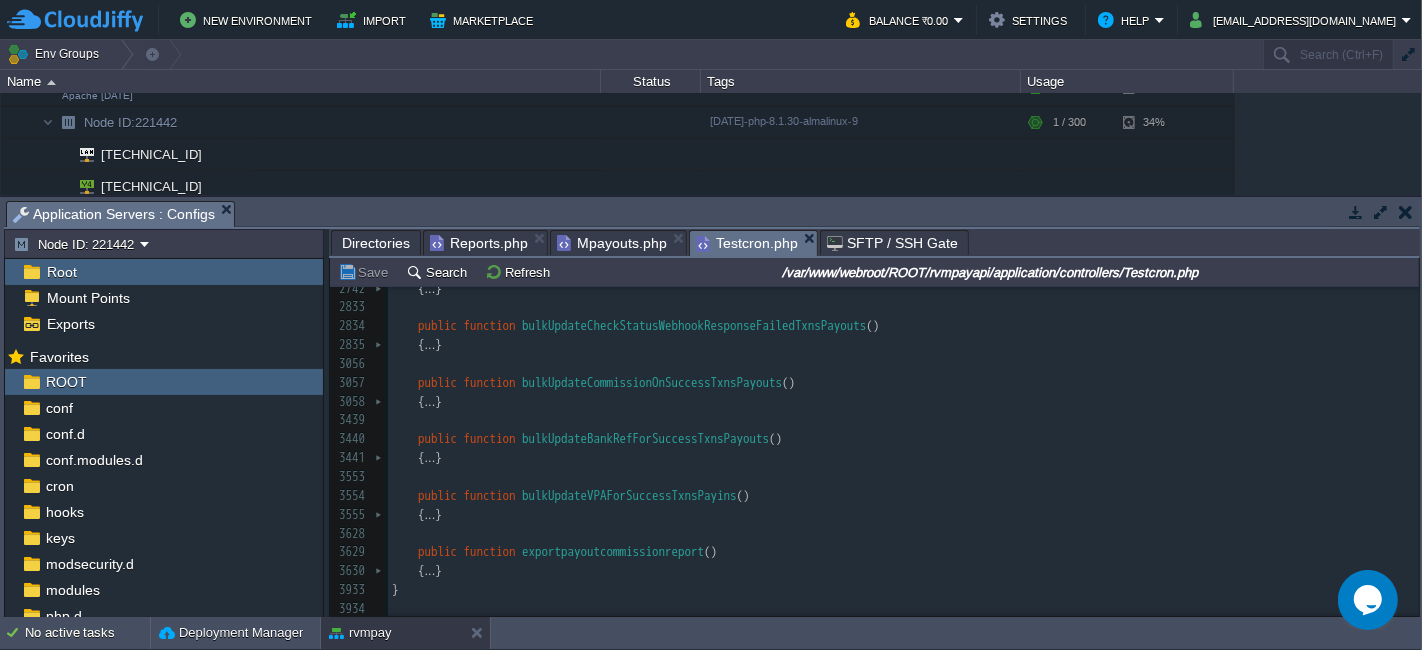 click on "Reports.php" at bounding box center (479, 243) 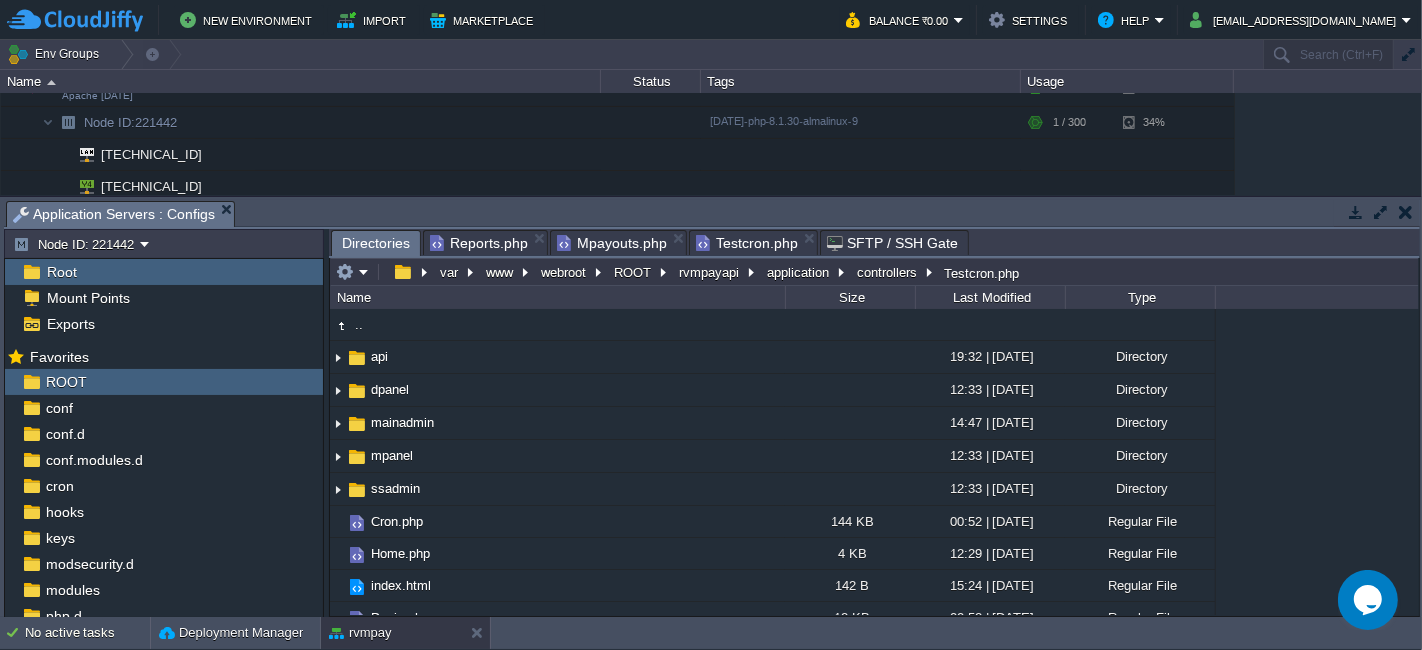 click on "Directories" at bounding box center [376, 243] 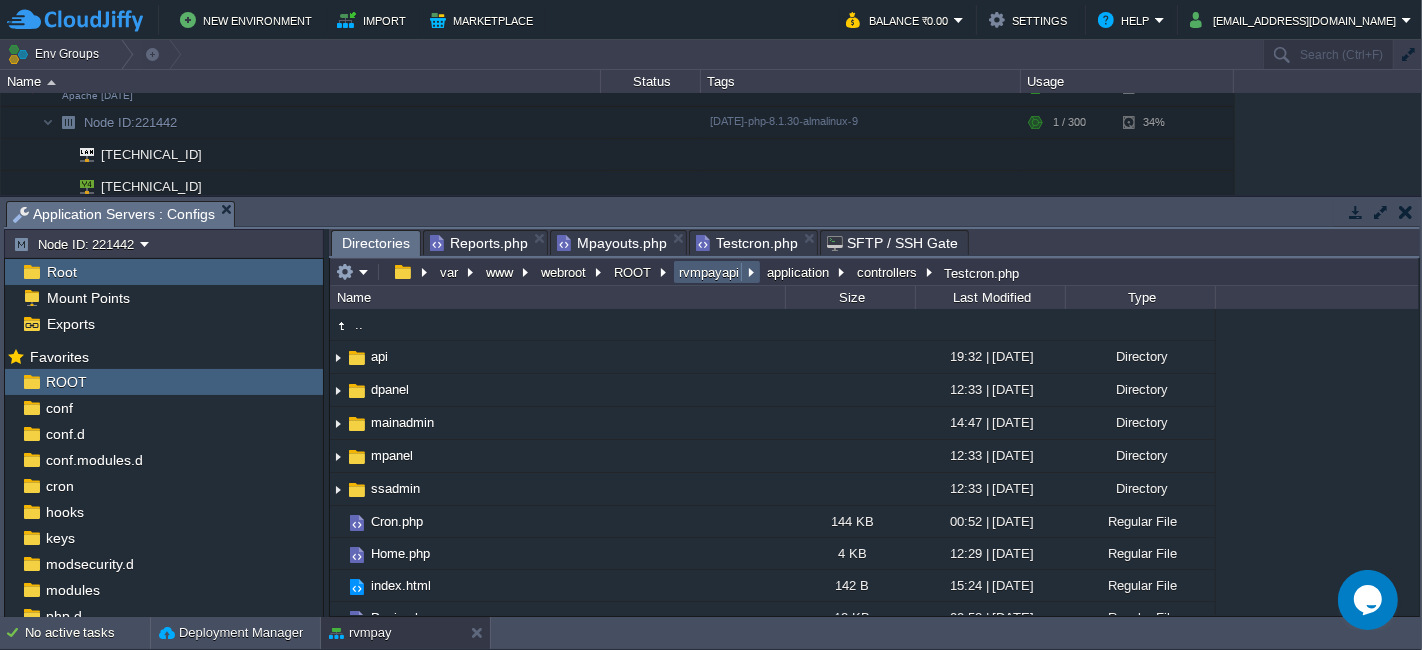 click on "rvmpayapi" at bounding box center (710, 272) 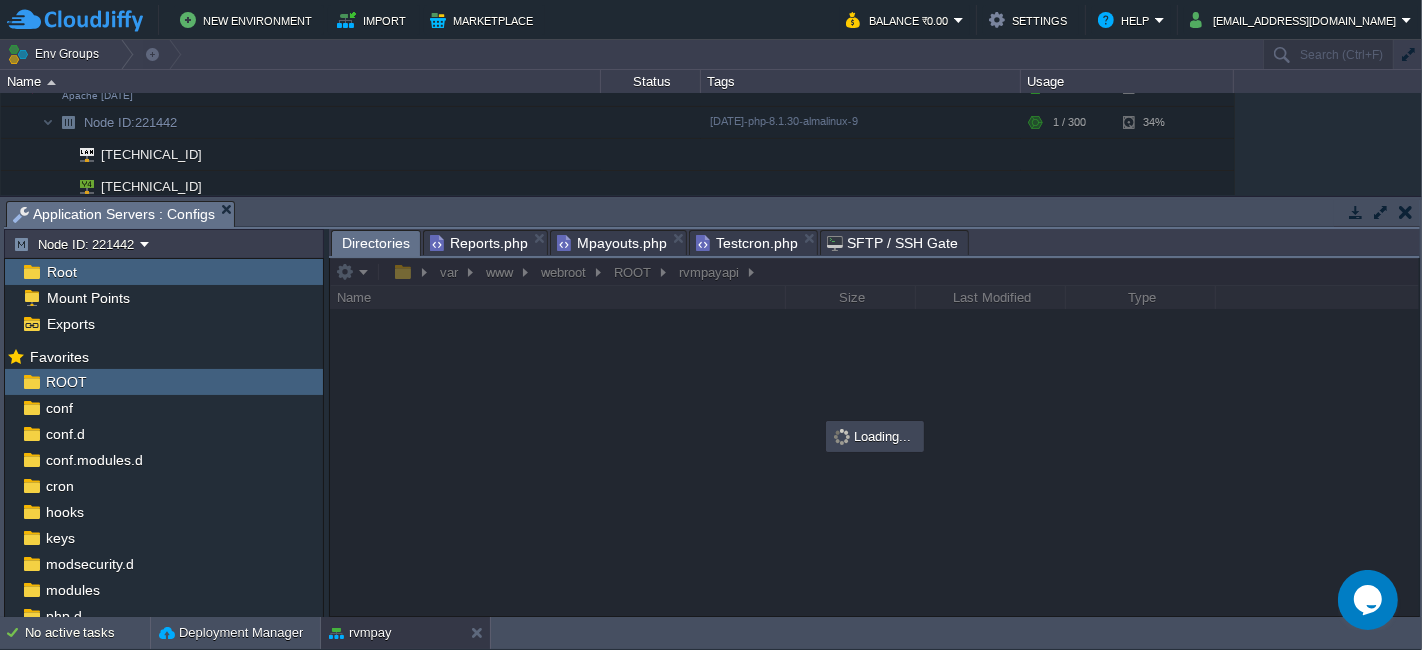 scroll, scrollTop: 0, scrollLeft: 0, axis: both 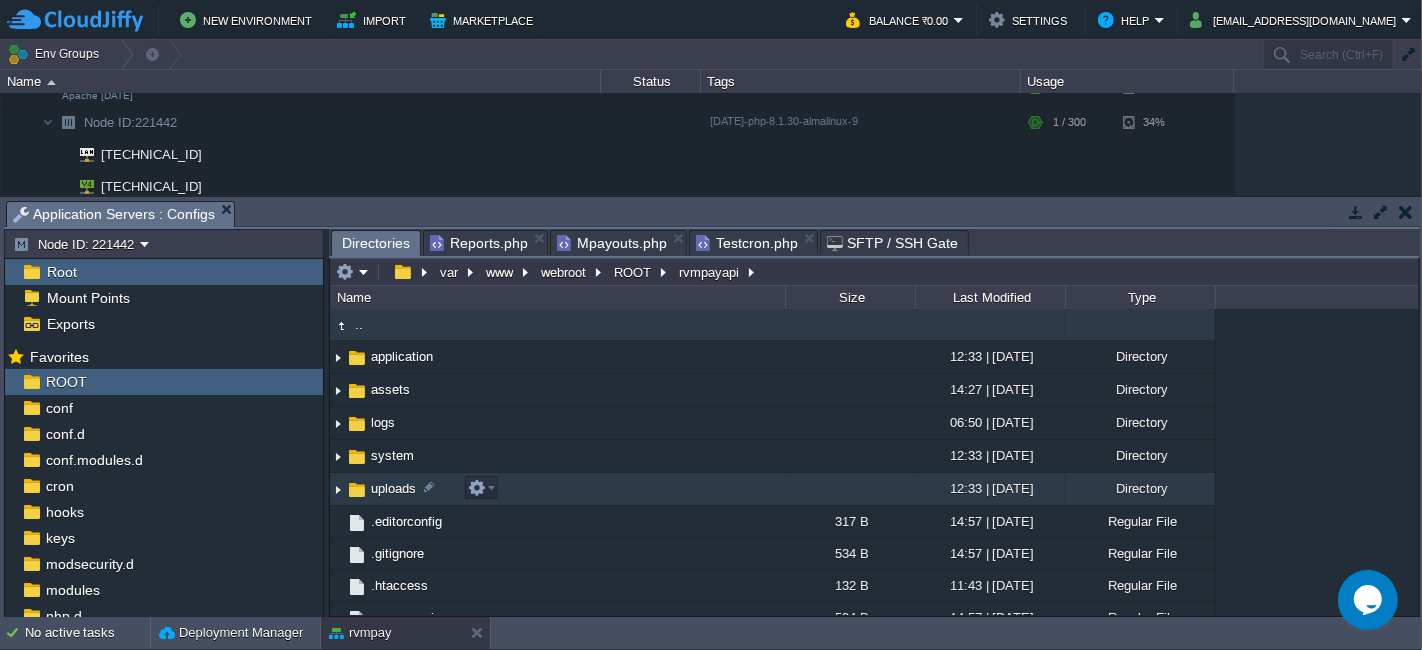 click on "uploads" at bounding box center (557, 489) 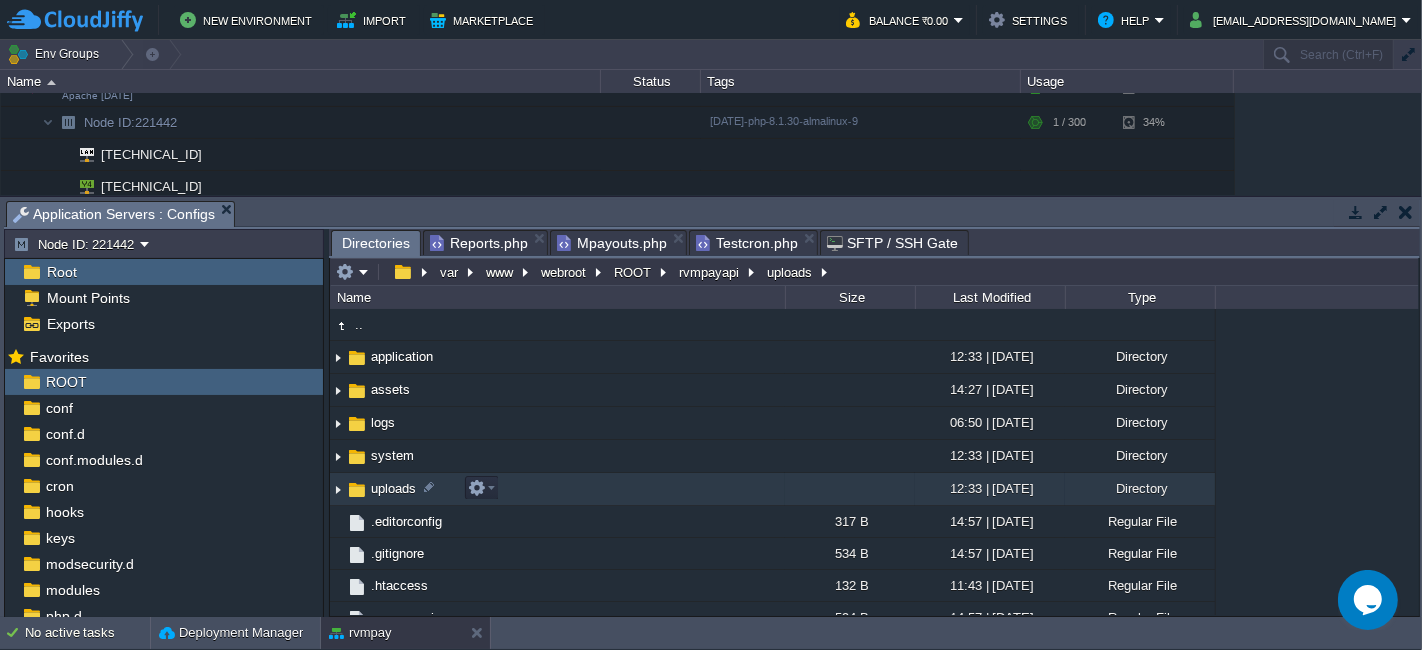 click on "uploads" at bounding box center [557, 489] 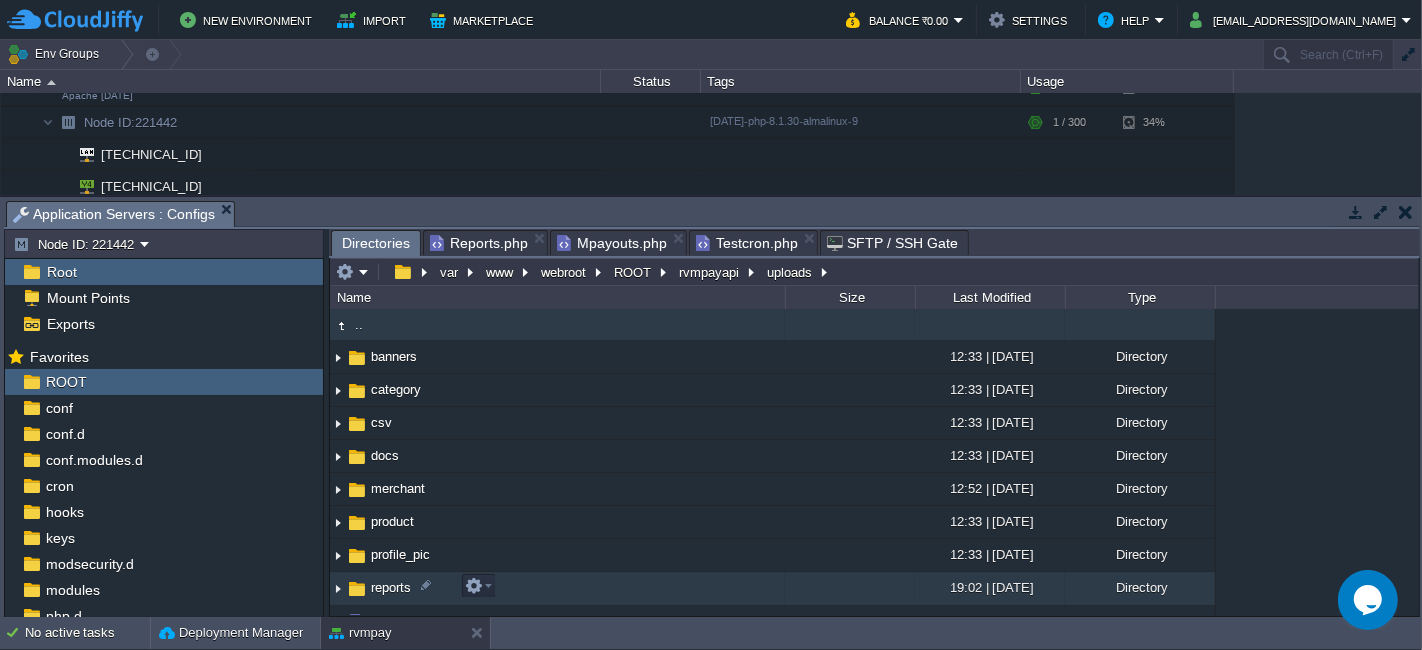click on "reports" at bounding box center [557, 588] 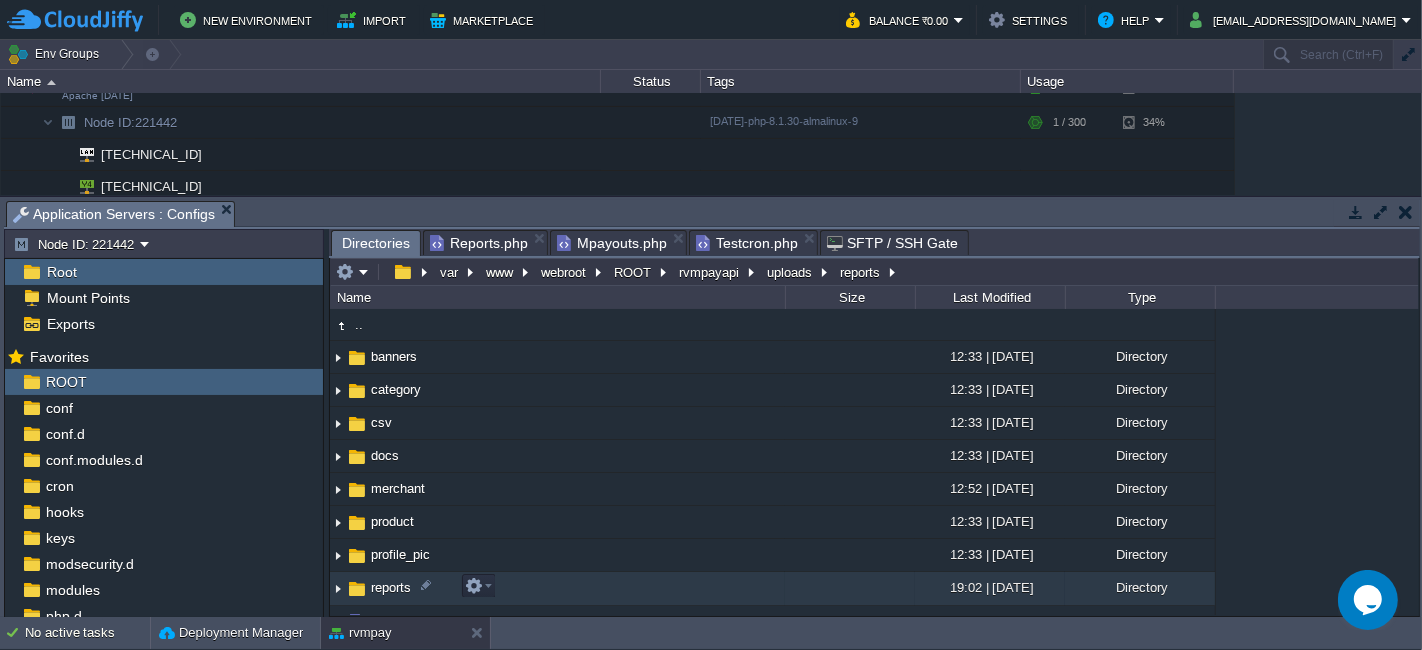 click on "reports" at bounding box center [557, 588] 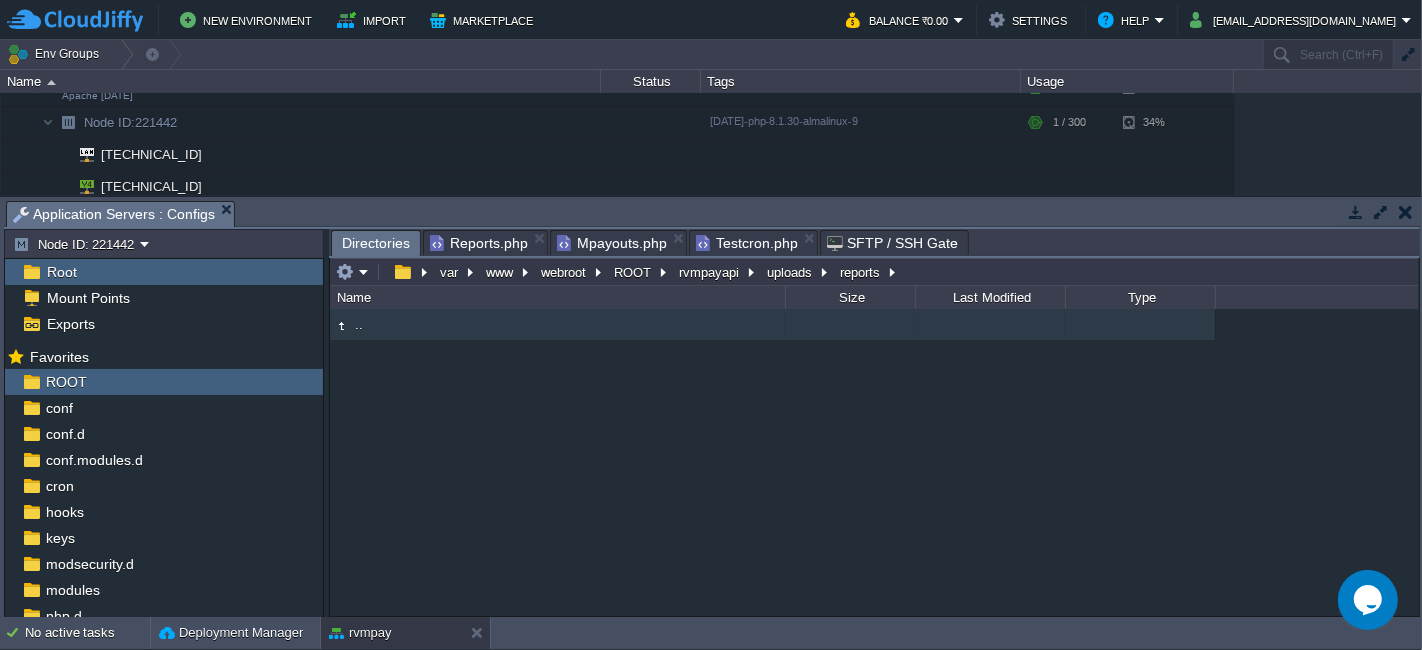 click on ".." at bounding box center [557, 325] 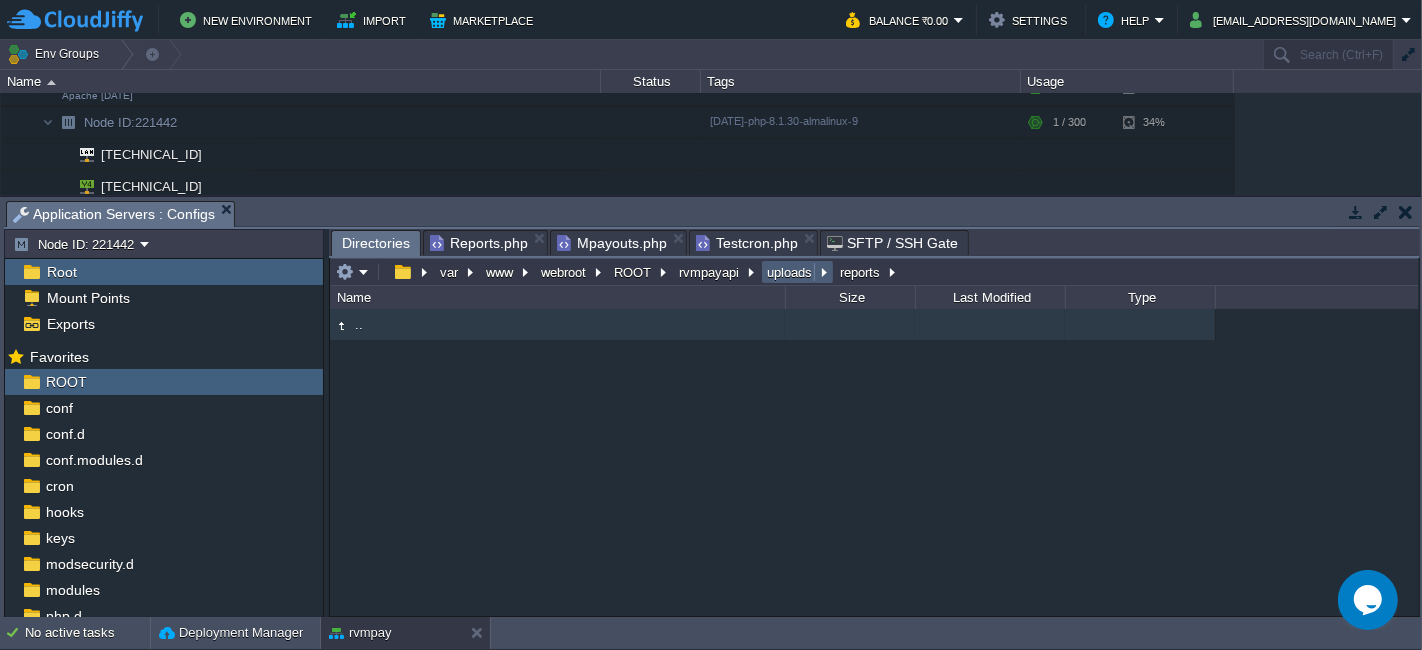click on "uploads" at bounding box center [790, 272] 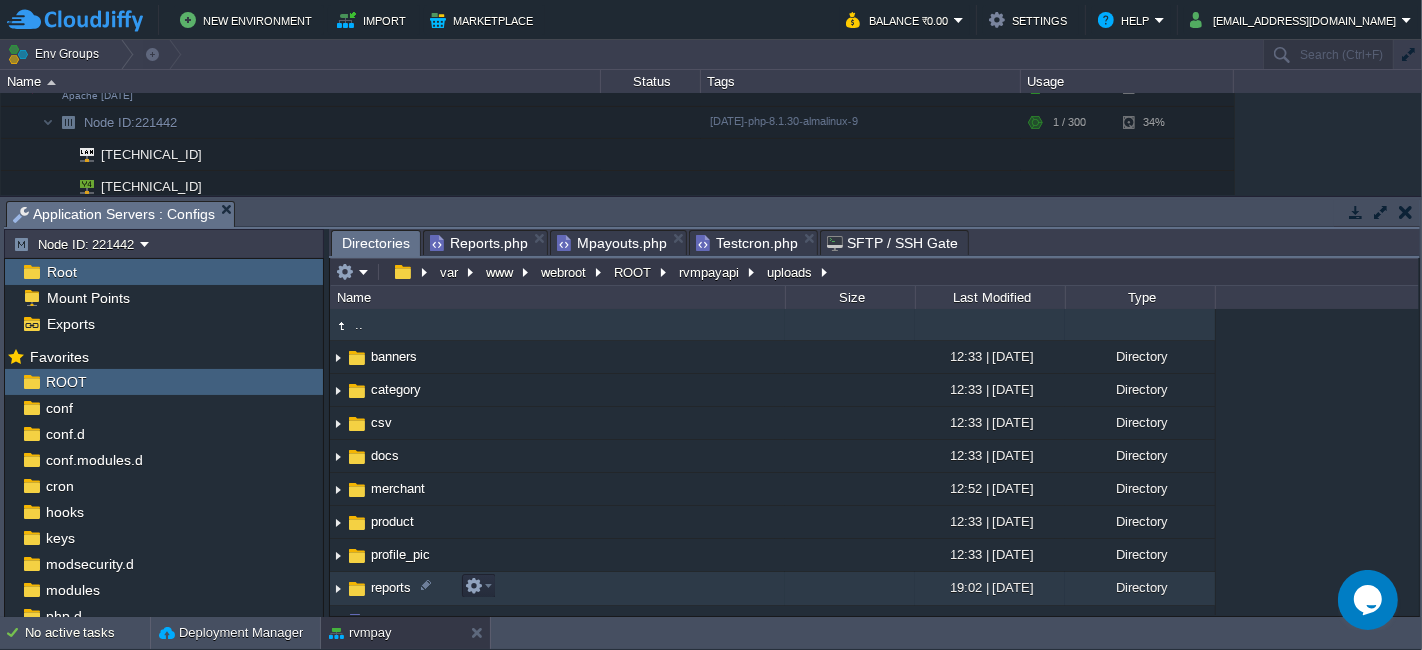 click on "reports" at bounding box center [557, 588] 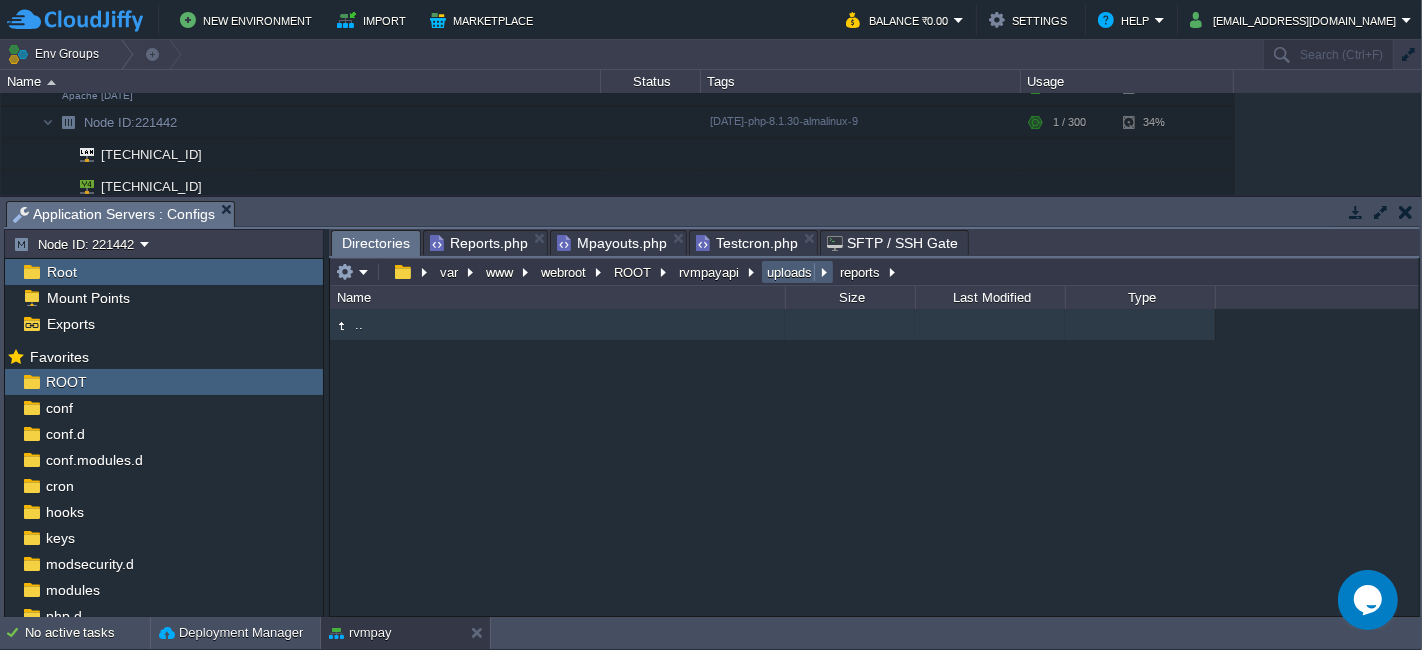 click on "uploads" at bounding box center [790, 272] 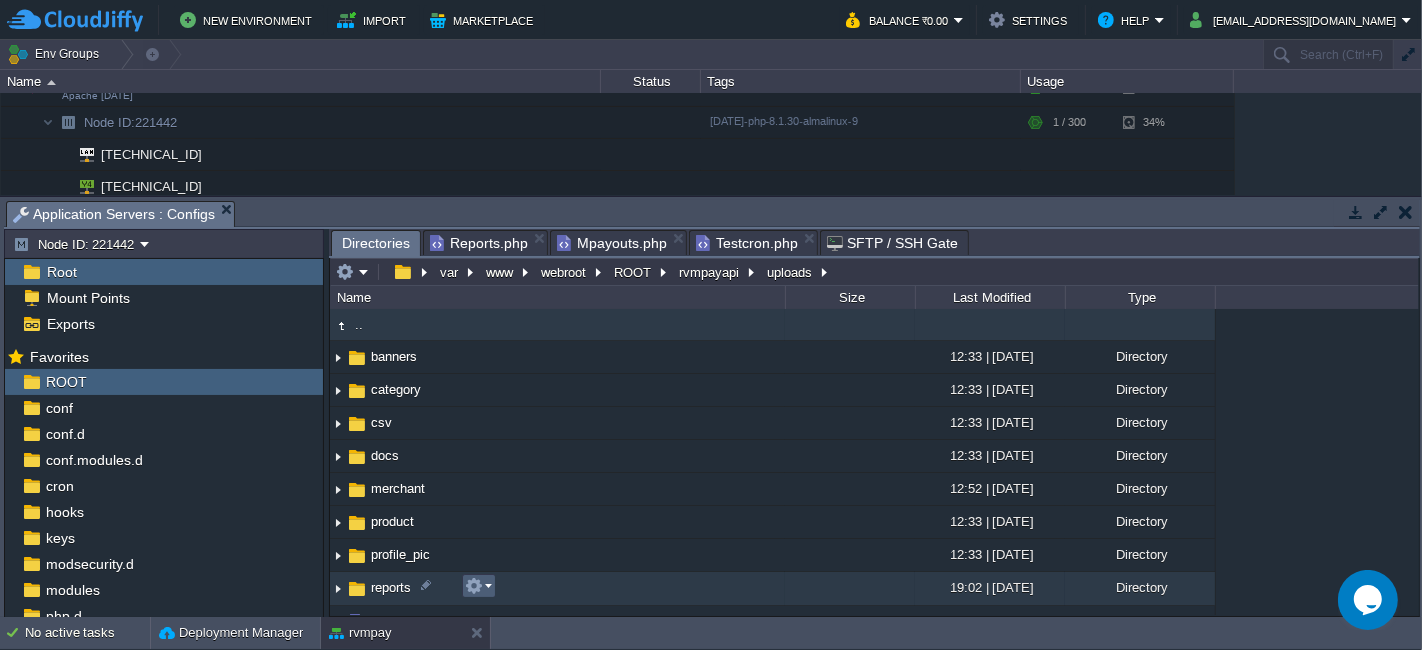 click at bounding box center (479, 586) 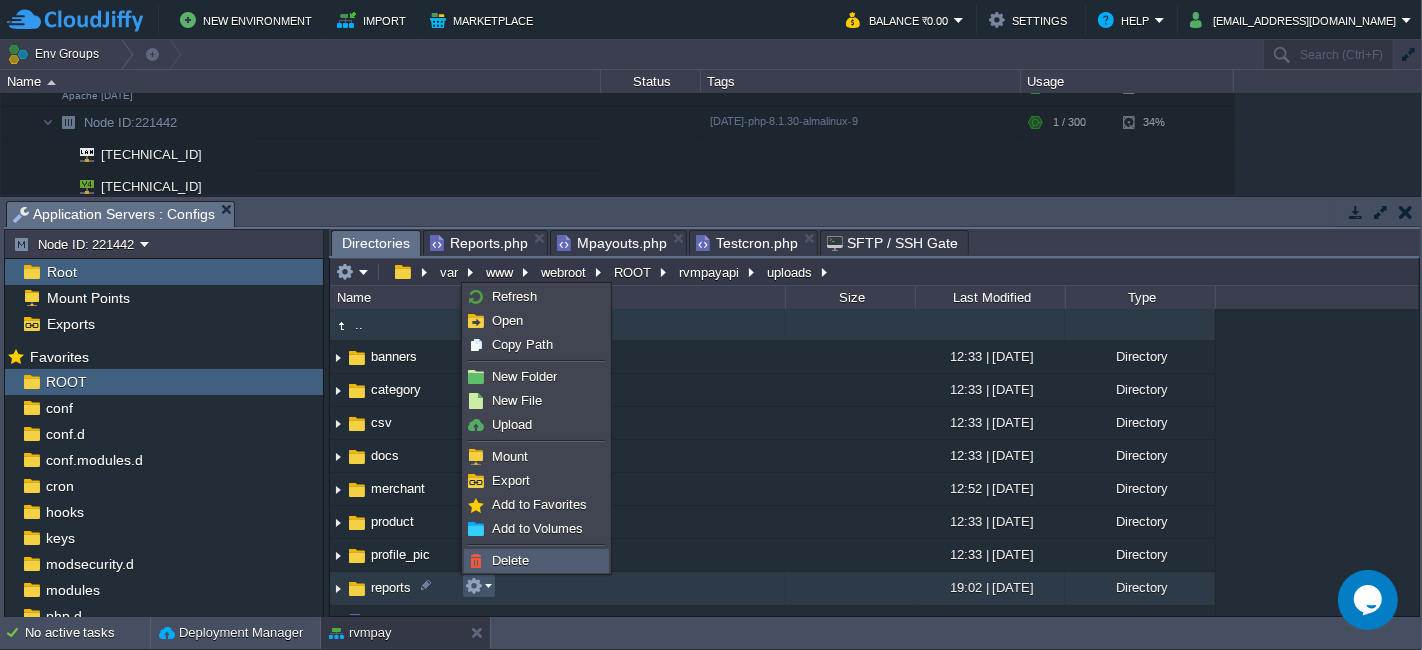 click on "Delete" at bounding box center [536, 561] 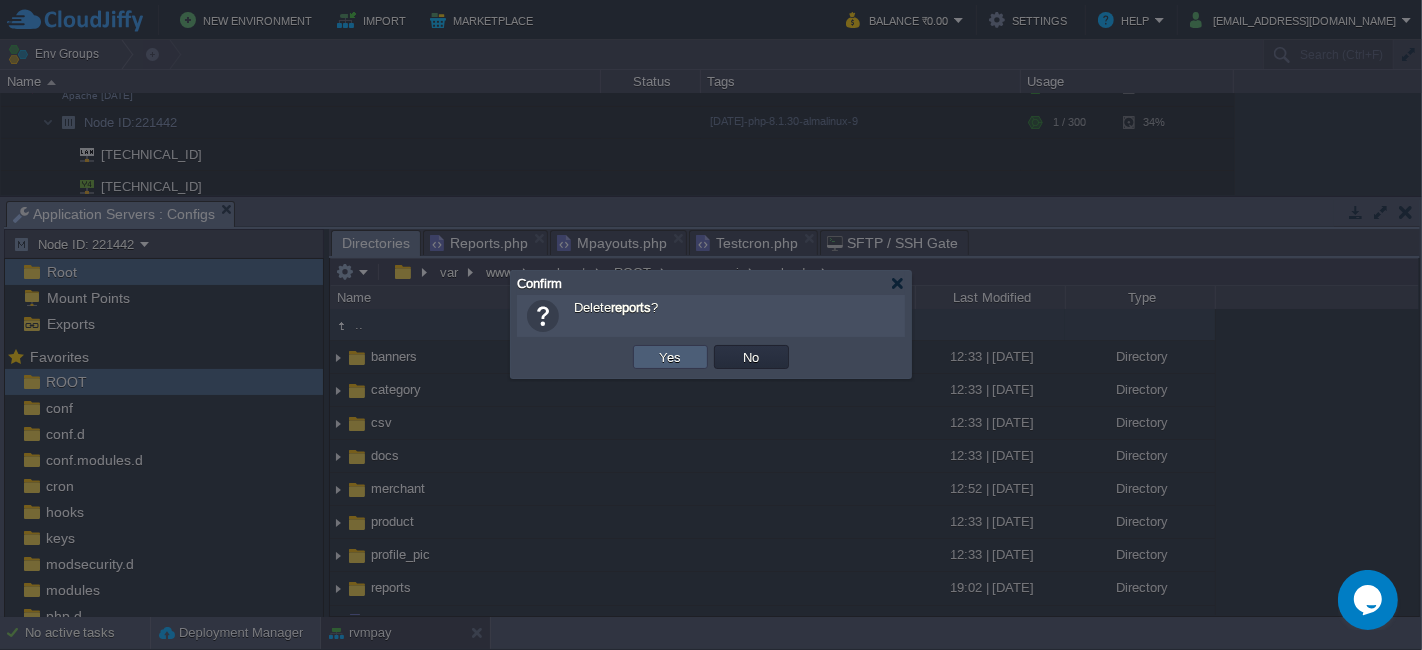 click on "Yes" at bounding box center (671, 357) 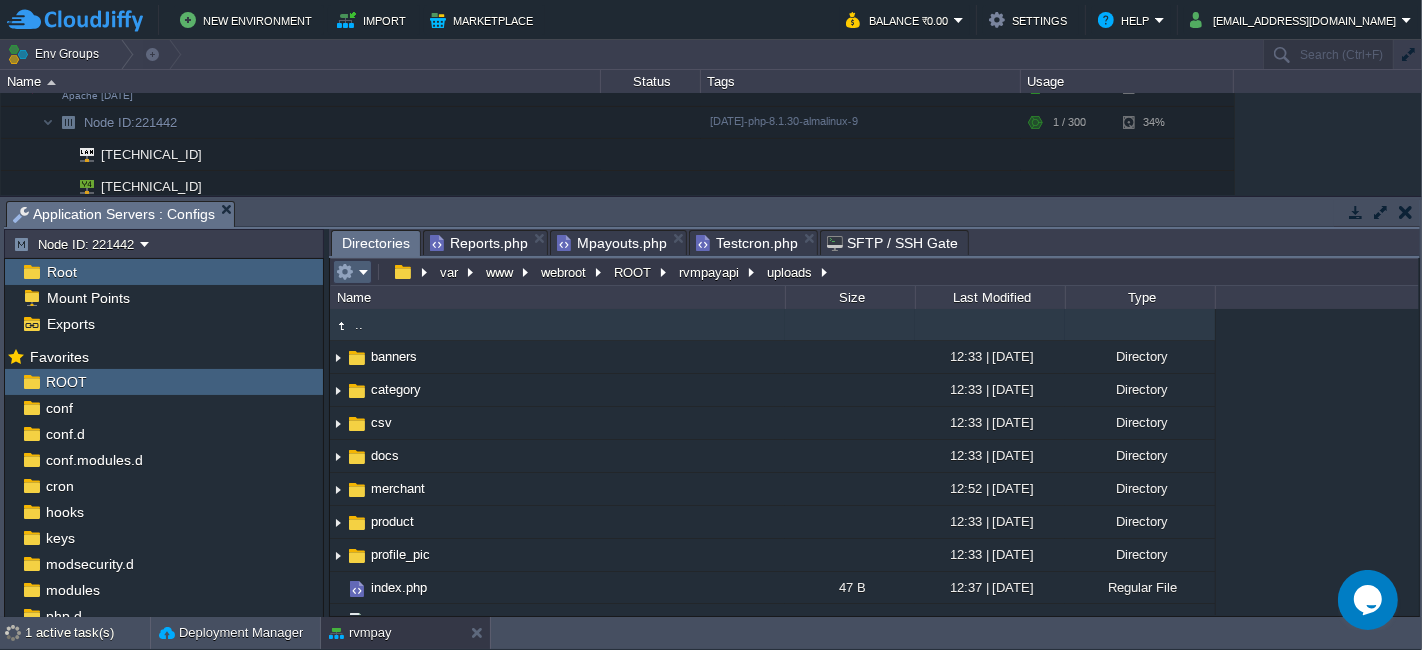 click at bounding box center [352, 272] 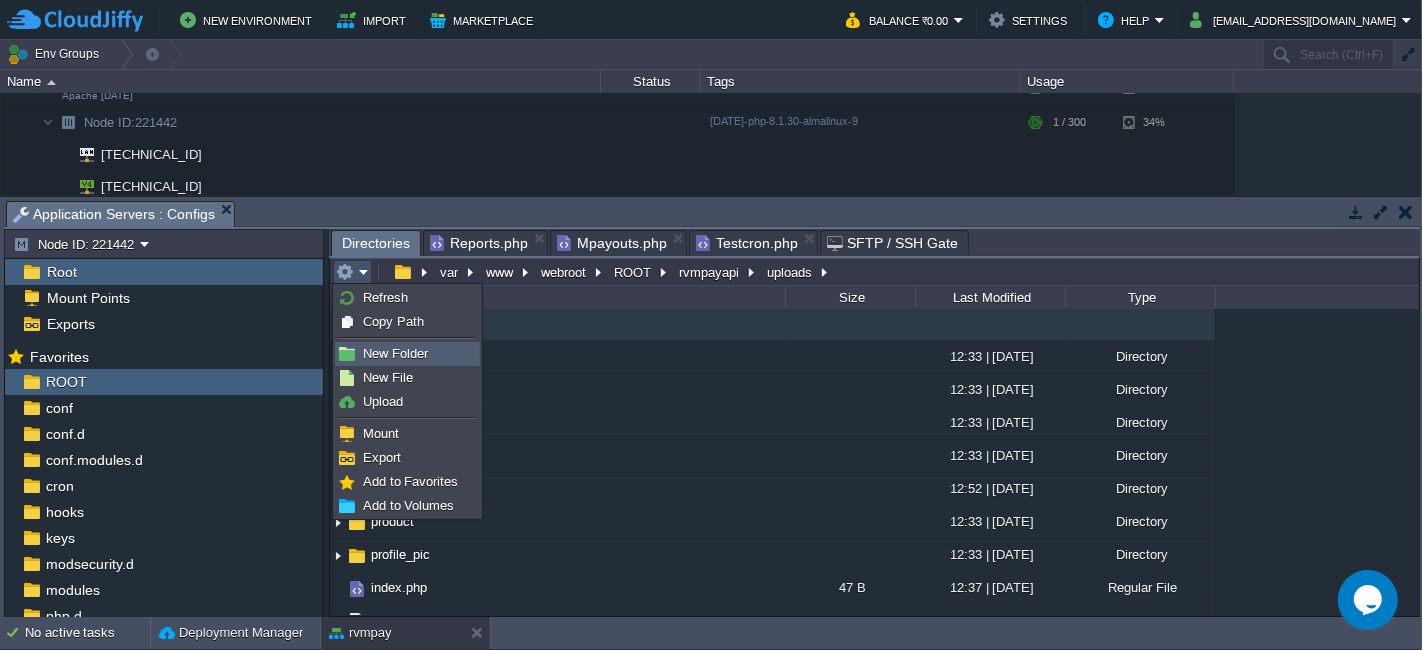 click on "New Folder" at bounding box center [407, 354] 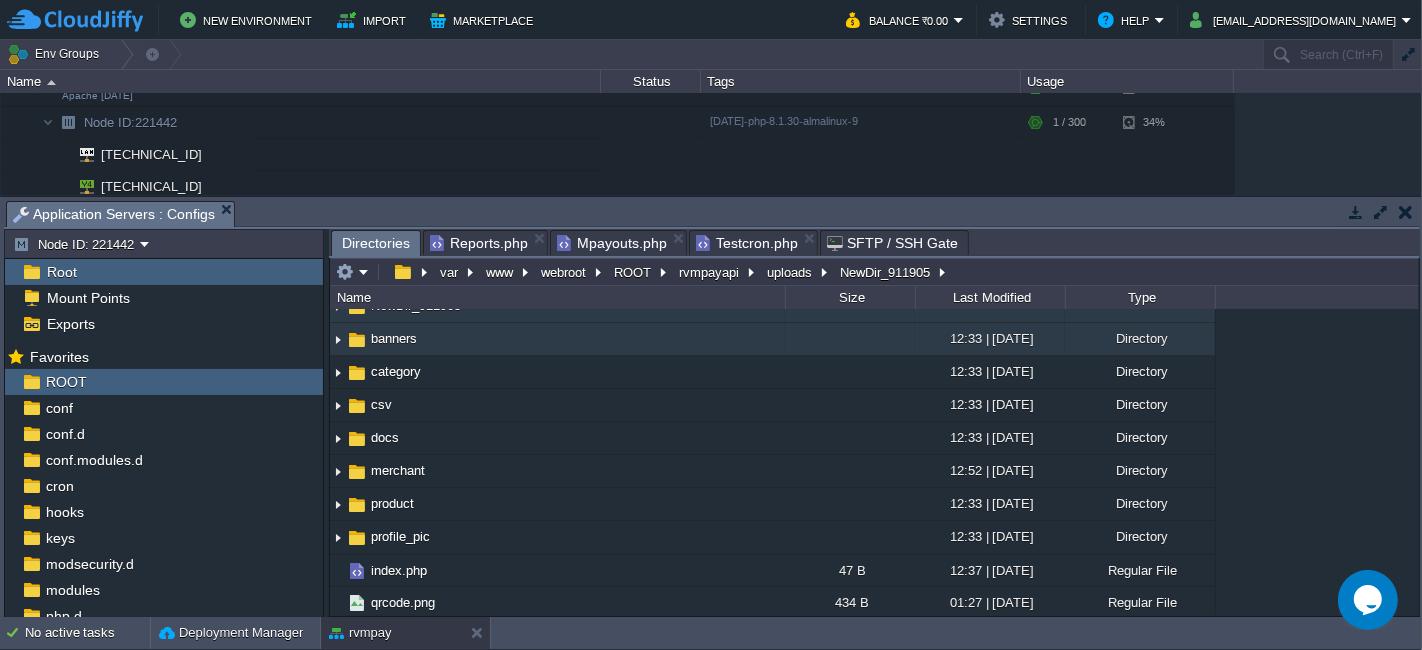 scroll, scrollTop: 31, scrollLeft: 0, axis: vertical 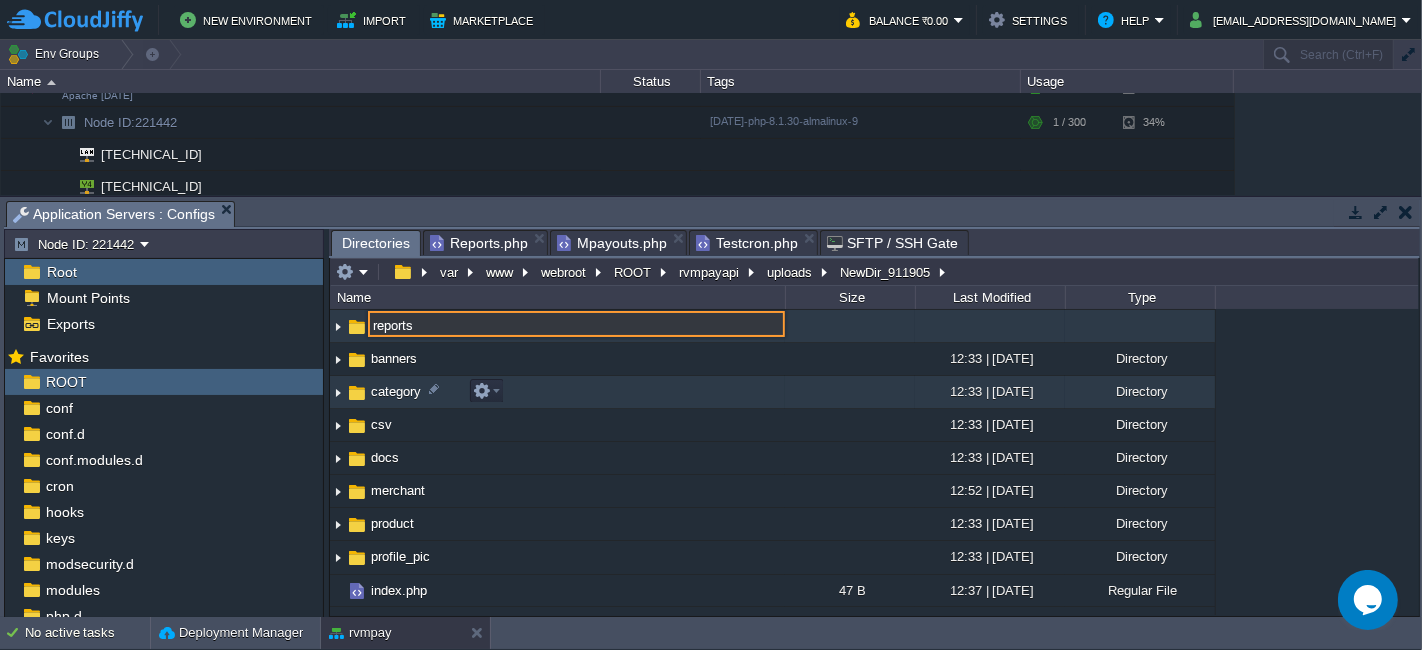 type on "reports" 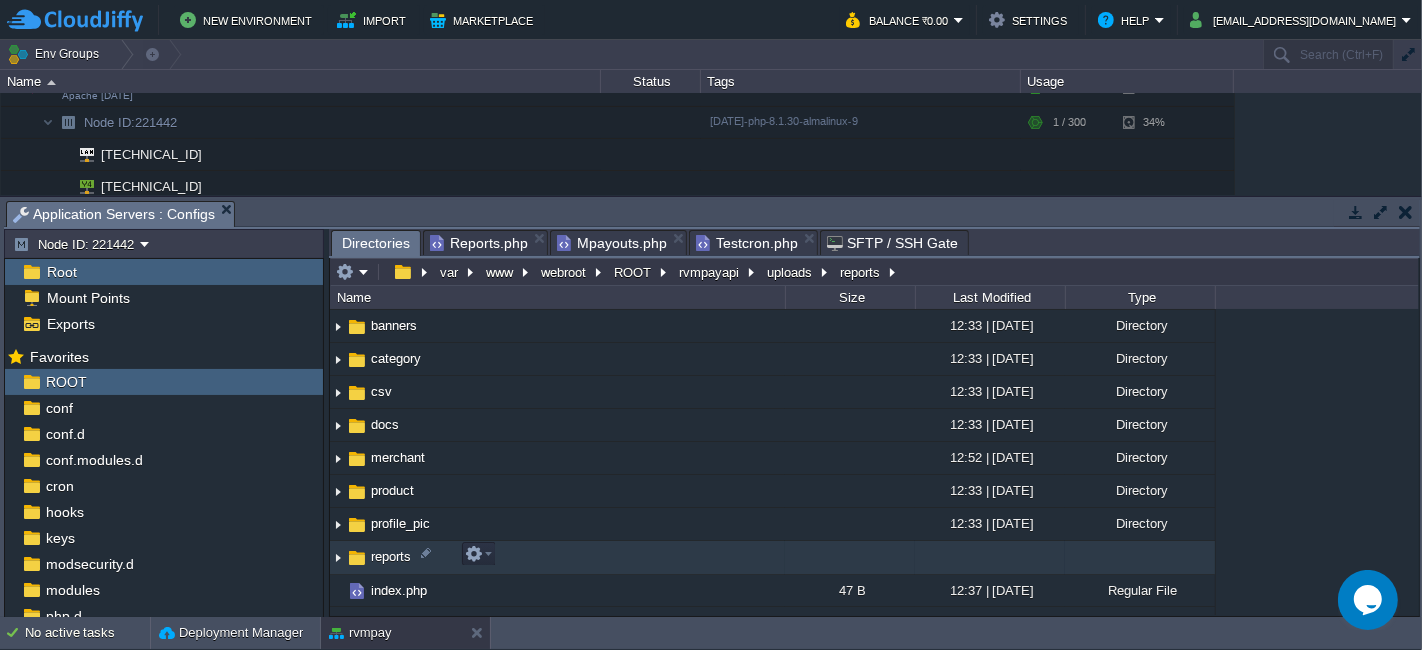 click on "reports" at bounding box center (557, 557) 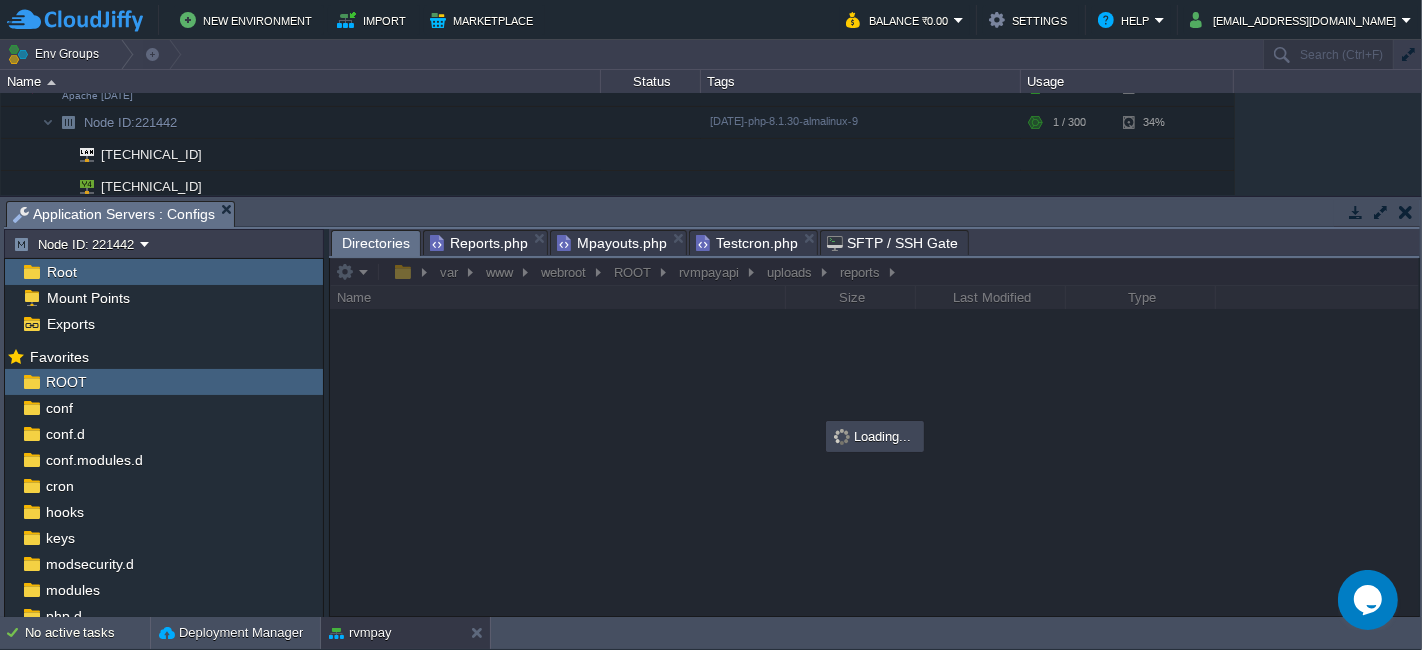 scroll, scrollTop: 0, scrollLeft: 0, axis: both 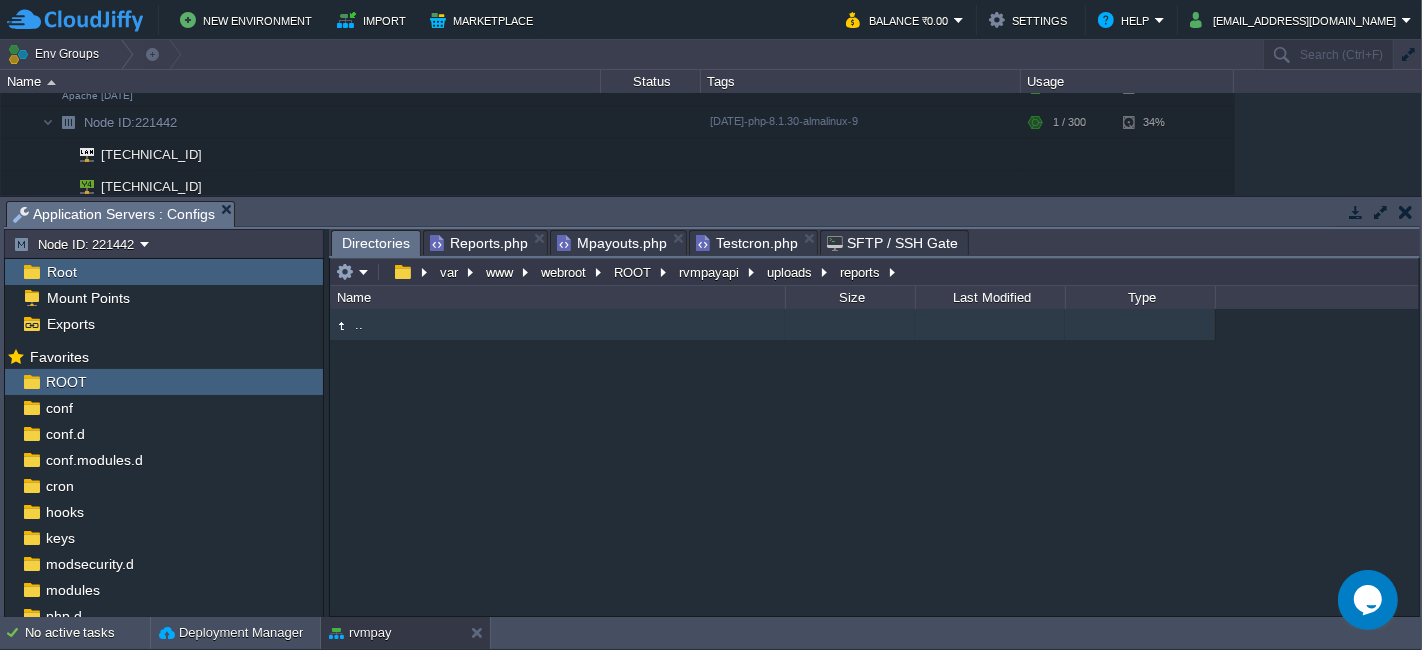 click on "Testcron.php" at bounding box center [747, 243] 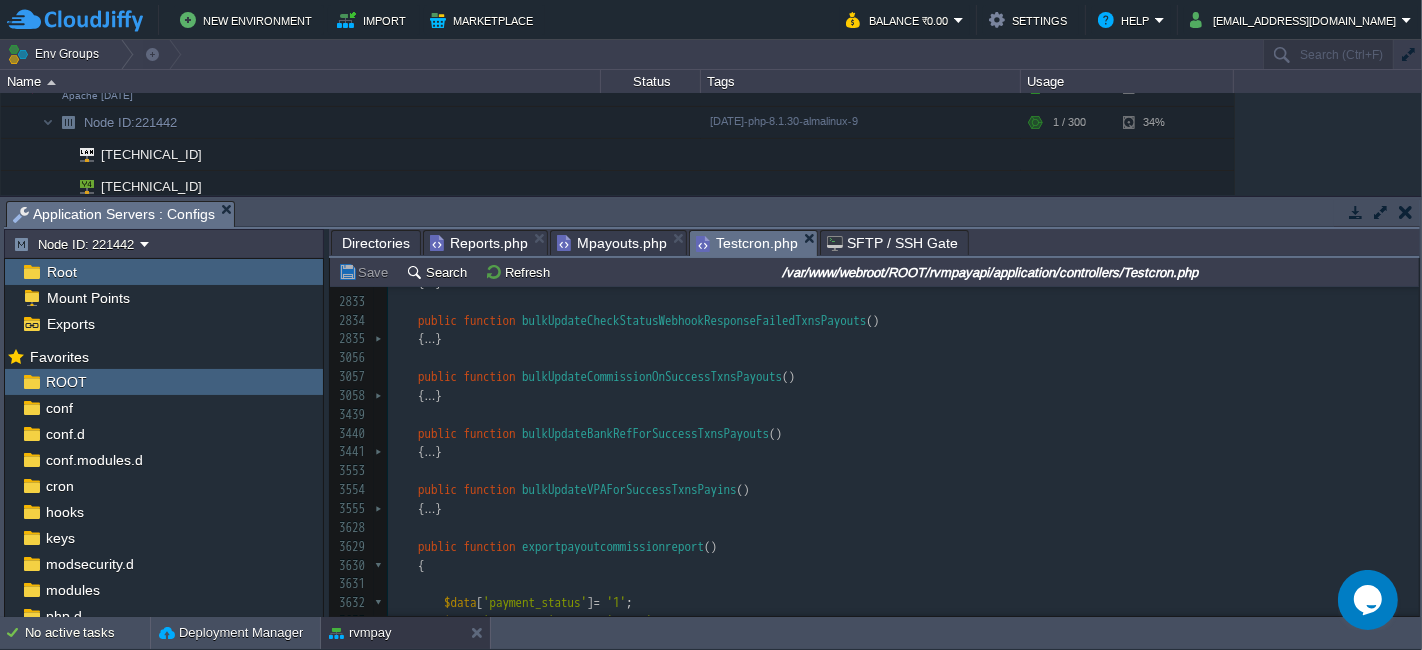 scroll, scrollTop: 848, scrollLeft: 0, axis: vertical 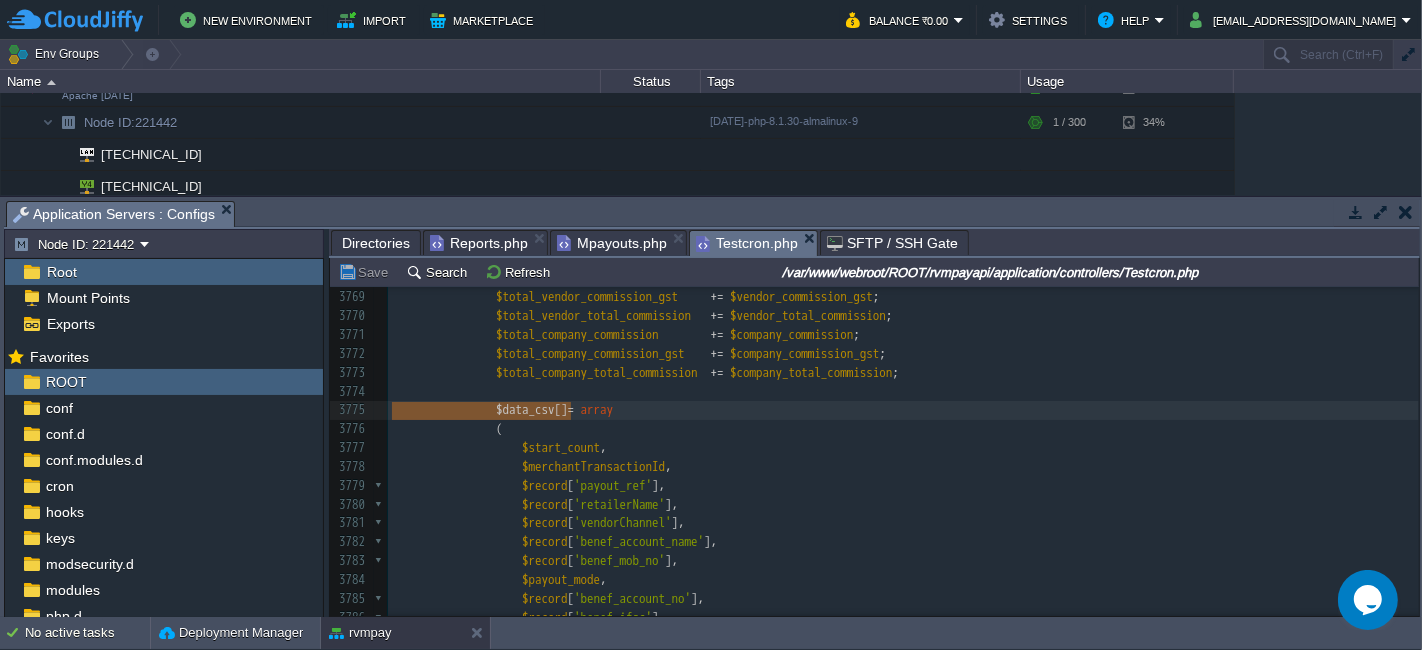 type on "$data_csv" 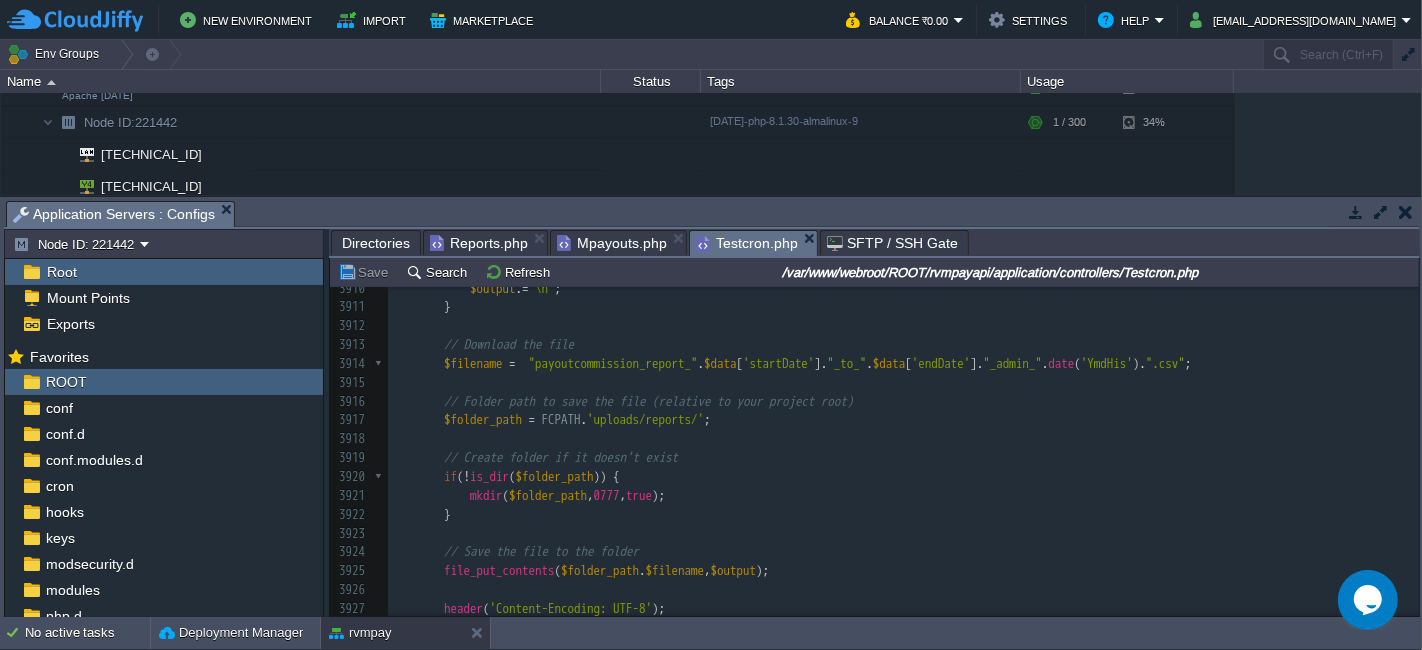 click at bounding box center (903, 326) 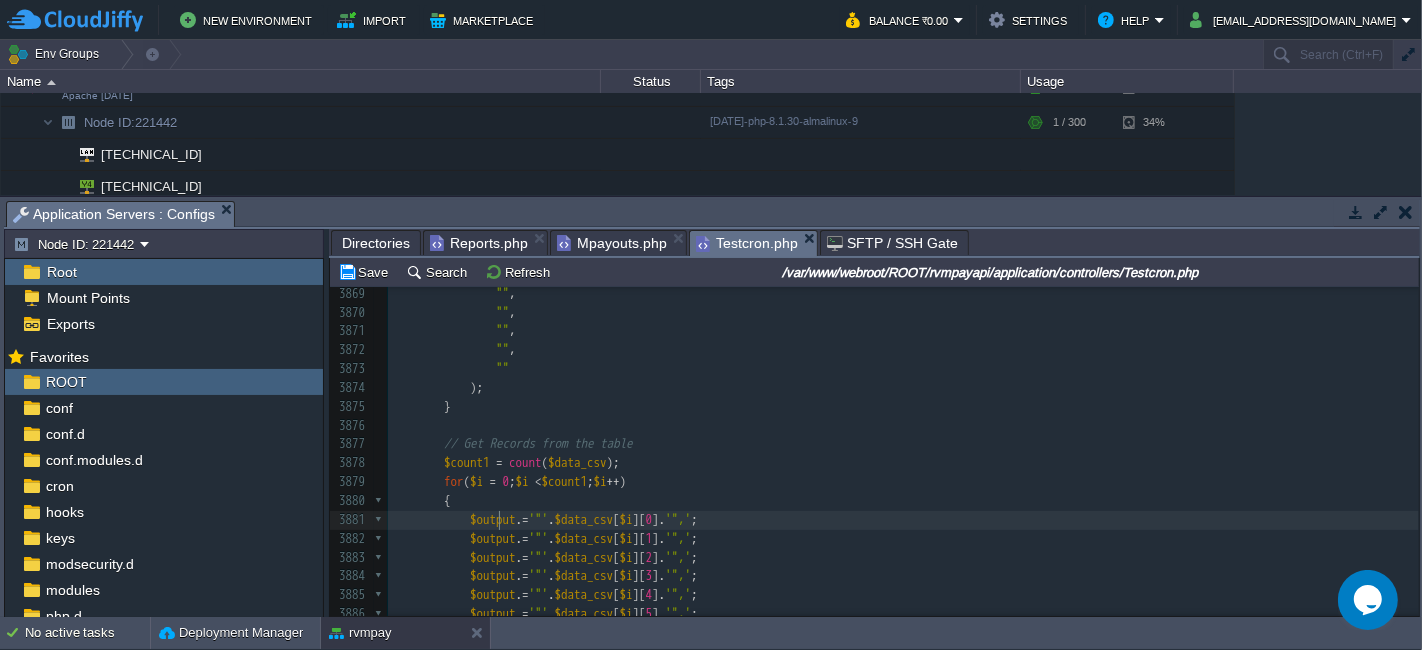 click on "x        echo   "<pre>" ; print_r ( $data ); die ;   3859                     "" ,  3860                     "" ,  3861                     "" ,  3862                     "" ,  3863                     "" ,  3864                     "" ,  3865                     "" ,  3866                     "" ,  3867                     "" ,  3868                     "" ,  3869                     "" ,  3870                     "" ,  3871                     "" ,  3872                     "" ,  3873                     ""   3874                ); 3875           }          3876           3877           // Get Records from the table 3878           $count1   =   count ( $data_csv ); 3879           for  ( $i   =   0 ;  $i   < $count1 ;  $i ++ )  3880           { 3881                $output  . = '"' . $data_csv [ $i ][ 0 ]. '",' ; 3882                $output  . = '"' . $data_csv [ $i ][ 1 ]. '",' ; 3883                $output  . = '"' . $data_csv [ $i ][ 2 ]. '",' ; 3884                $output  . = '"' . $data_csv [ $i ][ 3" at bounding box center (903, 444) 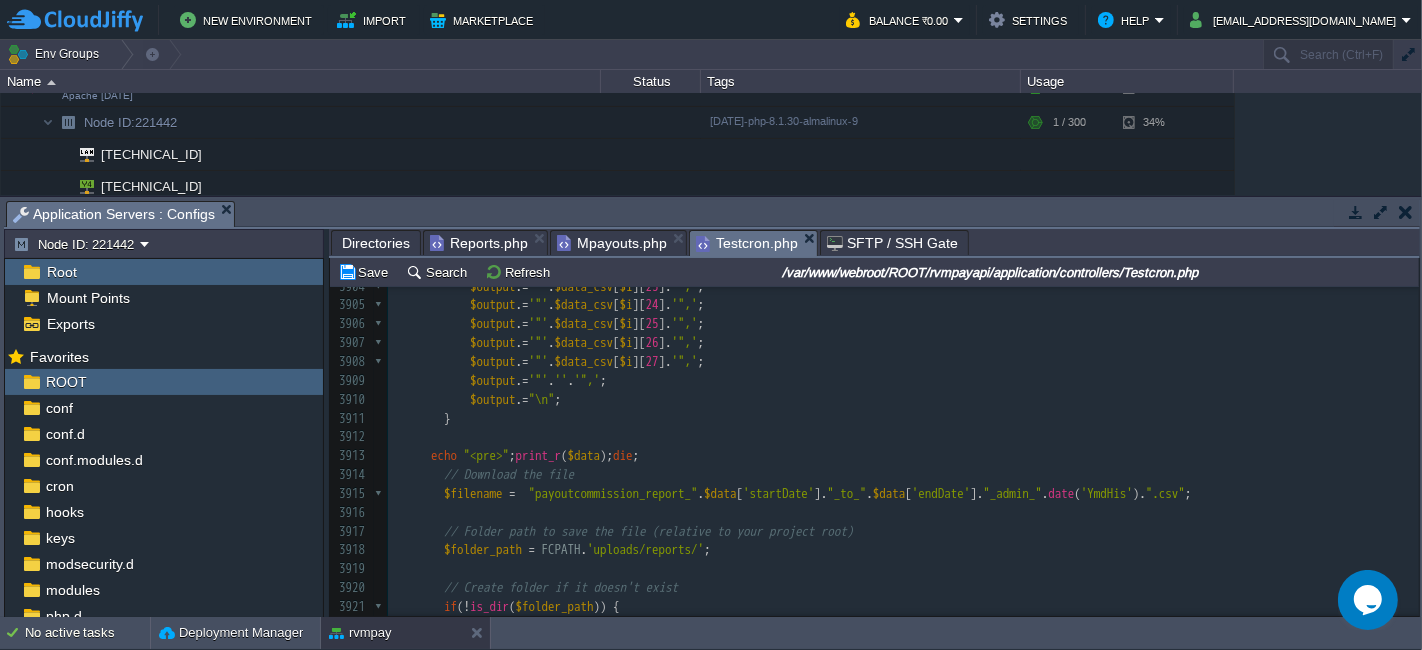 click on "x                $output  . = '"' . $data_csv [ $i ][ 0 ]. '",' ; 3894                $output  . = '"' . $data_csv [ $i ][ 13 ]. '",' ; 3895                $output  . = '"' . $data_csv [ $i ][ 14 ]. '",' ; 3896                $output  . = '"' . $data_csv [ $i ][ 15 ]. '",' ; 3897                $output  . = '"' . $data_csv [ $i ][ 16 ]. '",' ; 3898                $output  . = '"' . $data_csv [ $i ][ 17 ]. '",' ; 3899                $output  . = '"' . $data_csv [ $i ][ 18 ]. '",' ; 3900                $output  . = '"' . $data_csv [ $i ][ 19 ]. '",' ; 3901                $output  . = '"' . $data_csv [ $i ][ 20 ]. '",' ; 3902                $output  . = '"' . $data_csv [ $i ][ 21 ]. '",' ; 3903                $output  . = '"' . $data_csv [ $i ][ 22 ]. '",' ; 3904                $output  . = '"' . $data_csv [ $i ][ 23 ]. '",' ; 3905                $output  . = '"' . $data_csv [ $i ][ 24 ]. '",' ; 3906                $output  . = '"' . $data_csv [ $i ][ 25 ]. '",' ; 3907                $output  . = '"' . $data_csv" at bounding box center [903, 484] 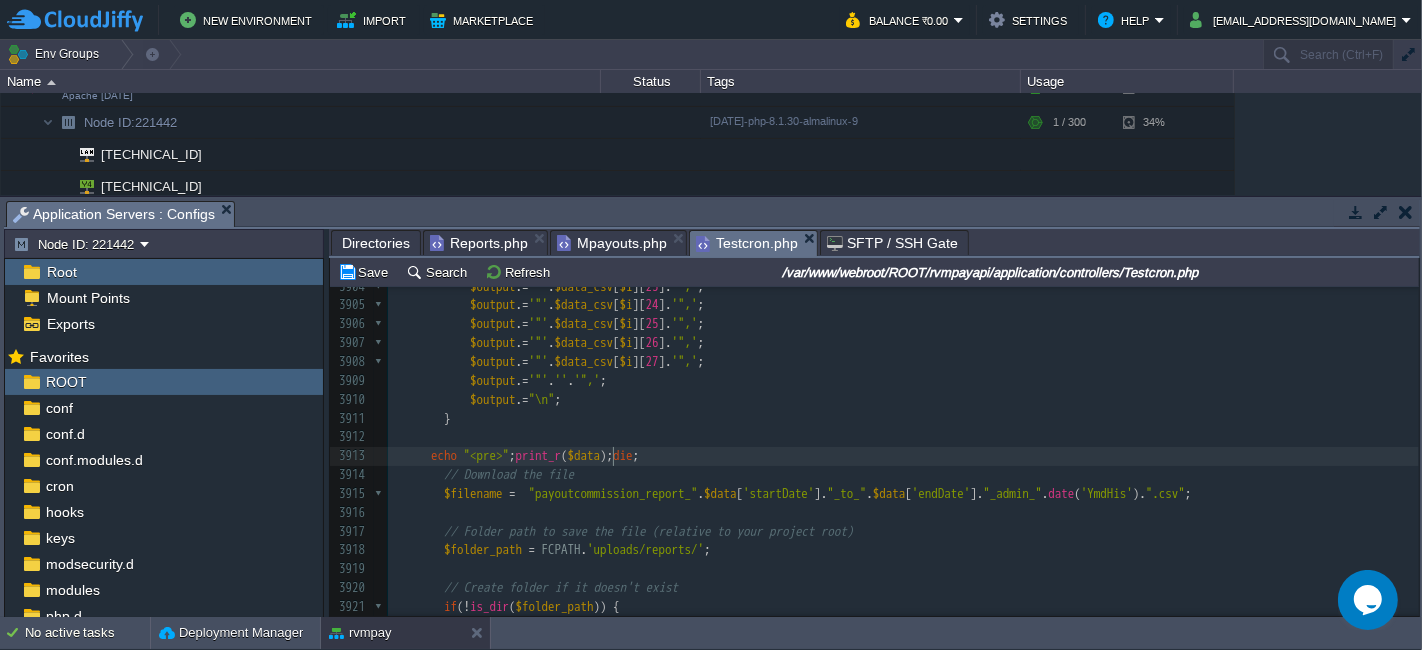 click on "x                $output  . = '"' . $data_csv [ $i ][ 0 ]. '",' ;   3894                $output  . = '"' . $data_csv [ $i ][ 13 ]. '",' ; 3895                $output  . = '"' . $data_csv [ $i ][ 14 ]. '",' ; 3896                $output  . = '"' . $data_csv [ $i ][ 15 ]. '",' ; 3897                $output  . = '"' . $data_csv [ $i ][ 16 ]. '",' ; 3898                $output  . = '"' . $data_csv [ $i ][ 17 ]. '",' ; 3899                $output  . = '"' . $data_csv [ $i ][ 18 ]. '",' ; 3900                $output  . = '"' . $data_csv [ $i ][ 19 ]. '",' ; 3901                $output  . = '"' . $data_csv [ $i ][ 20 ]. '",' ; 3902                $output  . = '"' . $data_csv [ $i ][ 21 ]. '",' ; 3903                $output  . = '"' . $data_csv [ $i ][ 22 ]. '",' ; 3904                $output  . = '"' . $data_csv [ $i ][ 23 ]. '",' ; 3905                $output  . = '"' . $data_csv [ $i ][ 24 ]. '",' ; 3906                $output  . = '"' . $data_csv [ $i ][ 25 ]. '",' ; 3907                $output  . = '"' . [ $i ;" at bounding box center [903, 484] 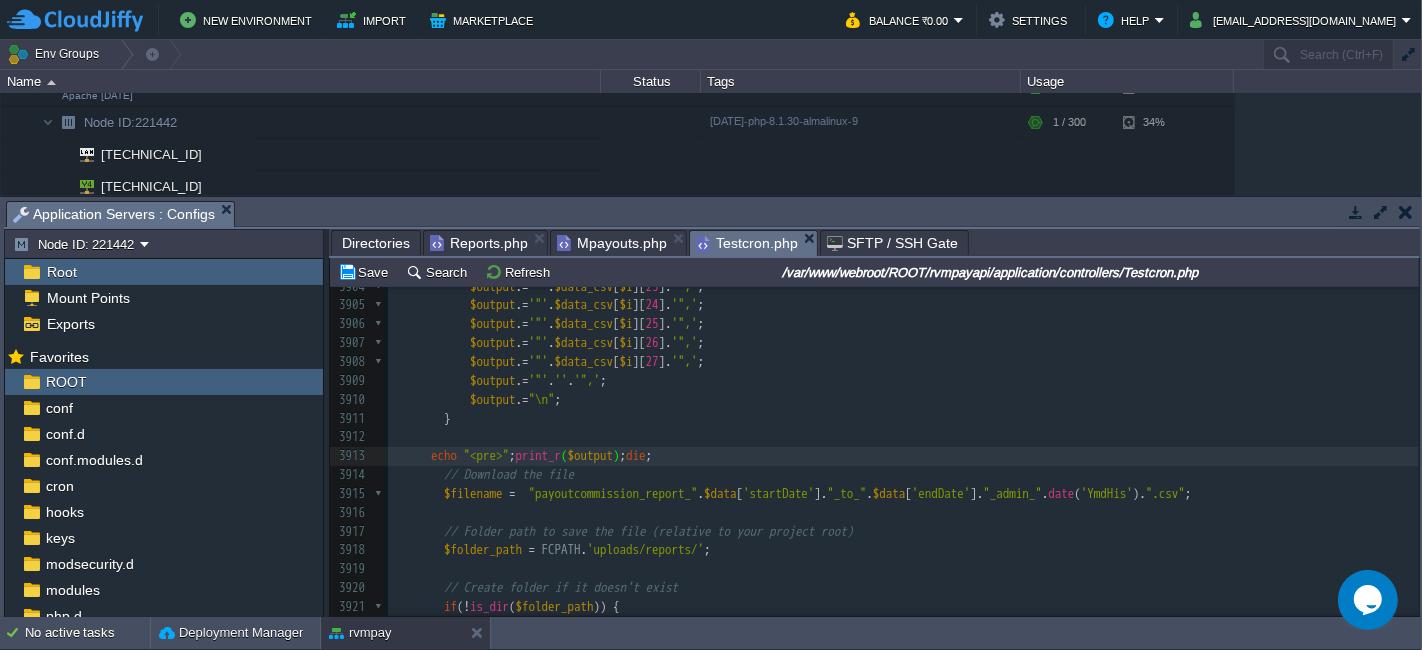 click on "Save Search Refresh /var/www/webroot/ROOT/rvmpayapi/application/controllers/Testcron.php" at bounding box center (874, 272) 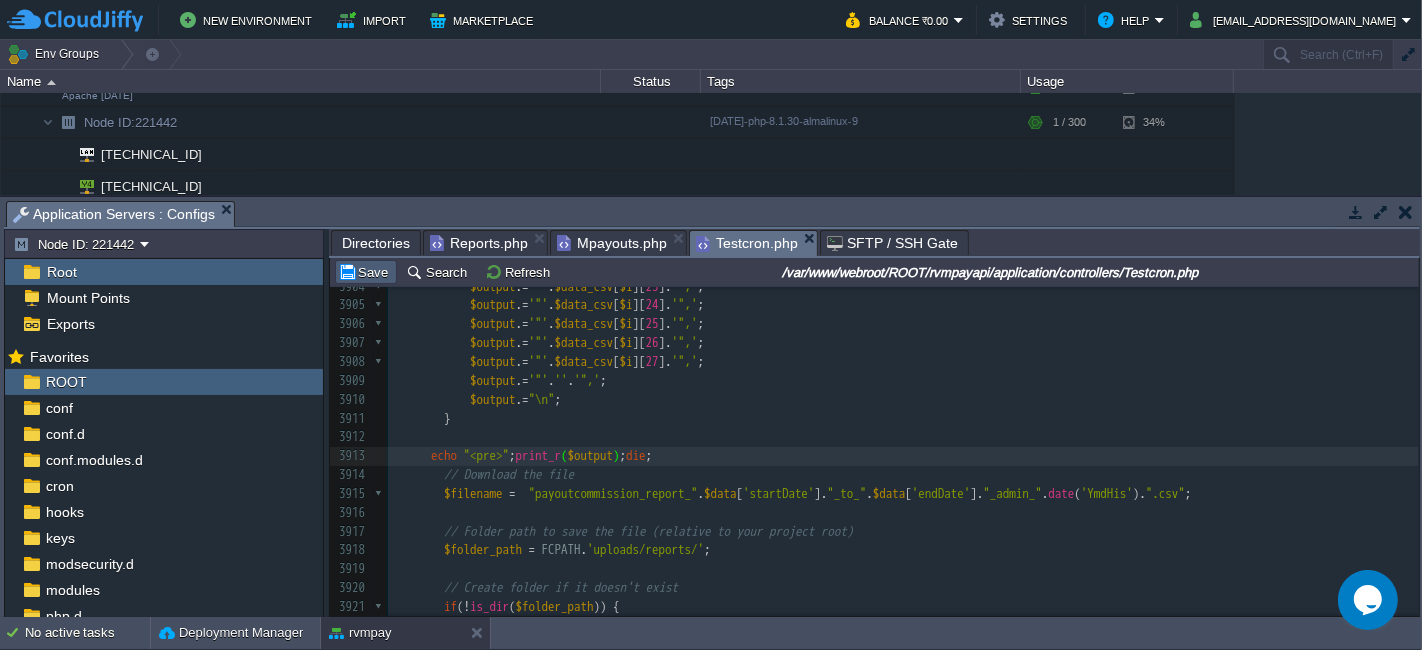 click on "Save" at bounding box center [366, 272] 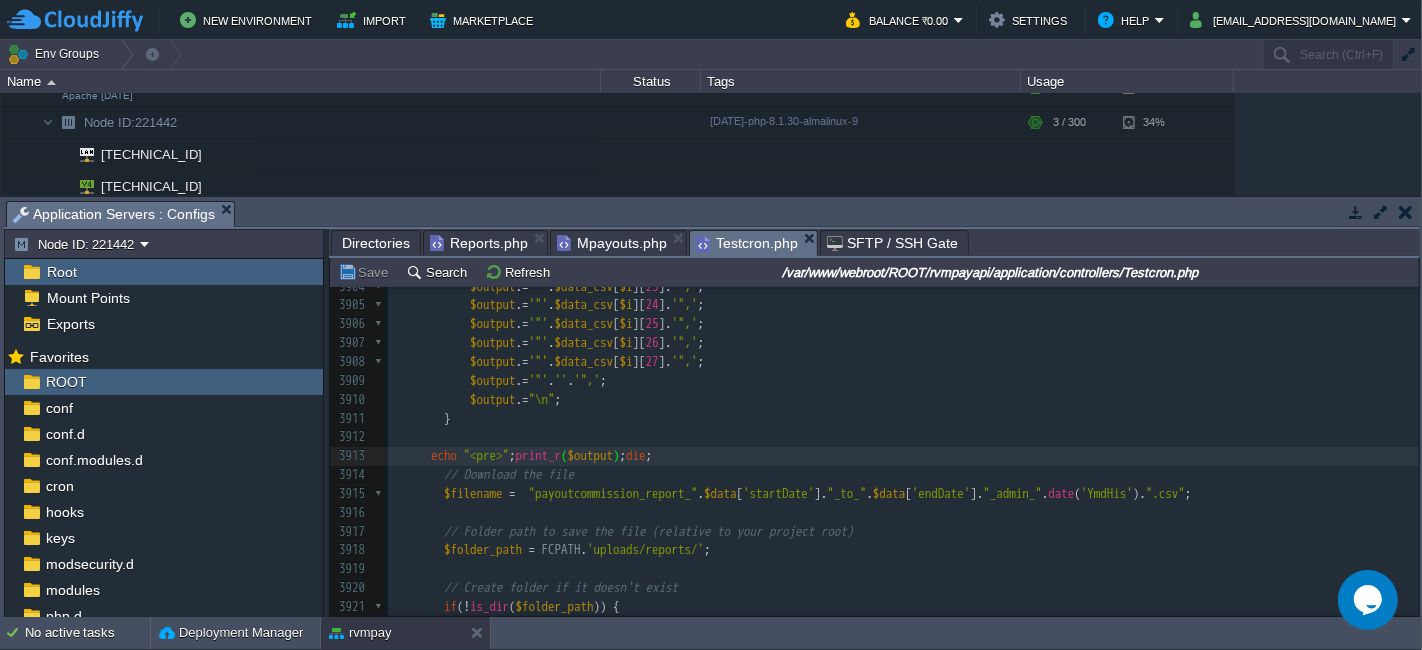scroll, scrollTop: 6234, scrollLeft: 0, axis: vertical 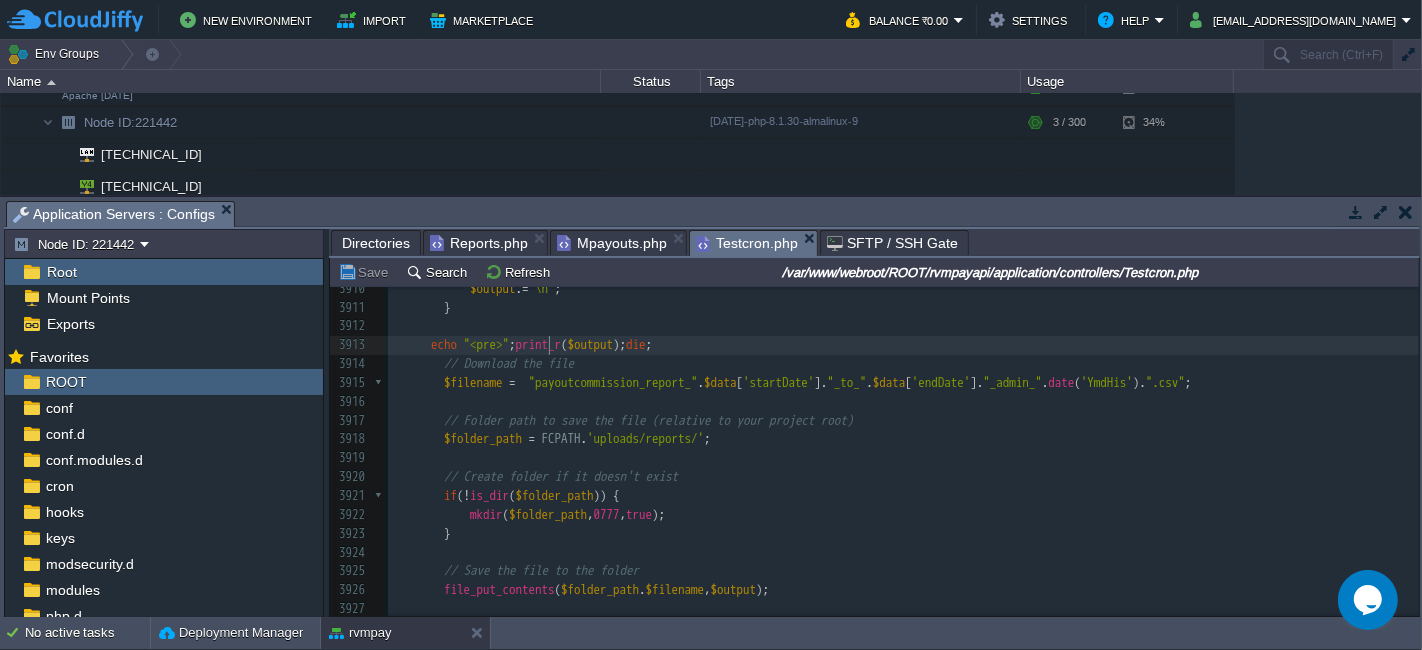 click on "echo   "<pre>" ; print_r ( $output ); die ;" at bounding box center (903, 345) 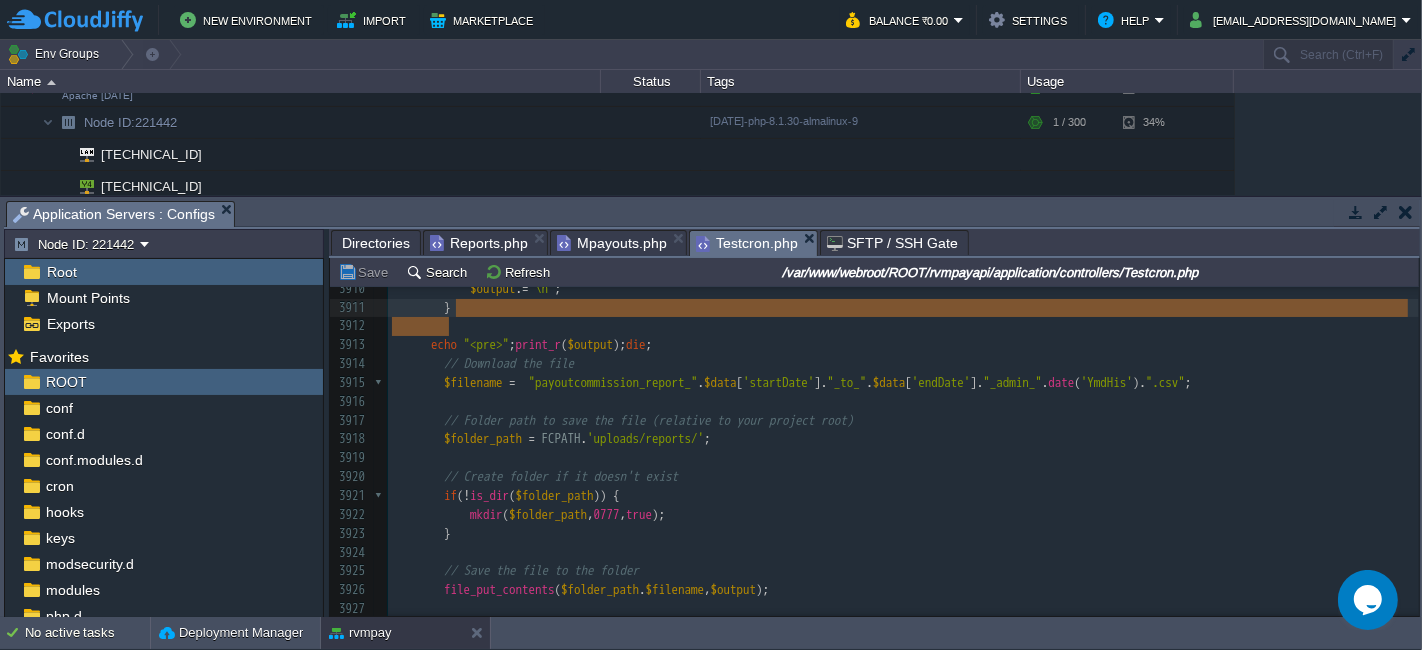 type on "}" 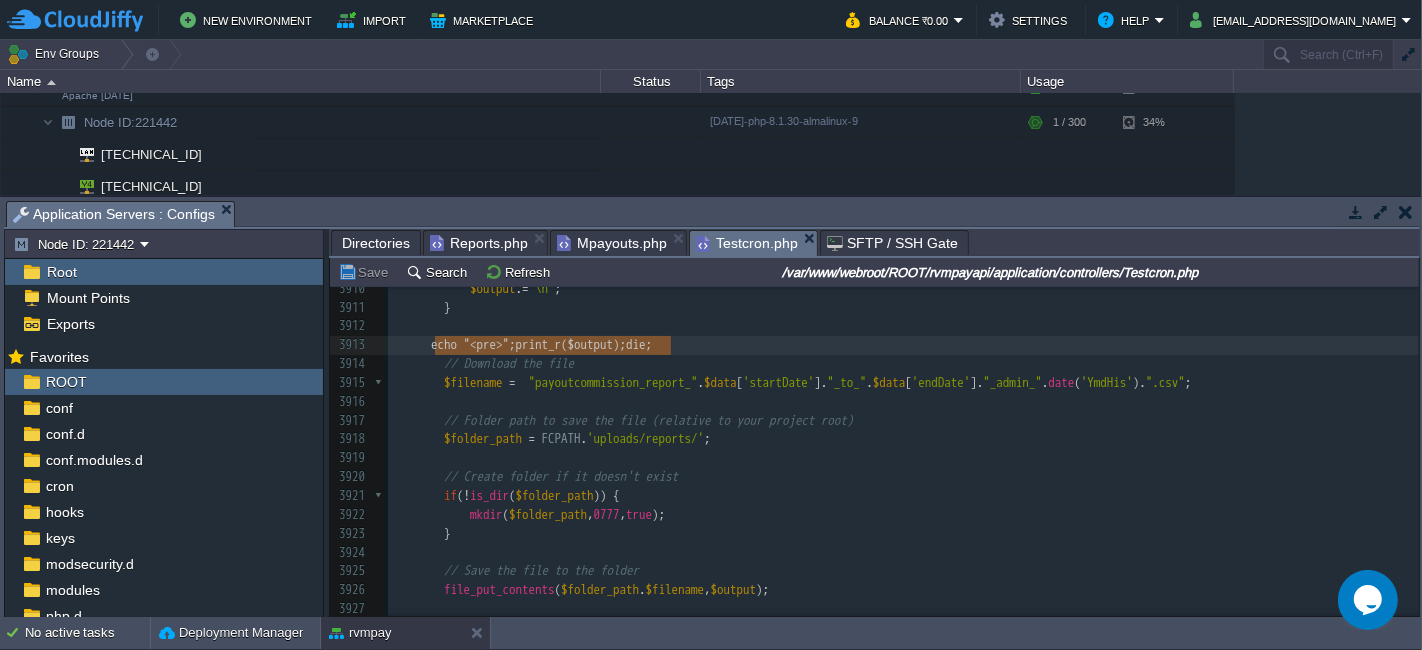 type on "echo "<pre>";print_r($output);die;" 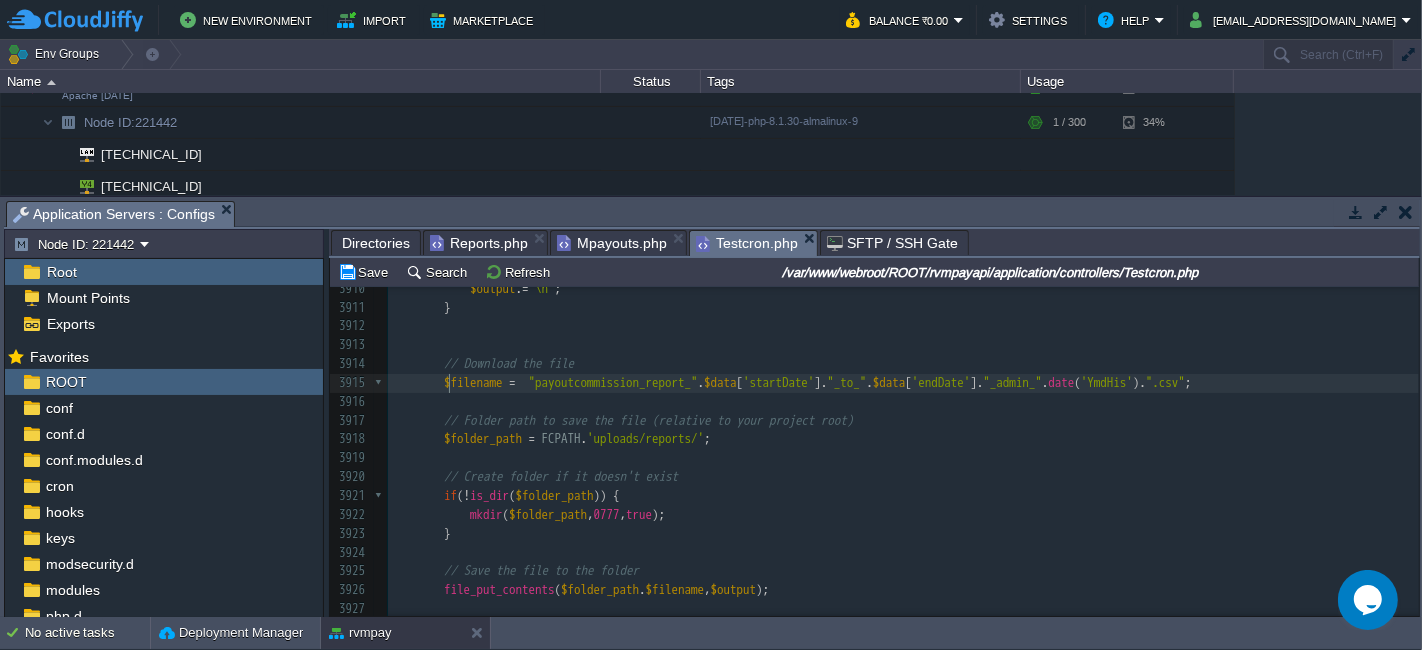 click on "$filename   =    "payoutcommission_report_" . $data [ 'startDate' ]. "_to_" . $data [ 'endDate' ]. "_admin_" . date ( 'YmdHis' ). ".csv" ;" at bounding box center [903, 383] 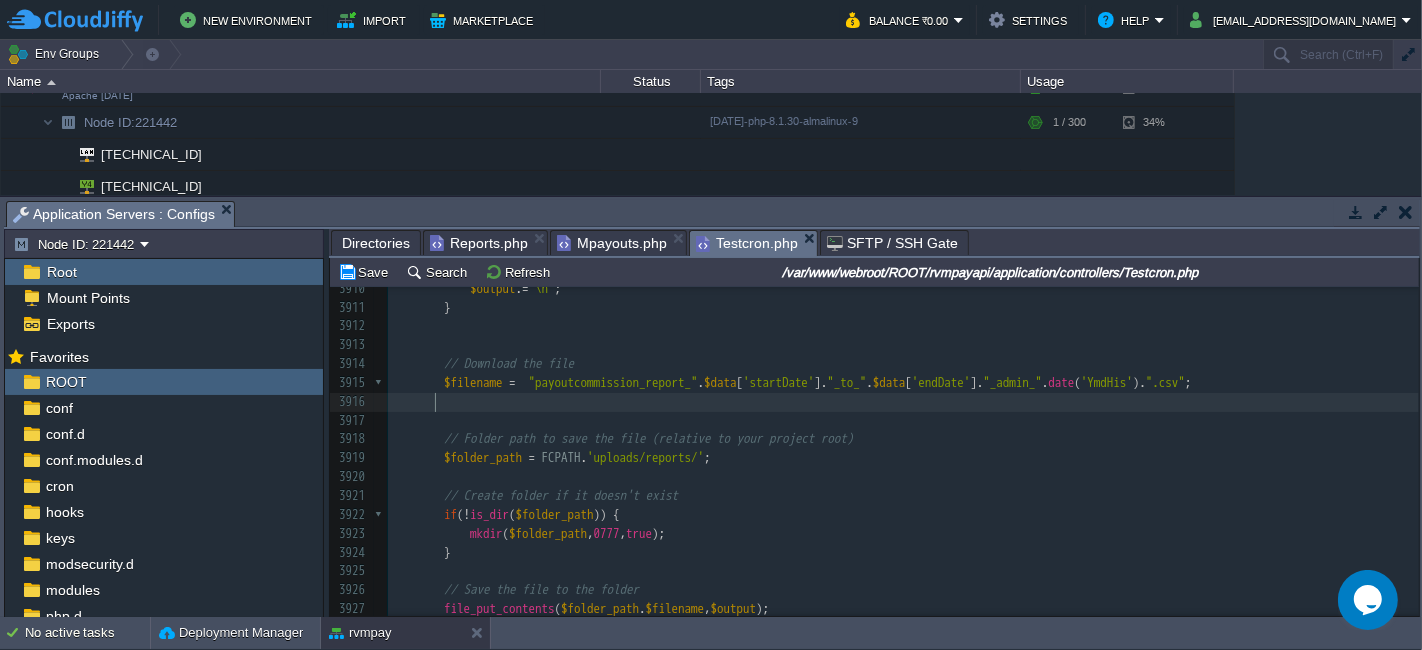 paste on "$filename" 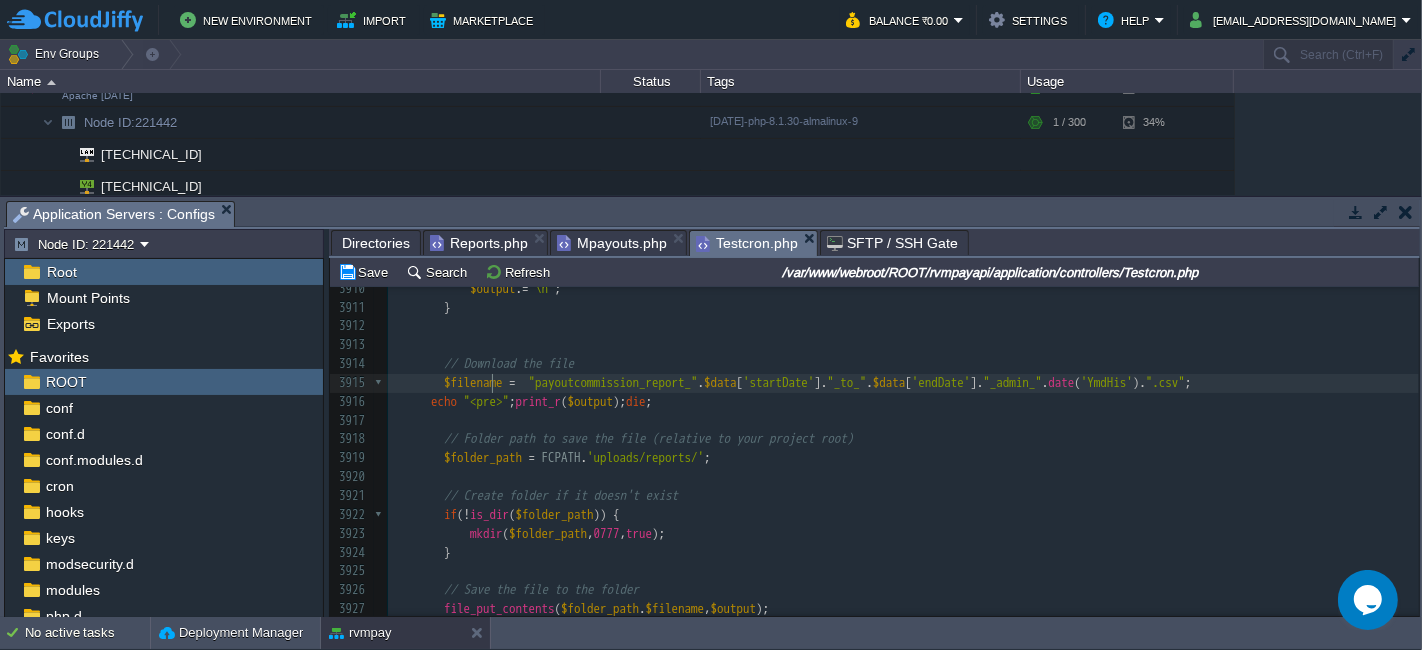 click on "$filename" at bounding box center [473, 382] 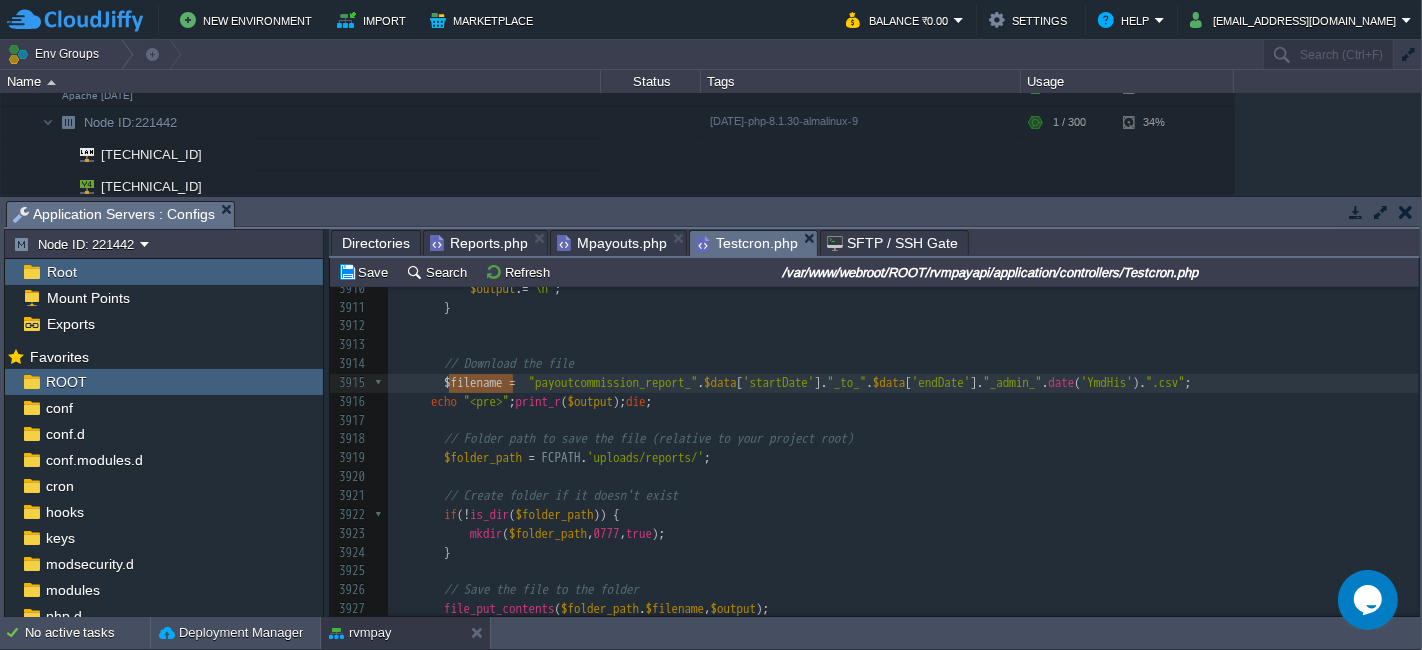 click on "x                $output  . = '"' . $data_csv [ $i ][ 0 ]. '",' ; 3894                $output  . = '"' . $data_csv [ $i ][ 13 ]. '",' ; 3895                $output  . = '"' . $data_csv [ $i ][ 14 ]. '",' ; 3896                $output  . = '"' . $data_csv [ $i ][ 15 ]. '",' ; 3897                $output  . = '"' . $data_csv [ $i ][ 16 ]. '",' ; 3898                $output  . = '"' . $data_csv [ $i ][ 17 ]. '",' ; 3899                $output  . = '"' . $data_csv [ $i ][ 18 ]. '",' ; 3900                $output  . = '"' . $data_csv [ $i ][ 19 ]. '",' ; 3901                $output  . = '"' . $data_csv [ $i ][ 20 ]. '",' ; 3902                $output  . = '"' . $data_csv [ $i ][ 21 ]. '",' ; 3903                $output  . = '"' . $data_csv [ $i ][ 22 ]. '",' ; 3904                $output  . = '"' . $data_csv [ $i ][ 23 ]. '",' ; 3905                $output  . = '"' . $data_csv [ $i ][ 24 ]. '",' ; 3906                $output  . = '"' . $data_csv [ $i ][ 25 ]. '",' ; 3907                $output  . = '"' . $data_csv" at bounding box center (903, 383) 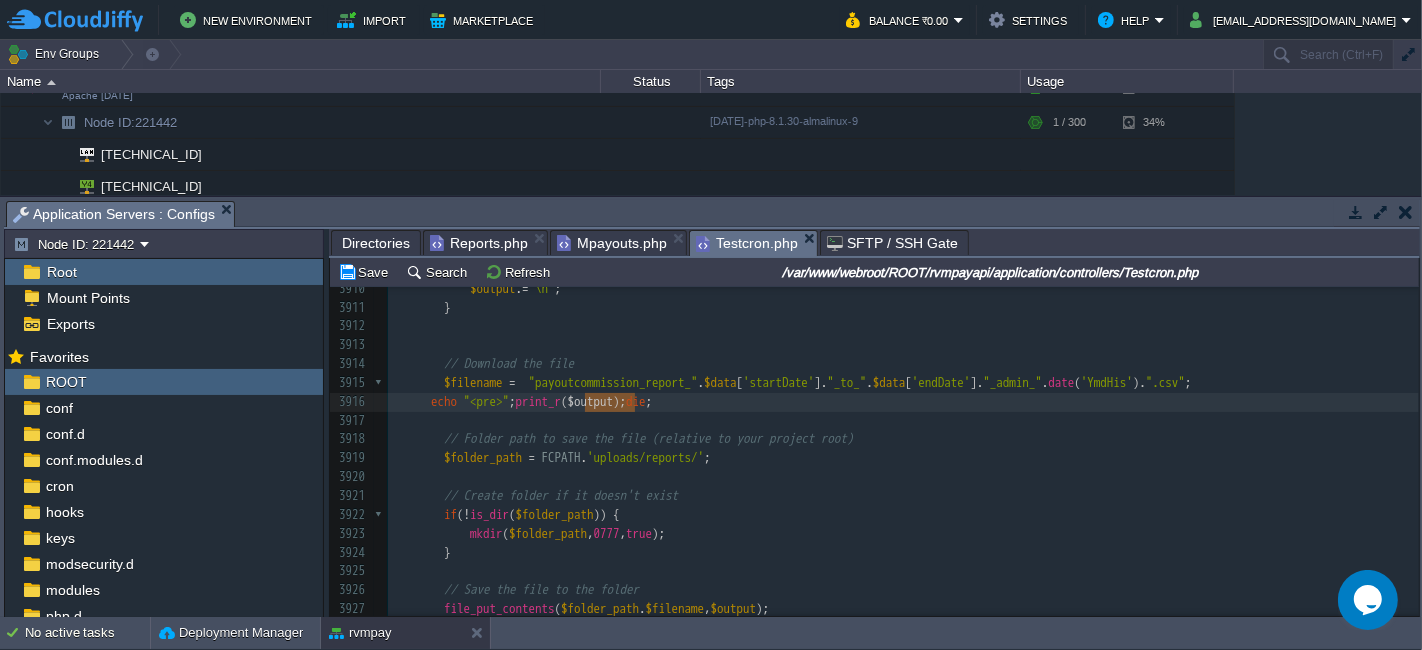paste 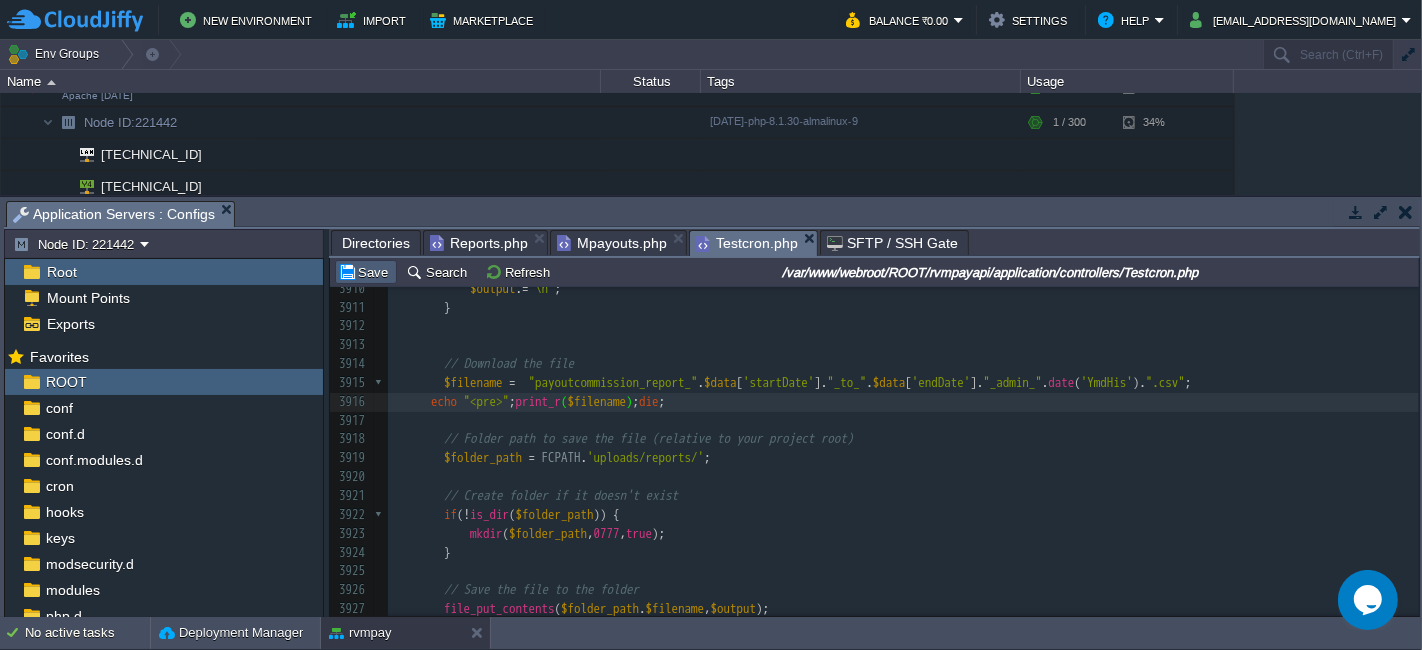 type on "$output" 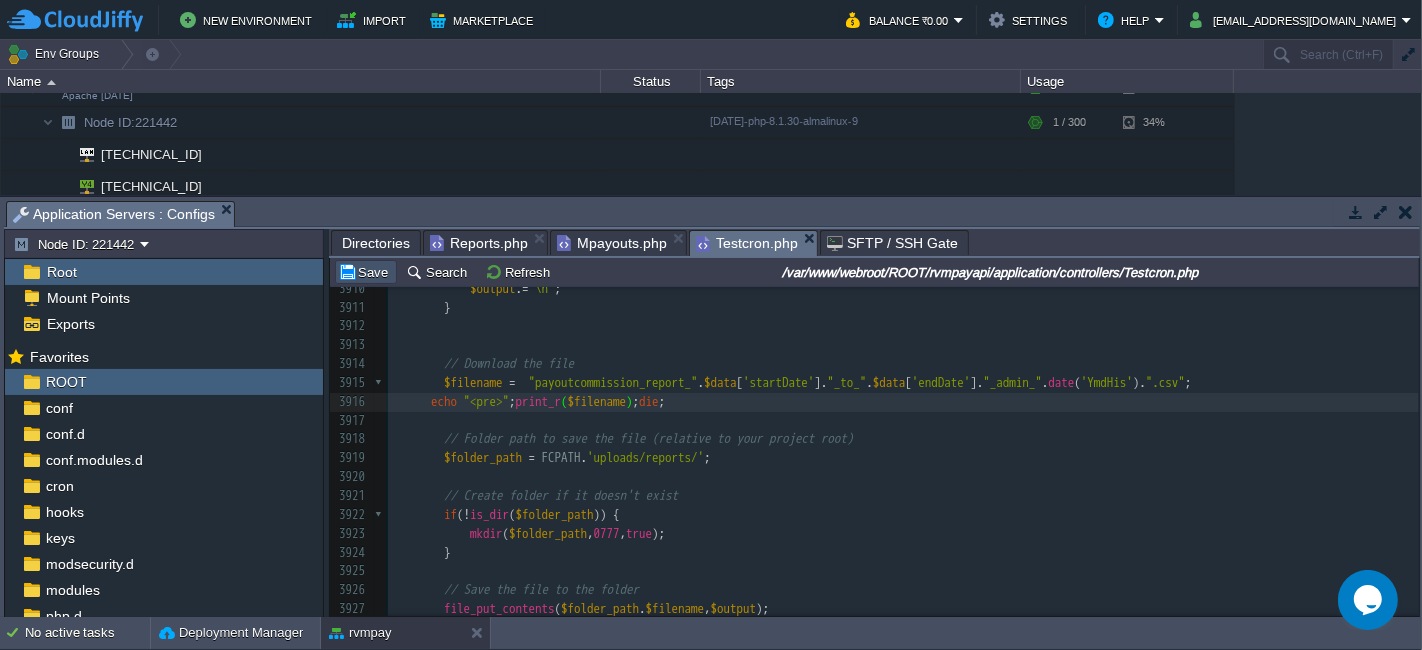 click on "Save" at bounding box center (366, 272) 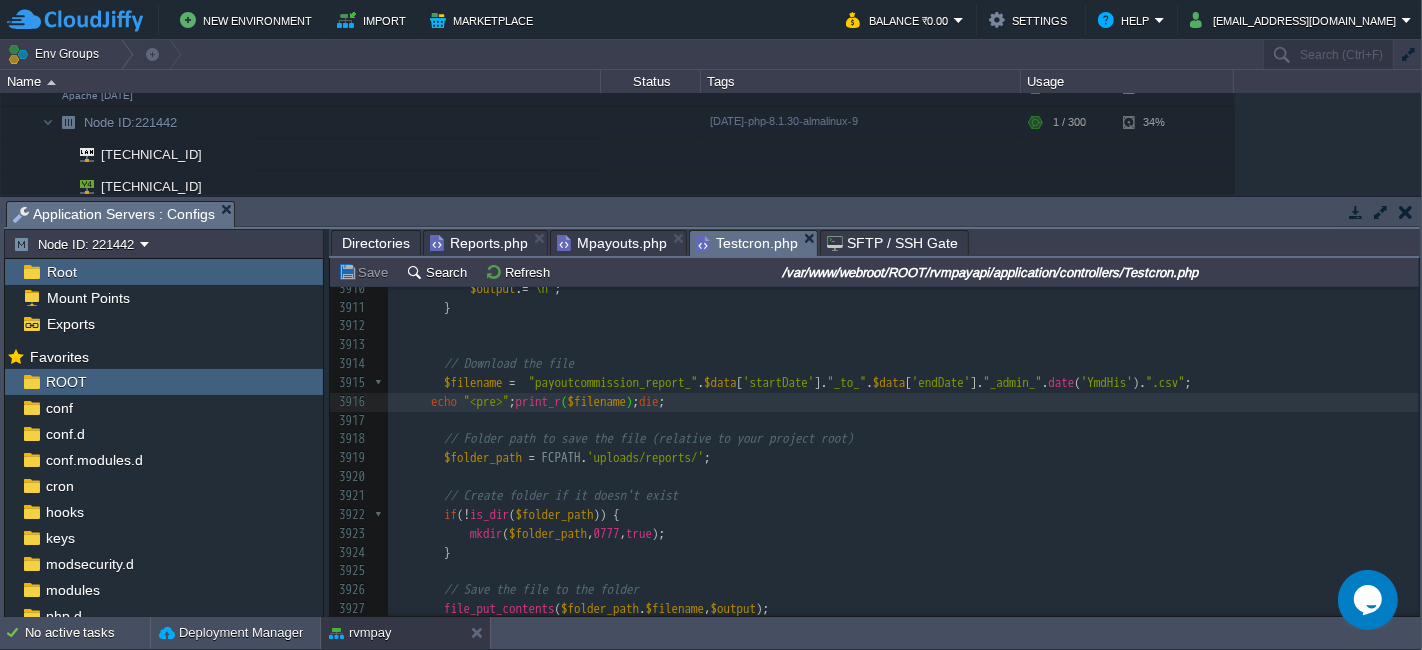 click on "Directories" at bounding box center [376, 243] 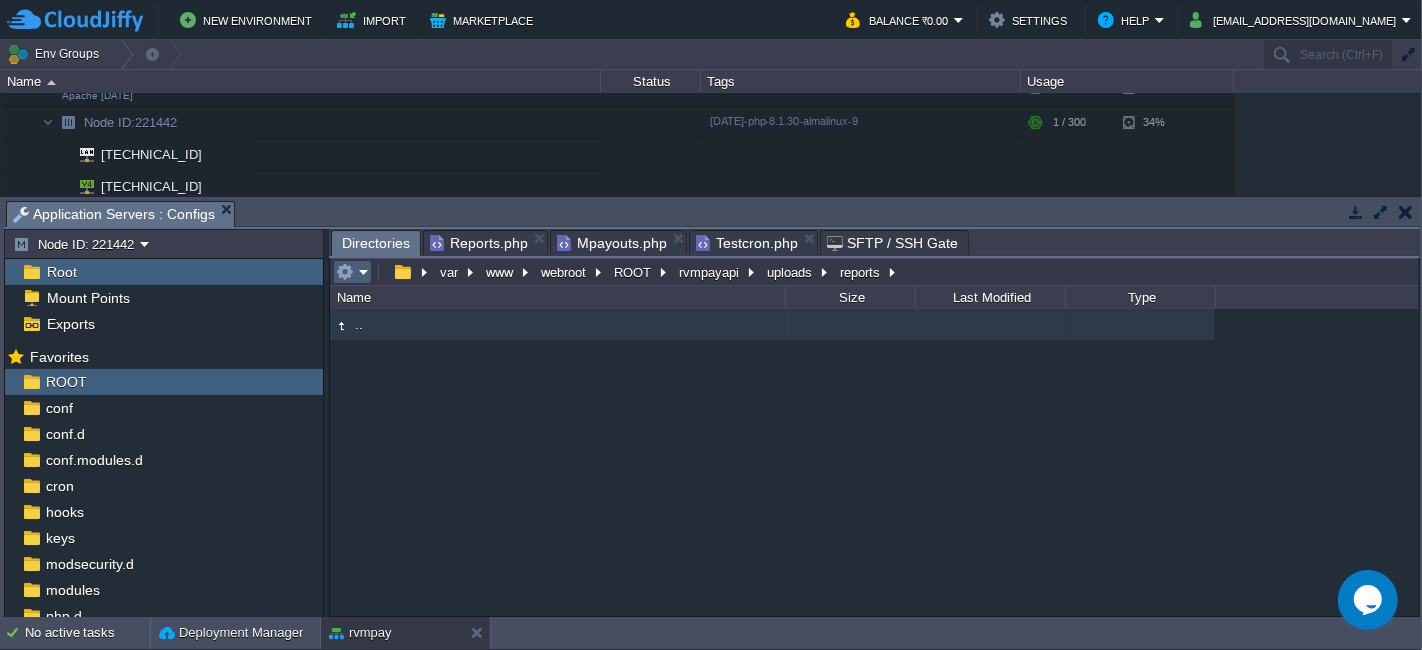 click at bounding box center [352, 272] 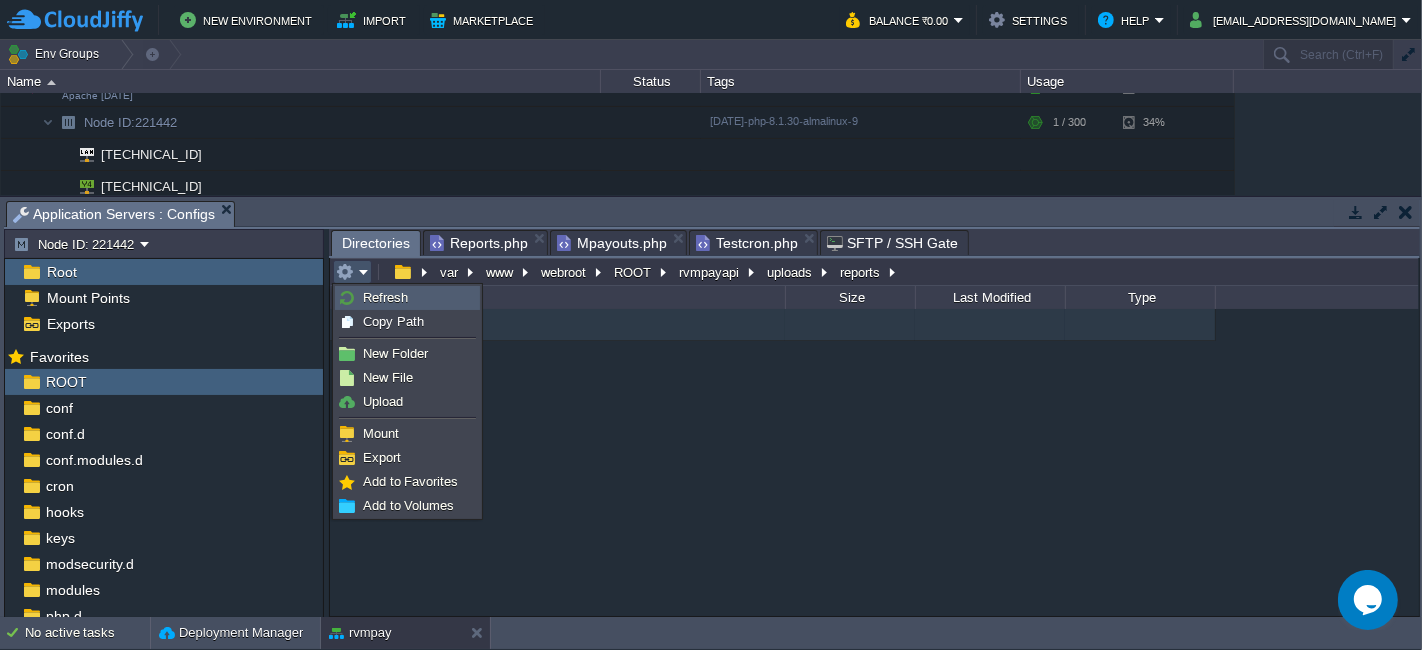 click on "Refresh" at bounding box center (385, 297) 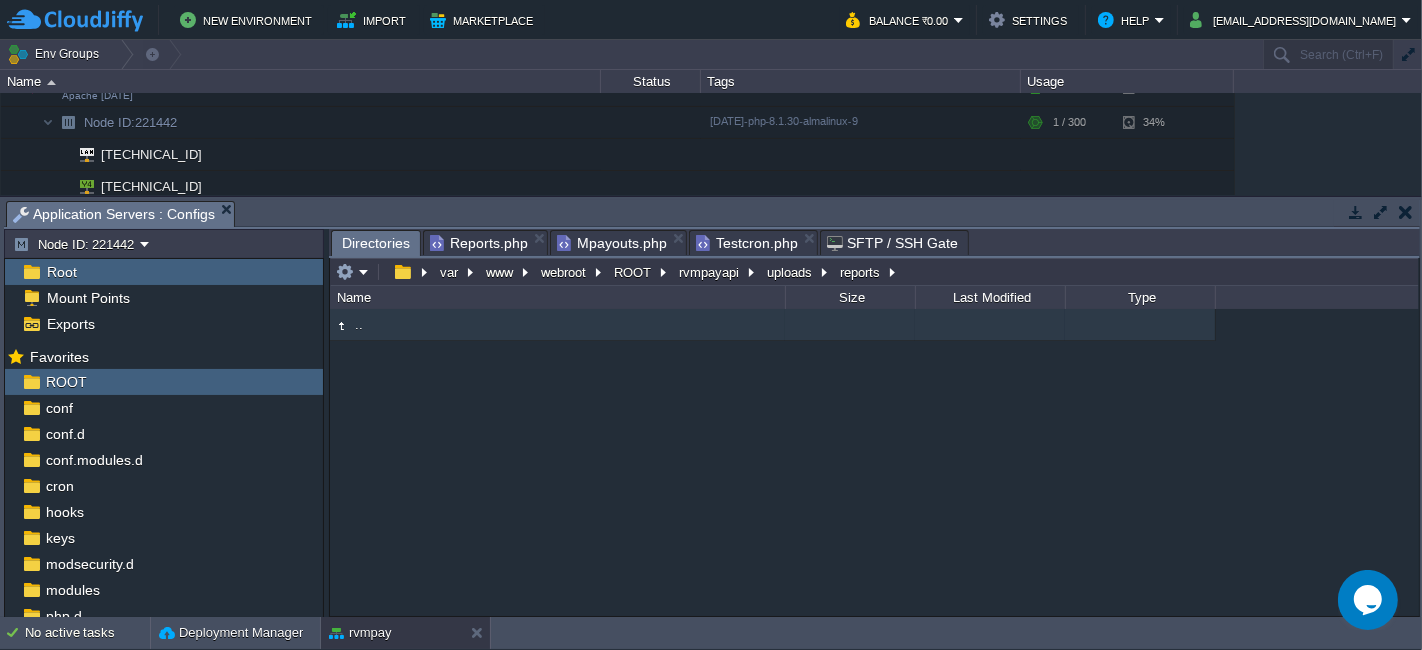 click on "Testcron.php" at bounding box center [747, 243] 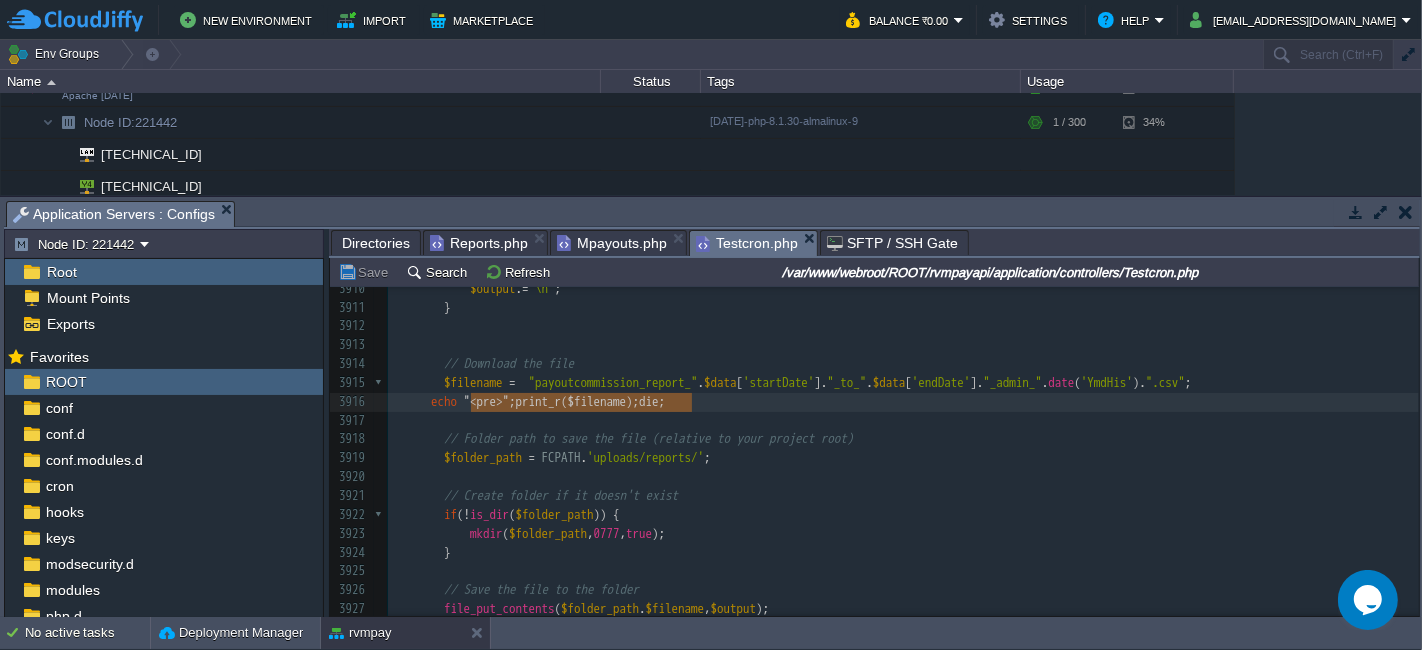 type on "echo "<pre>";print_r($filename);die;" 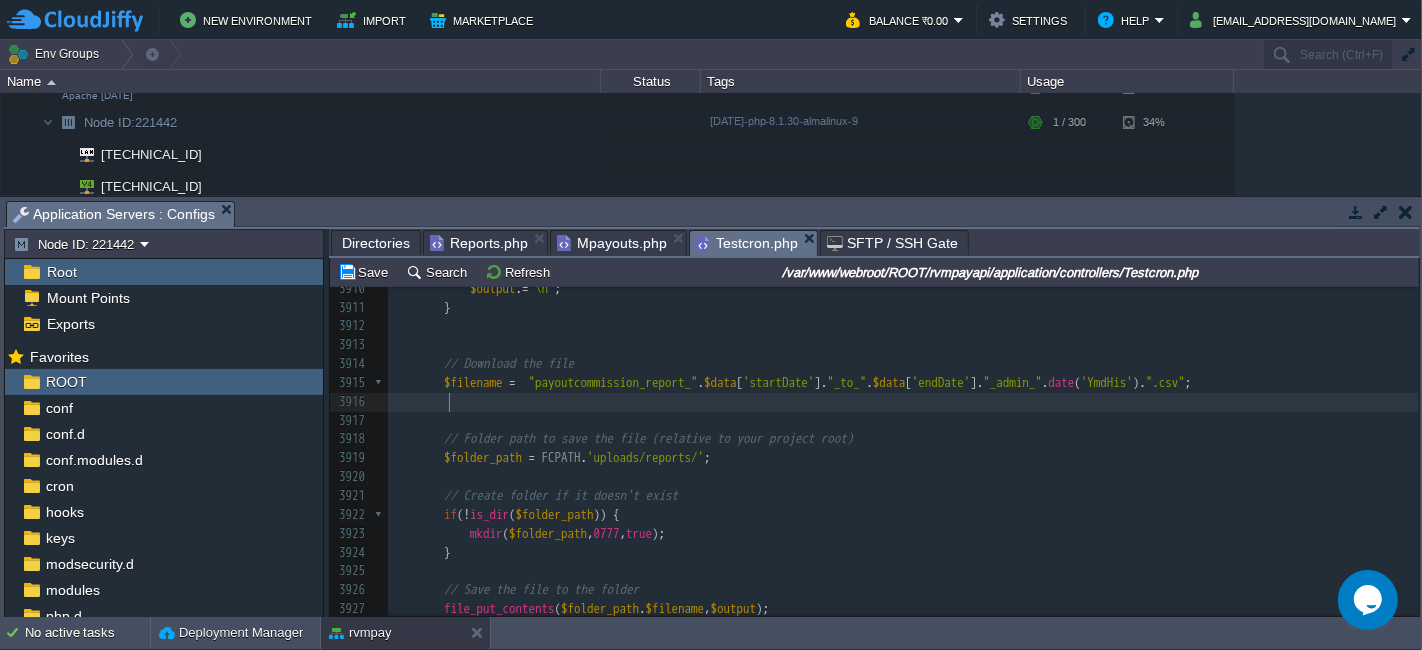 scroll, scrollTop: 6311, scrollLeft: 0, axis: vertical 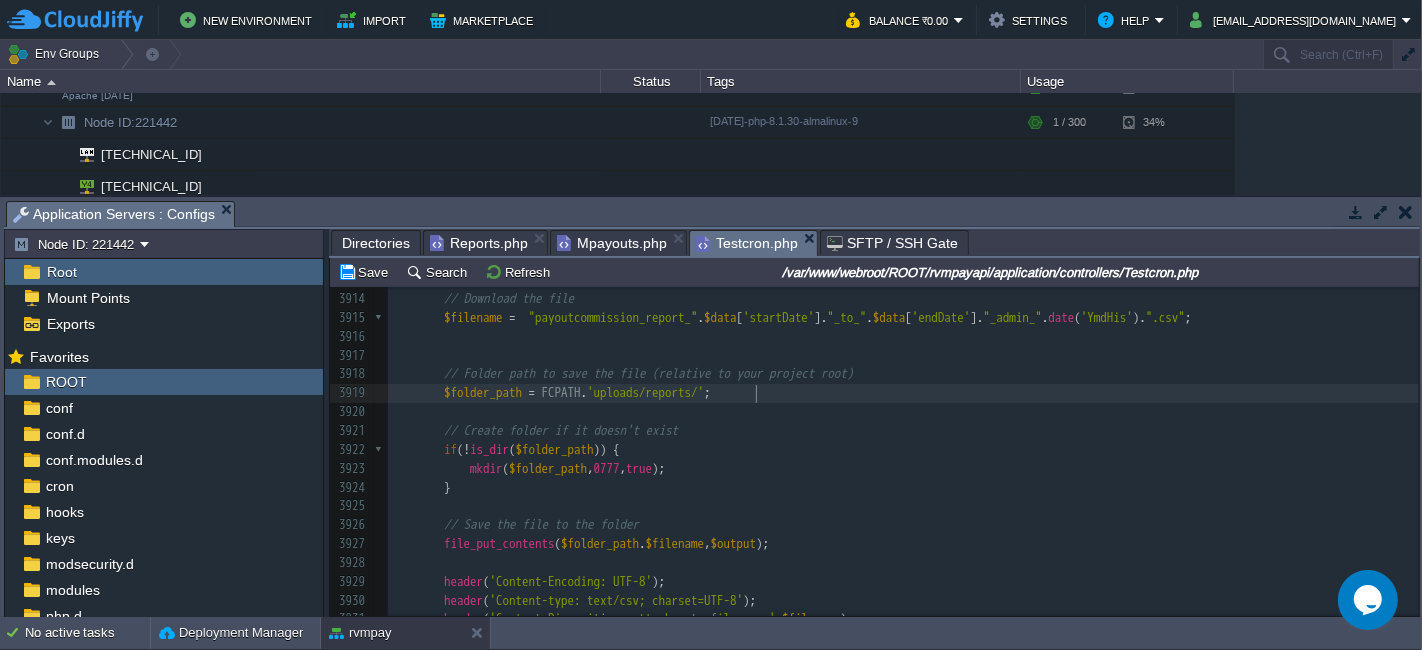 click on "$folder_path   =   FCPATH  .  'uploads/reports/' ;" at bounding box center [903, 393] 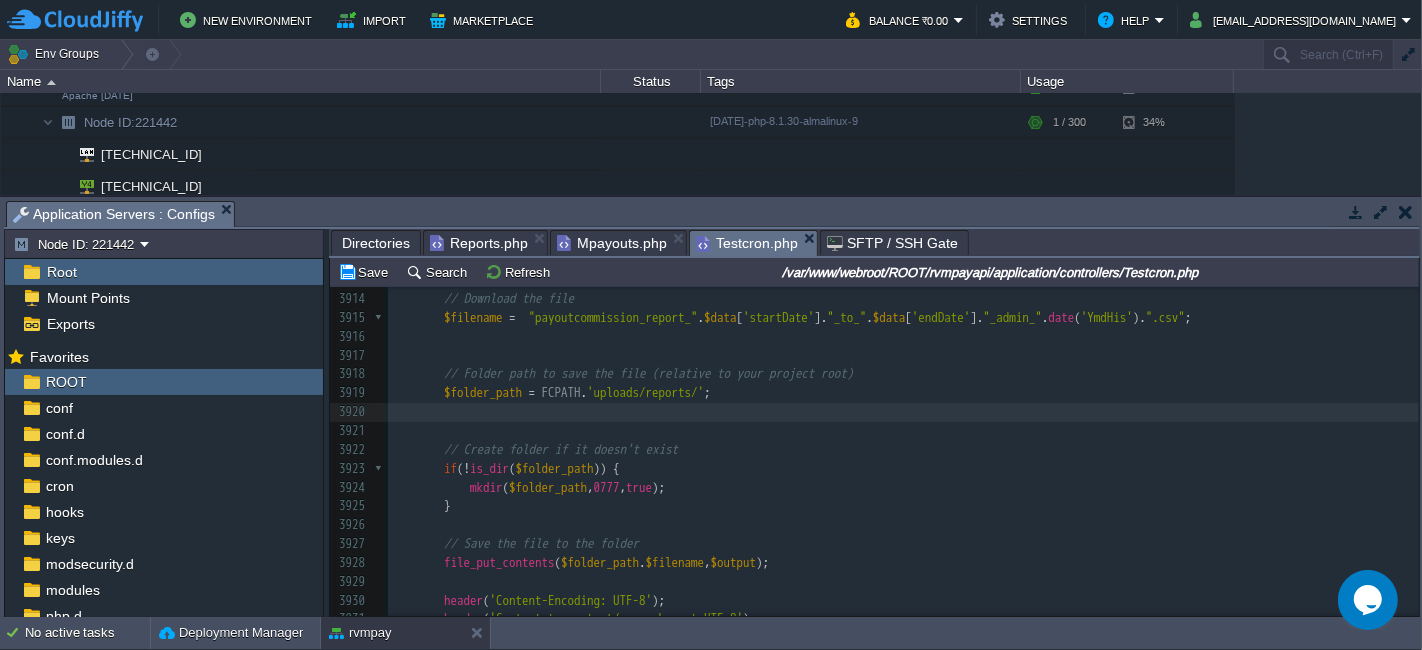 paste on "$folder_path" 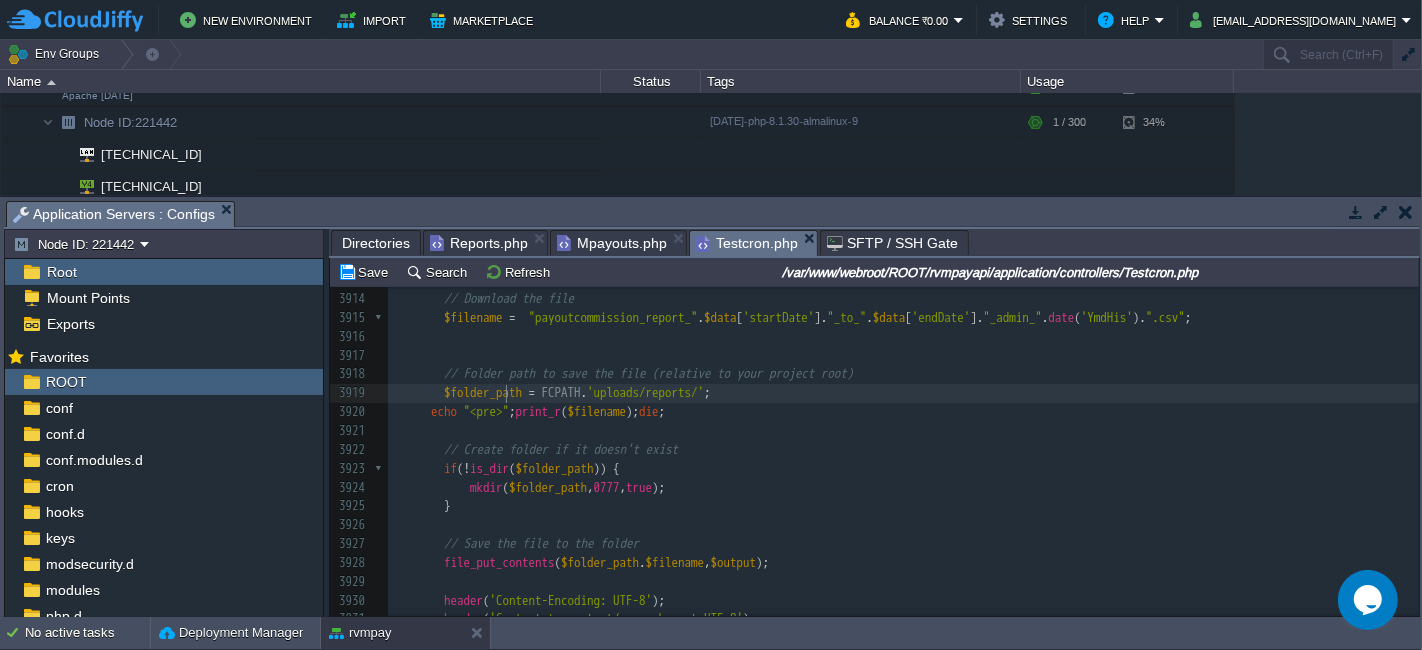 click on "x                $output  . = '"' . $data_csv [ $i ][ 0 ]. '",' ;   3894                $output  . = '"' . $data_csv [ $i ][ 13 ]. '",' ; 3895                $output  . = '"' . $data_csv [ $i ][ 14 ]. '",' ; 3896                $output  . = '"' . $data_csv [ $i ][ 15 ]. '",' ; 3897                $output  . = '"' . $data_csv [ $i ][ 16 ]. '",' ; 3898                $output  . = '"' . $data_csv [ $i ][ 17 ]. '",' ; 3899                $output  . = '"' . $data_csv [ $i ][ 18 ]. '",' ; 3900                $output  . = '"' . $data_csv [ $i ][ 19 ]. '",' ; 3901                $output  . = '"' . $data_csv [ $i ][ 20 ]. '",' ; 3902                $output  . = '"' . $data_csv [ $i ][ 21 ]. '",' ; 3903                $output  . = '"' . $data_csv [ $i ][ 22 ]. '",' ; 3904                $output  . = '"' . $data_csv [ $i ][ 23 ]. '",' ; 3905                $output  . = '"' . $data_csv [ $i ][ 24 ]. '",' ; 3906                $output  . = '"' . $data_csv [ $i ][ 25 ]. '",' ; 3907                $output  . = '"' . [ $i ;" at bounding box center (903, 327) 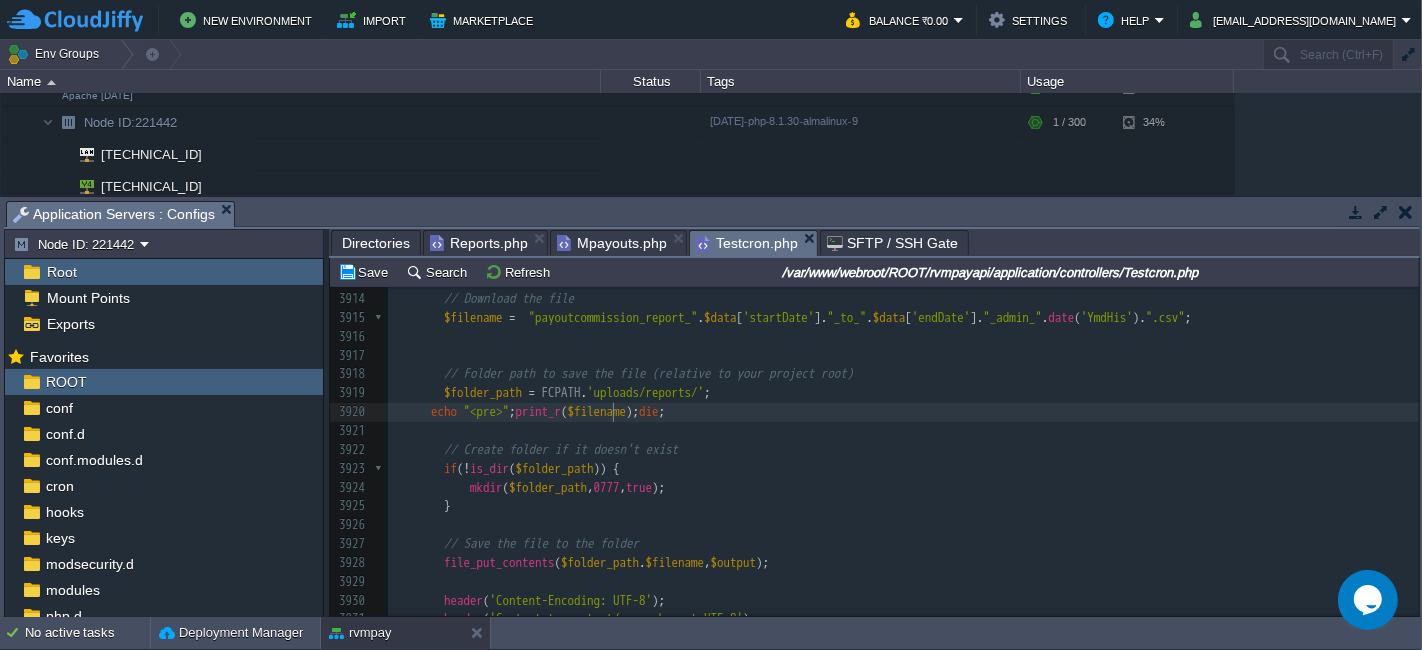 click on "x                $output  . = '"' . $data_csv [ $i ][ 0 ]. '",' ;   3894                $output  . = '"' . $data_csv [ $i ][ 13 ]. '",' ; 3895                $output  . = '"' . $data_csv [ $i ][ 14 ]. '",' ; 3896                $output  . = '"' . $data_csv [ $i ][ 15 ]. '",' ; 3897                $output  . = '"' . $data_csv [ $i ][ 16 ]. '",' ; 3898                $output  . = '"' . $data_csv [ $i ][ 17 ]. '",' ; 3899                $output  . = '"' . $data_csv [ $i ][ 18 ]. '",' ; 3900                $output  . = '"' . $data_csv [ $i ][ 19 ]. '",' ; 3901                $output  . = '"' . $data_csv [ $i ][ 20 ]. '",' ; 3902                $output  . = '"' . $data_csv [ $i ][ 21 ]. '",' ; 3903                $output  . = '"' . $data_csv [ $i ][ 22 ]. '",' ; 3904                $output  . = '"' . $data_csv [ $i ][ 23 ]. '",' ; 3905                $output  . = '"' . $data_csv [ $i ][ 24 ]. '",' ; 3906                $output  . = '"' . $data_csv [ $i ][ 25 ]. '",' ; 3907                $output  . = '"' . [ $i ;" at bounding box center [903, 327] 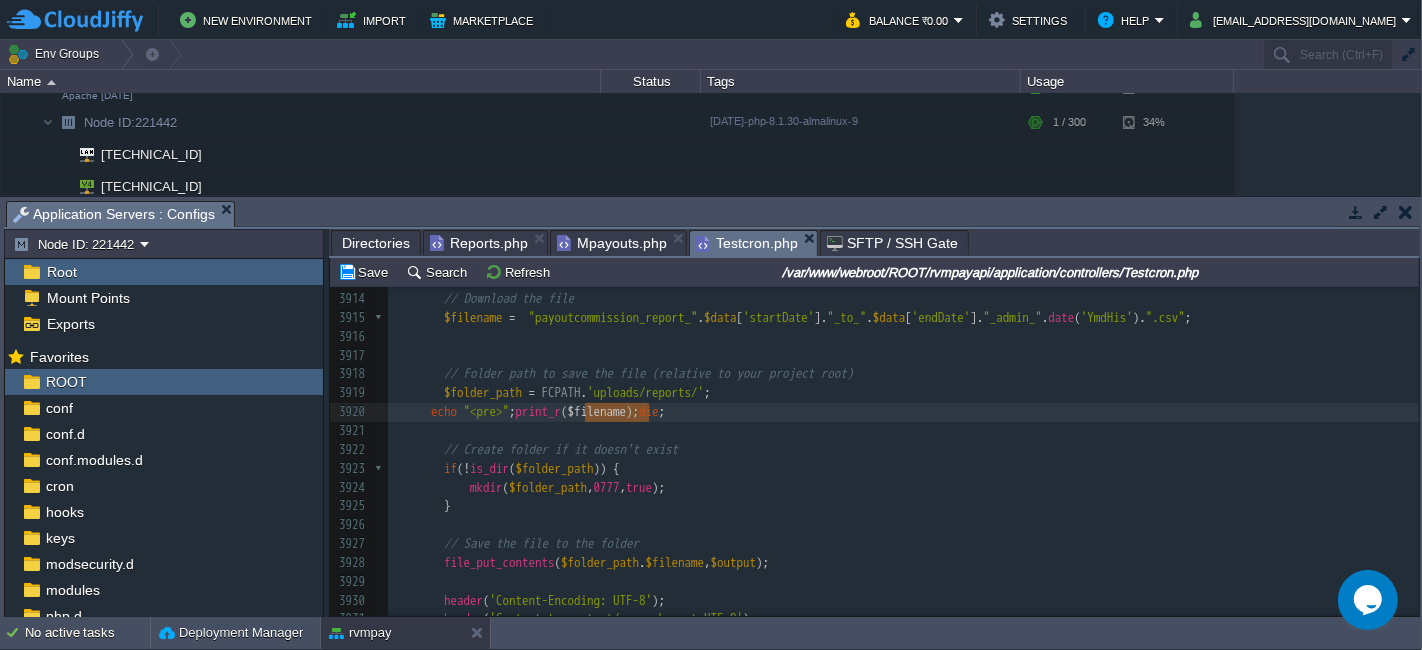 paste 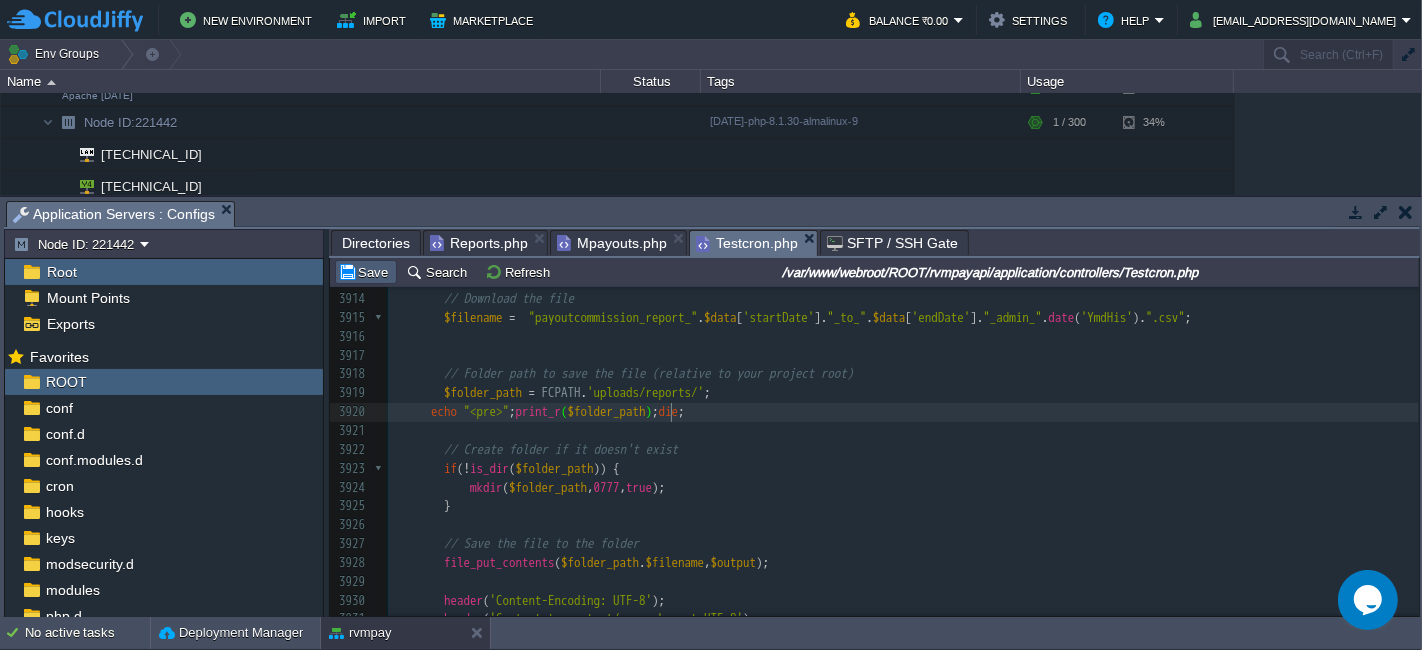 type on "$filename" 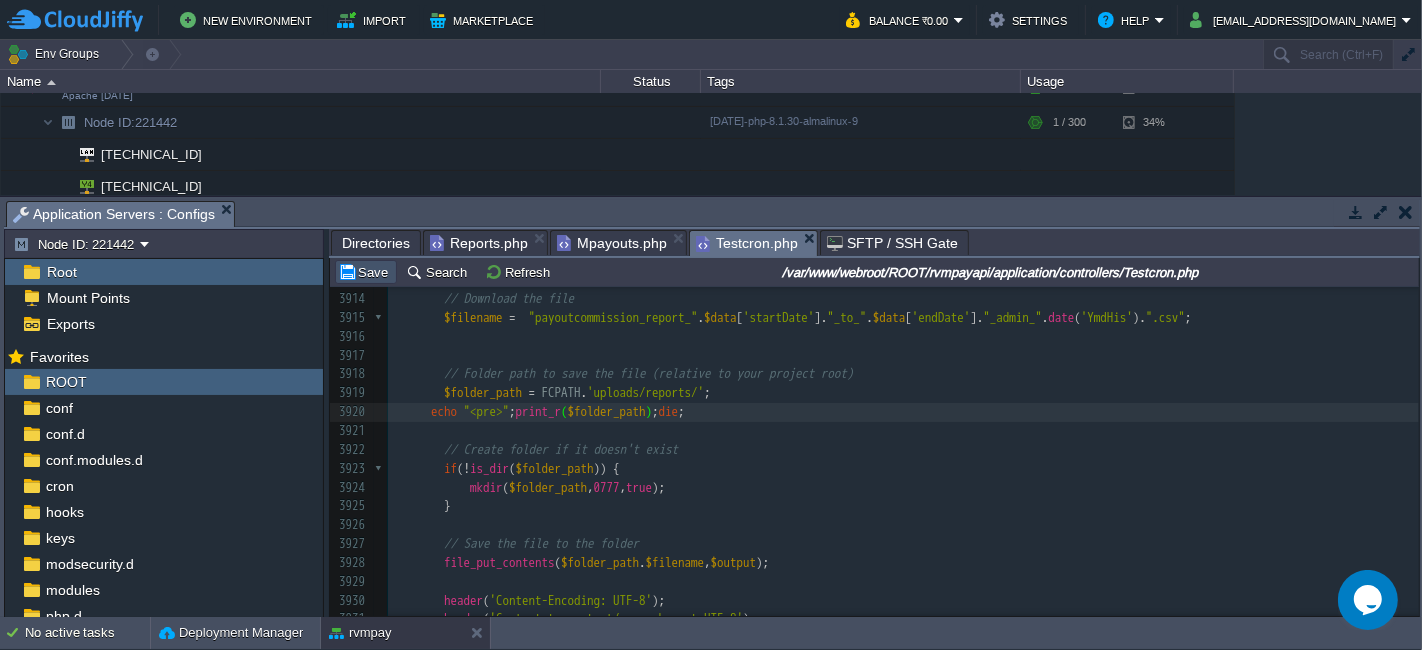click on "Save" at bounding box center [366, 272] 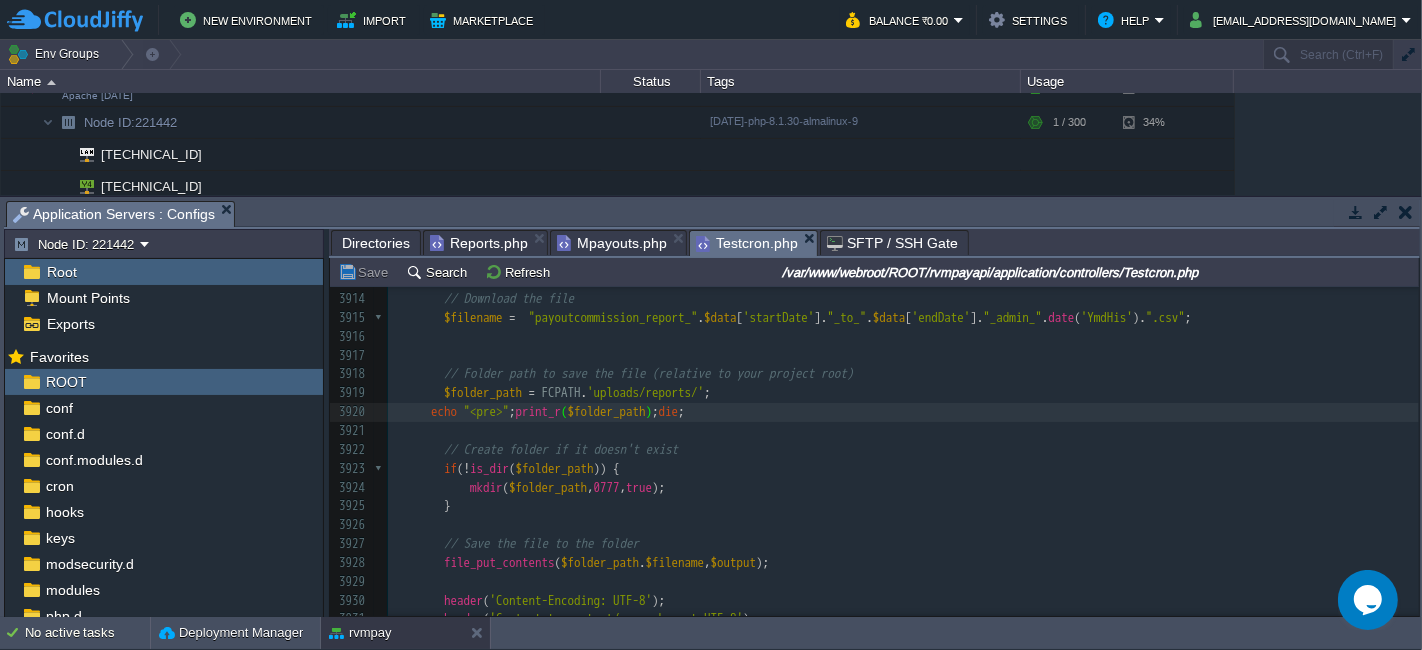 click on "Directories" at bounding box center (376, 243) 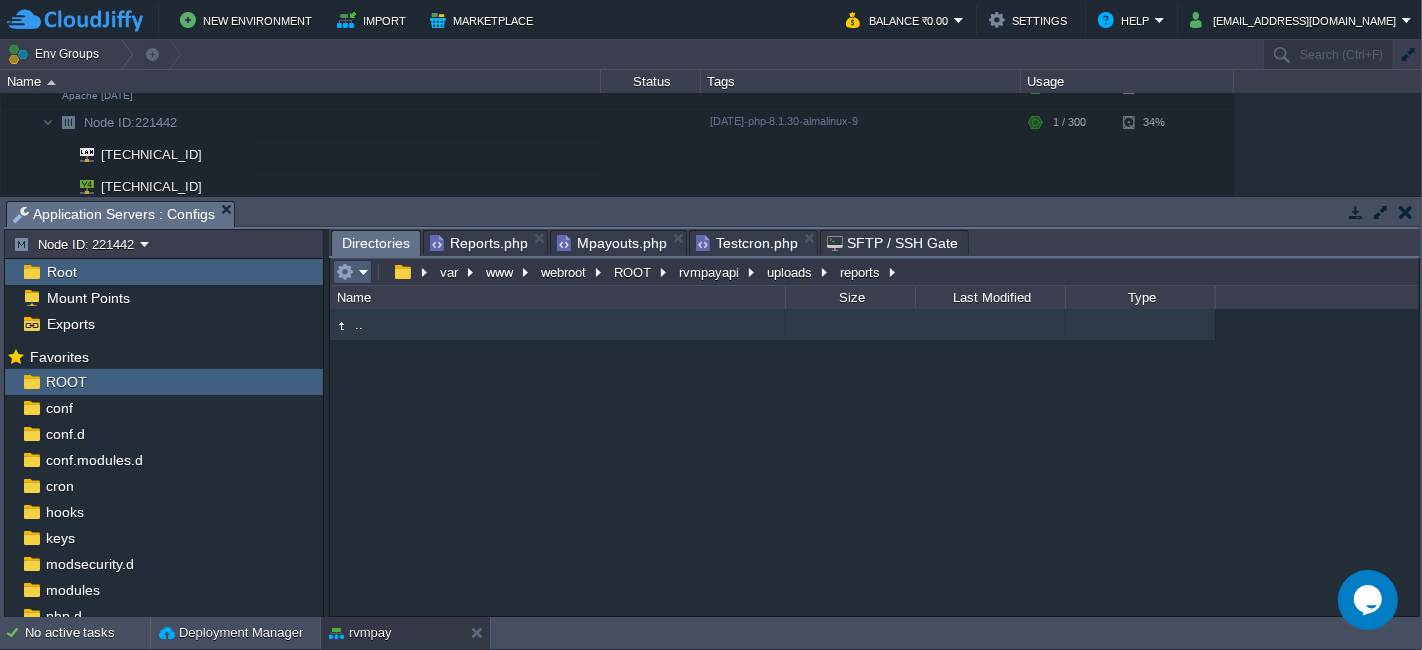 click at bounding box center [352, 272] 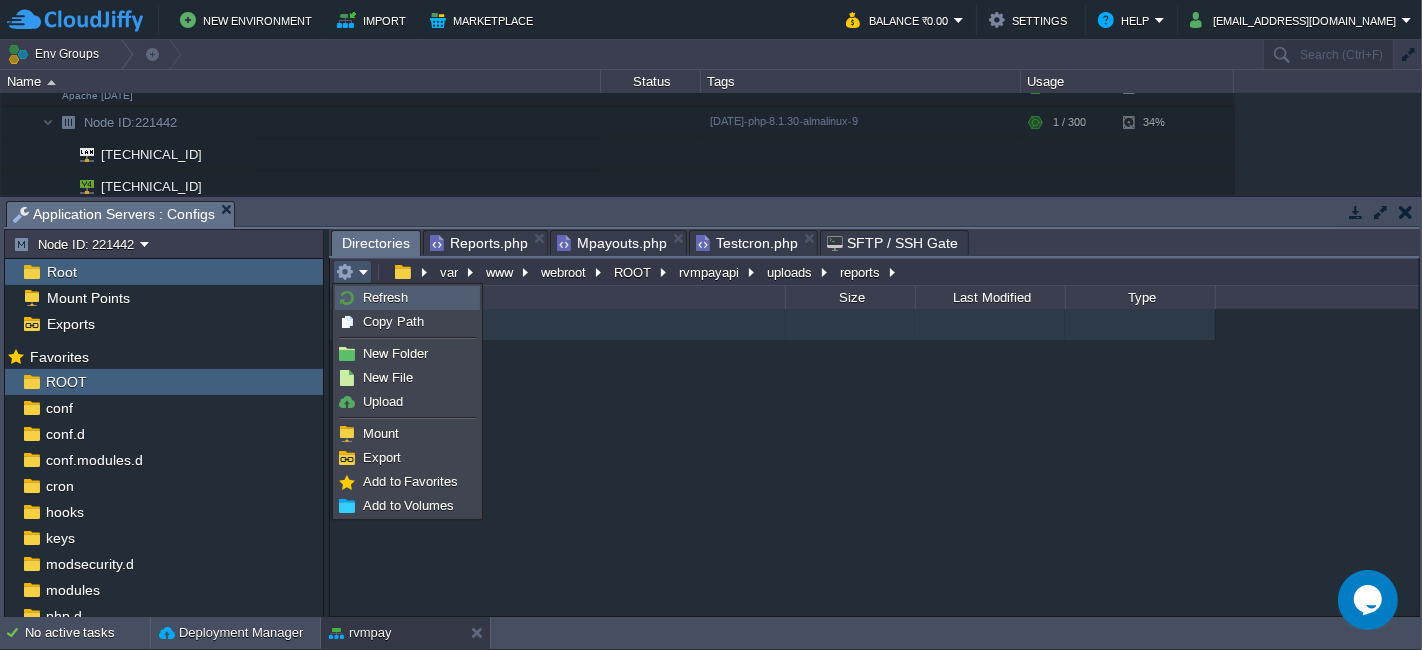 click on "Refresh" at bounding box center (385, 297) 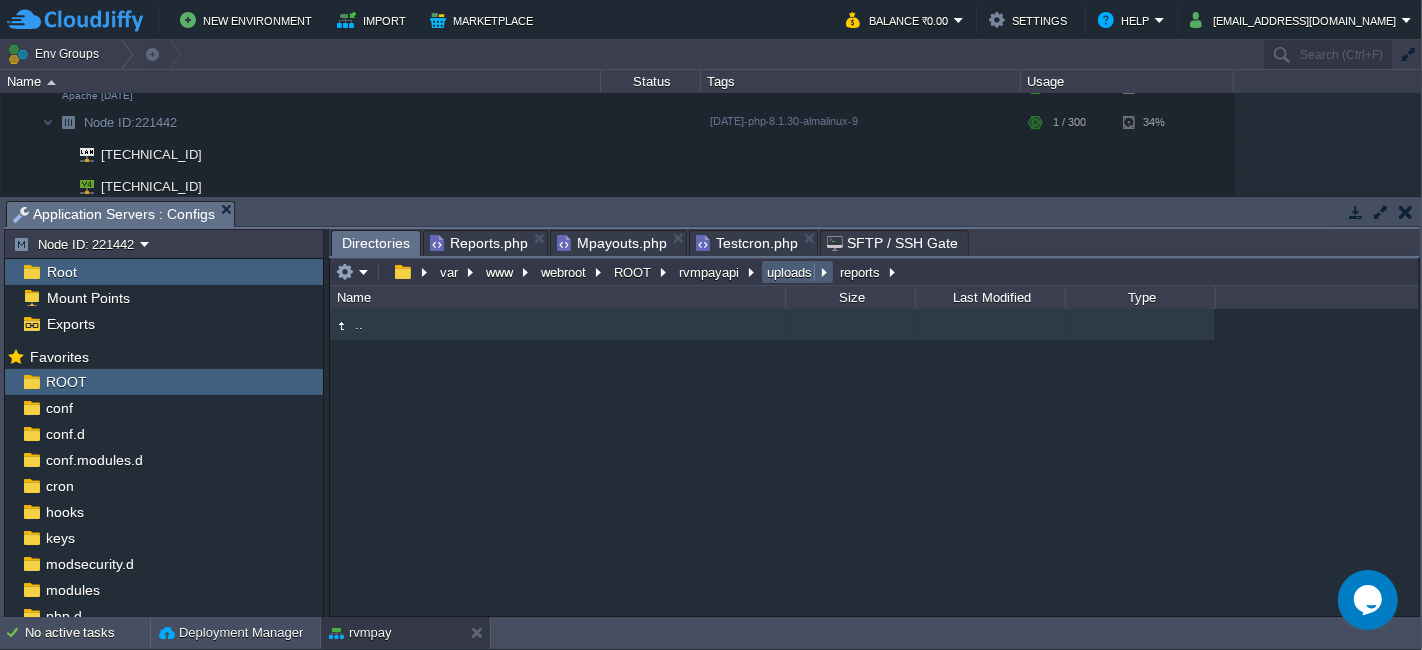 click on "uploads" at bounding box center (790, 272) 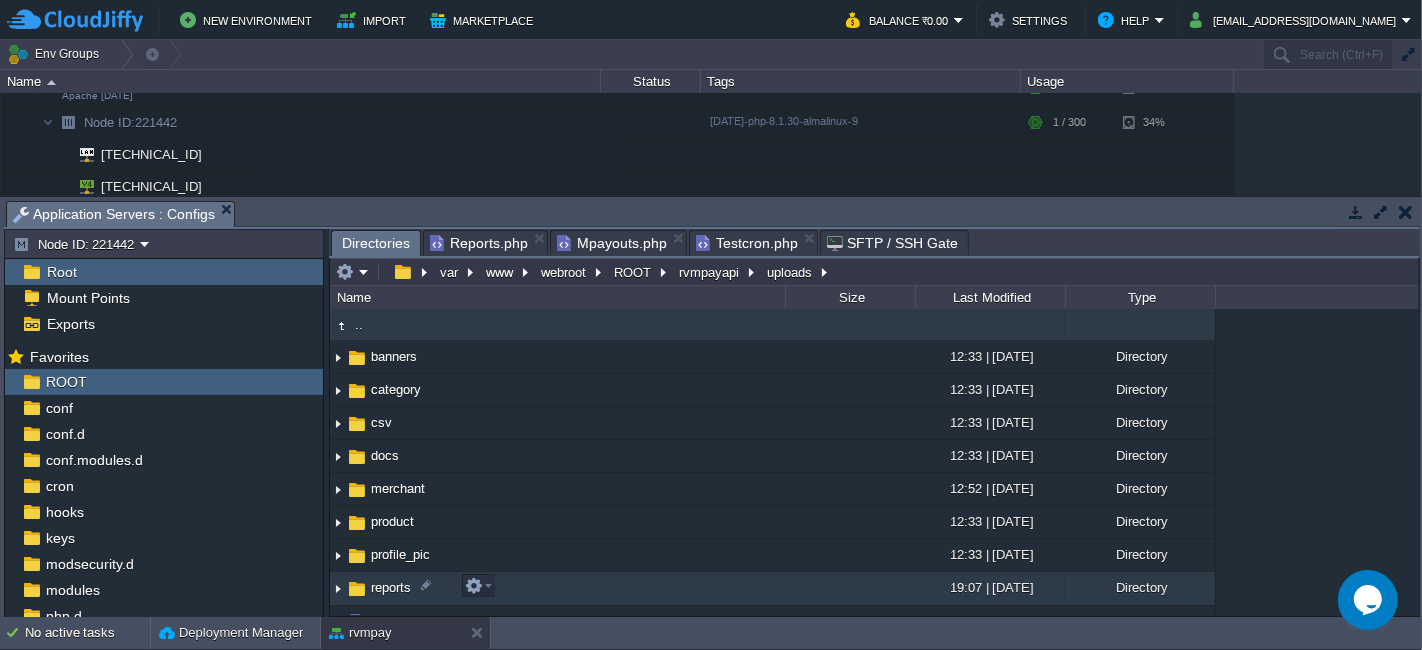 click on "reports" at bounding box center [557, 588] 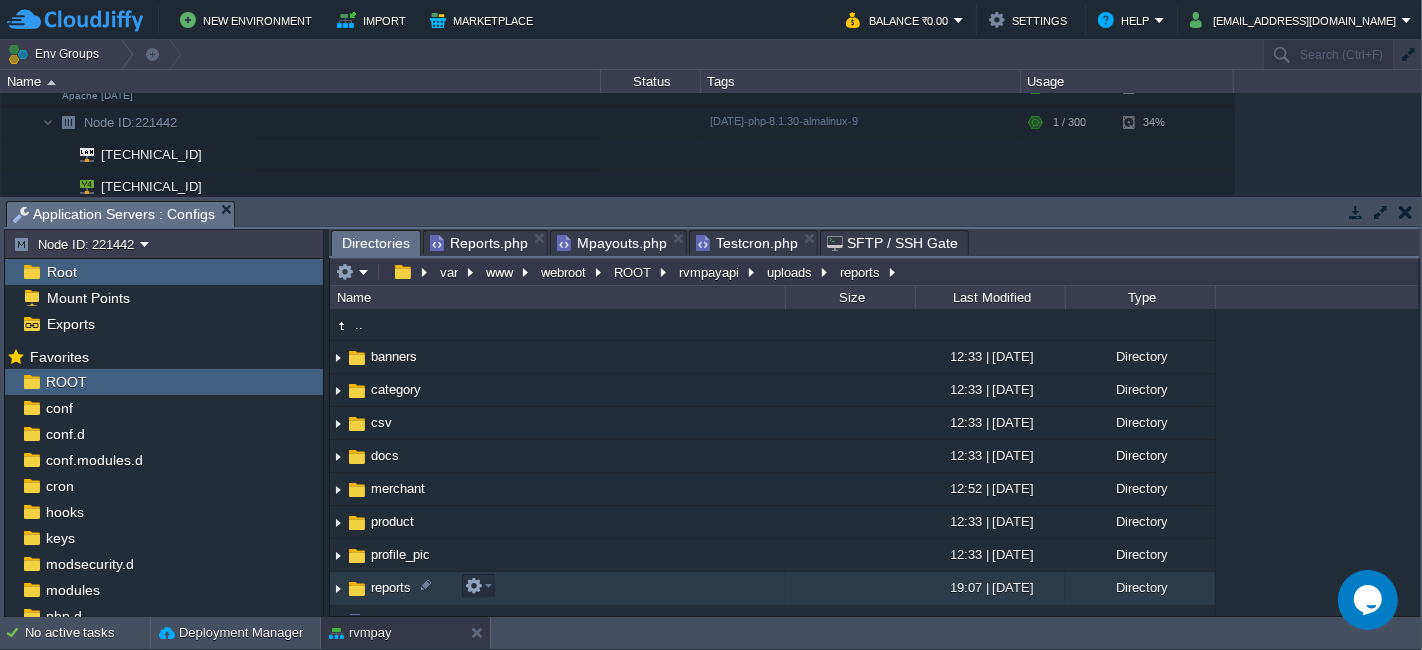click on "reports" at bounding box center (557, 588) 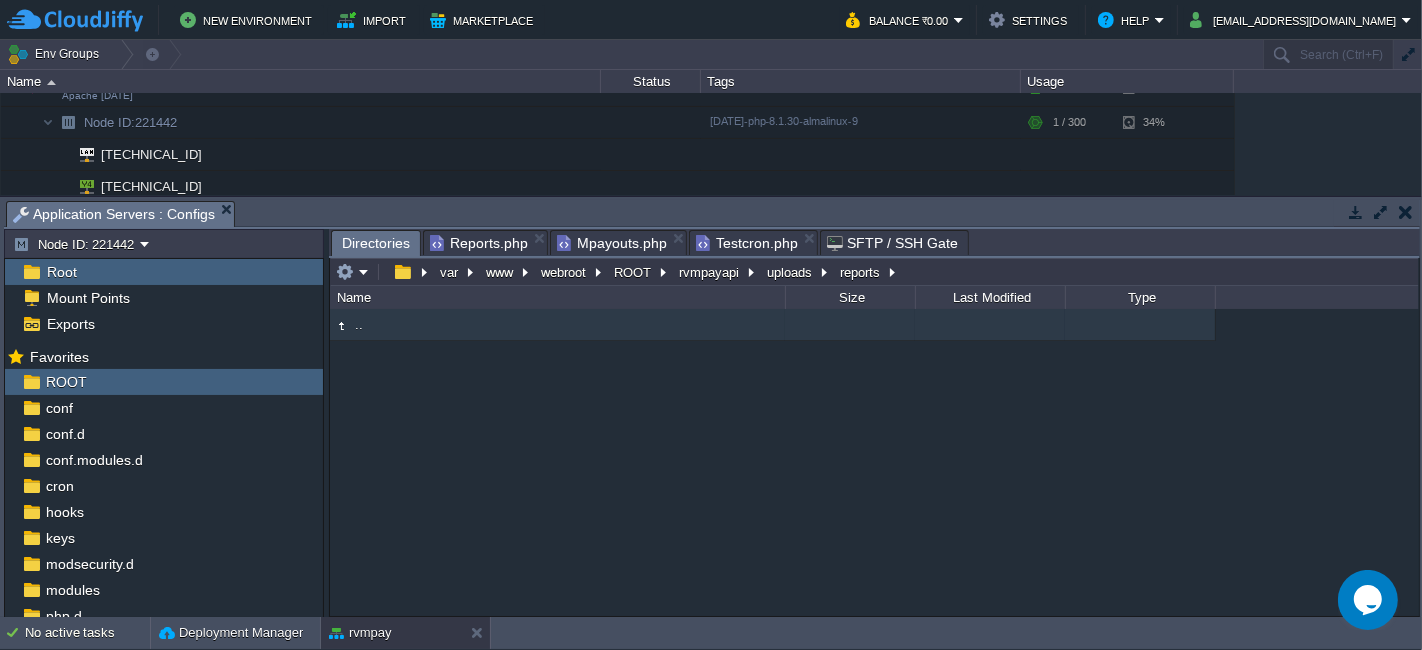 click on "Testcron.php" at bounding box center (747, 243) 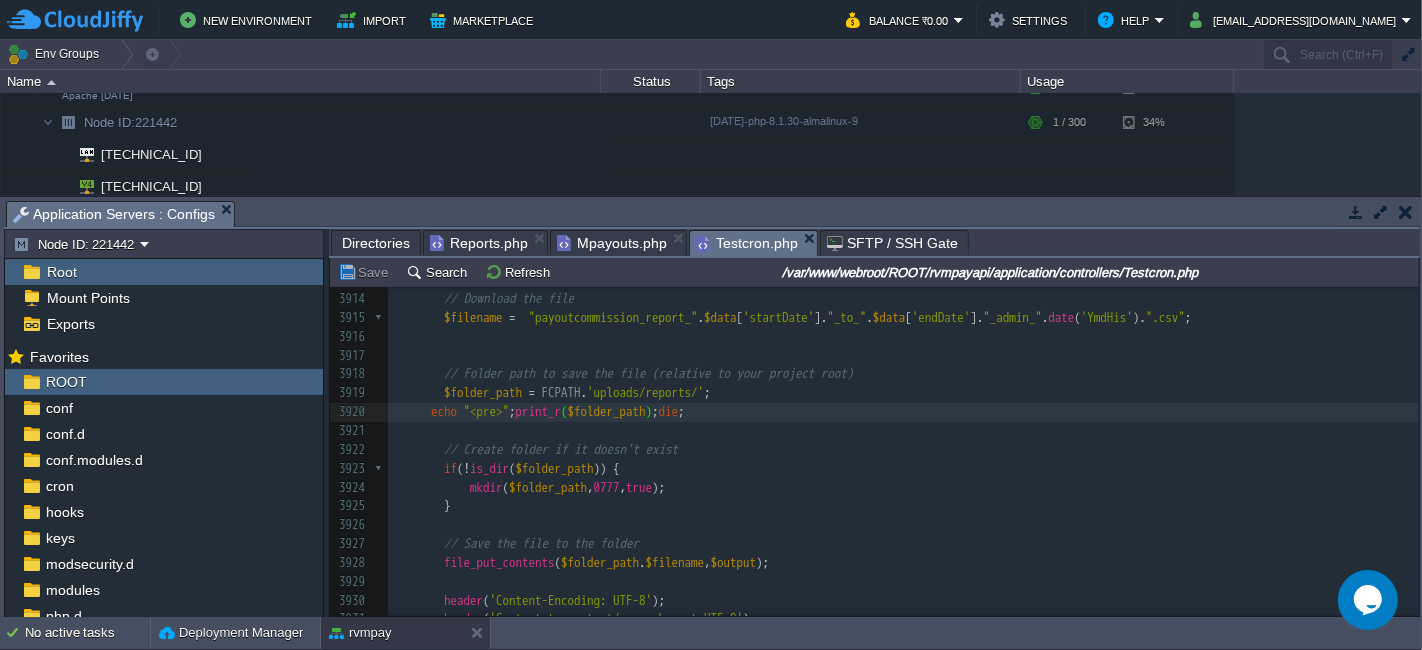 scroll, scrollTop: 6393, scrollLeft: 0, axis: vertical 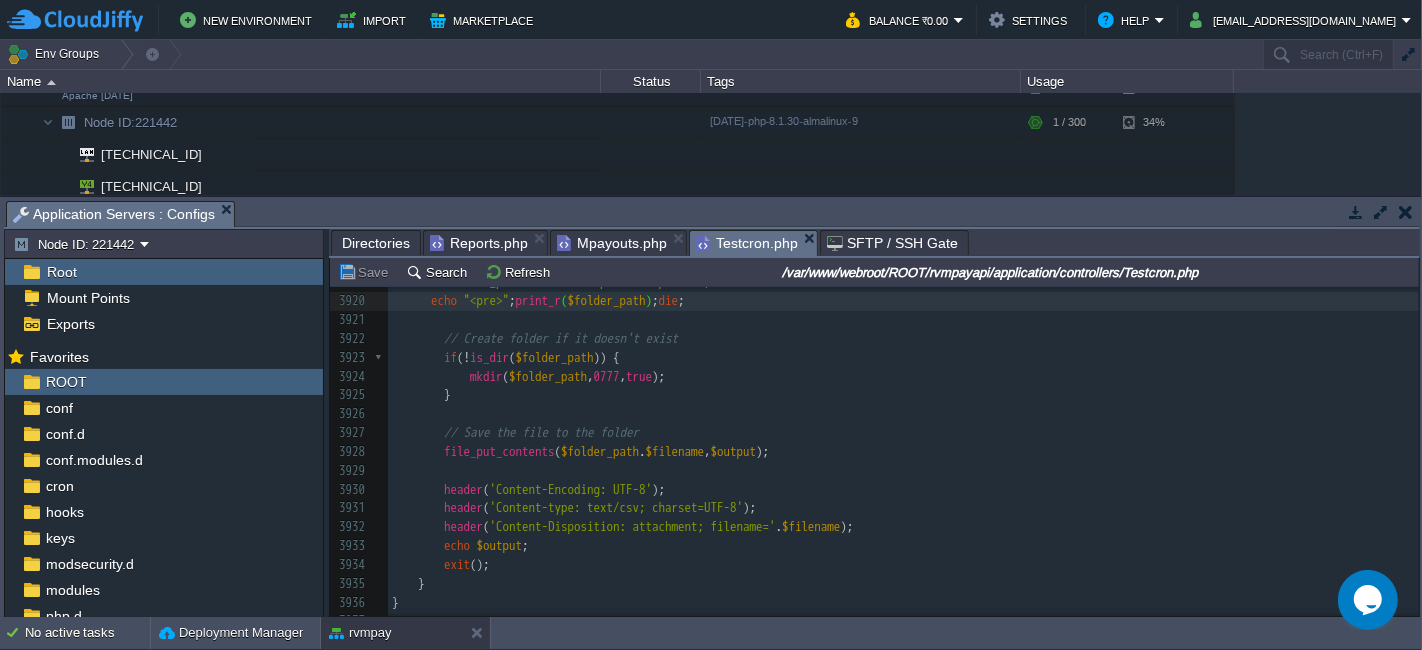 click on "Directories" at bounding box center (376, 243) 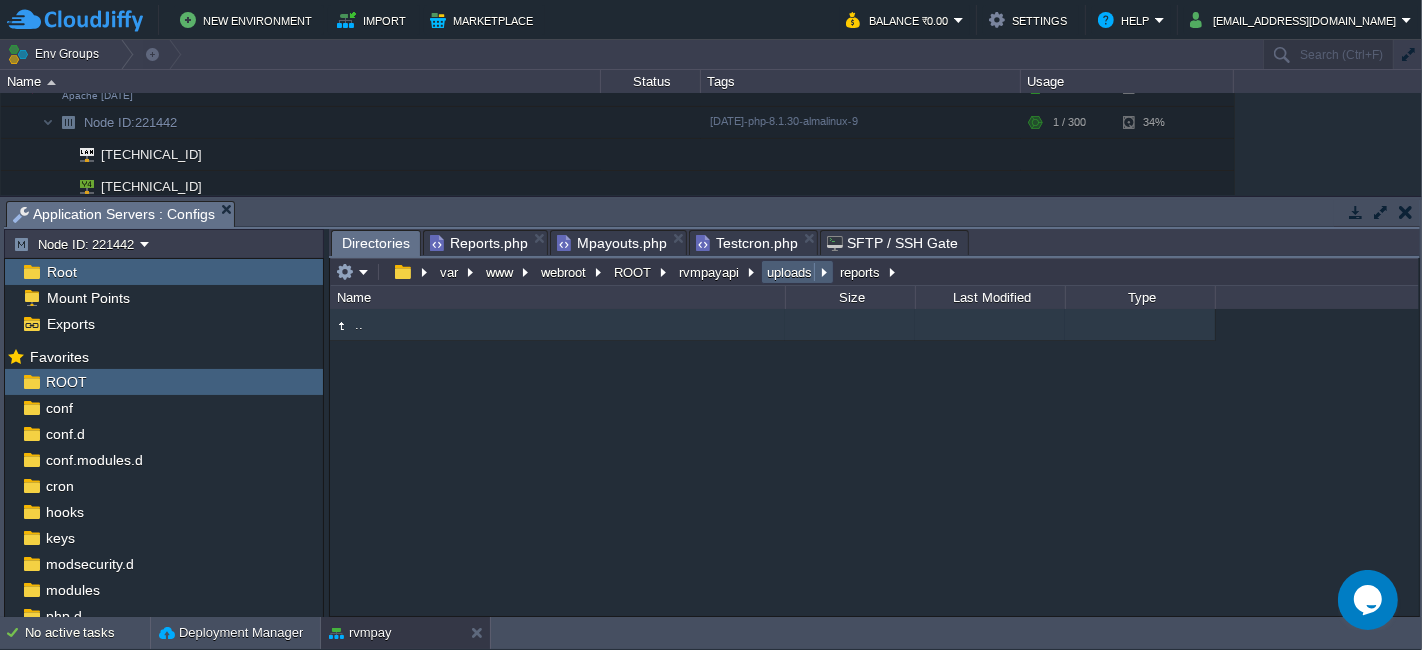 click on "uploads" at bounding box center [790, 272] 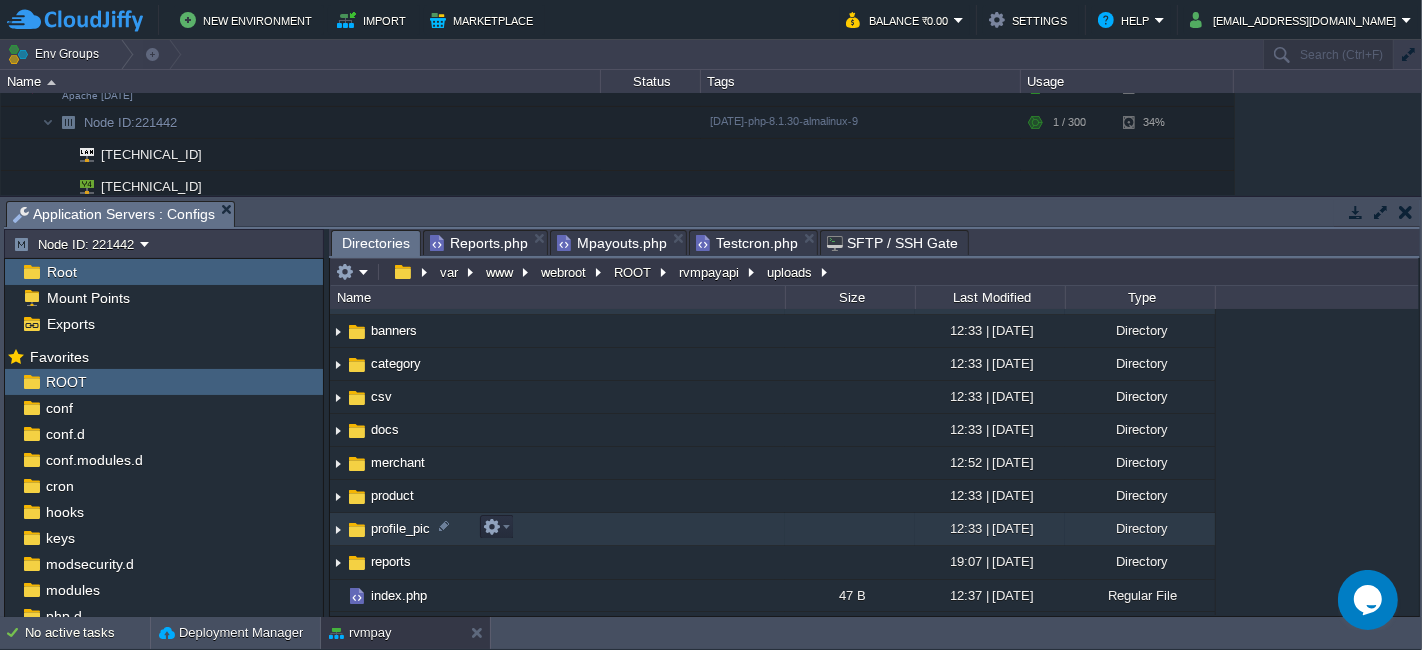 scroll, scrollTop: 50, scrollLeft: 0, axis: vertical 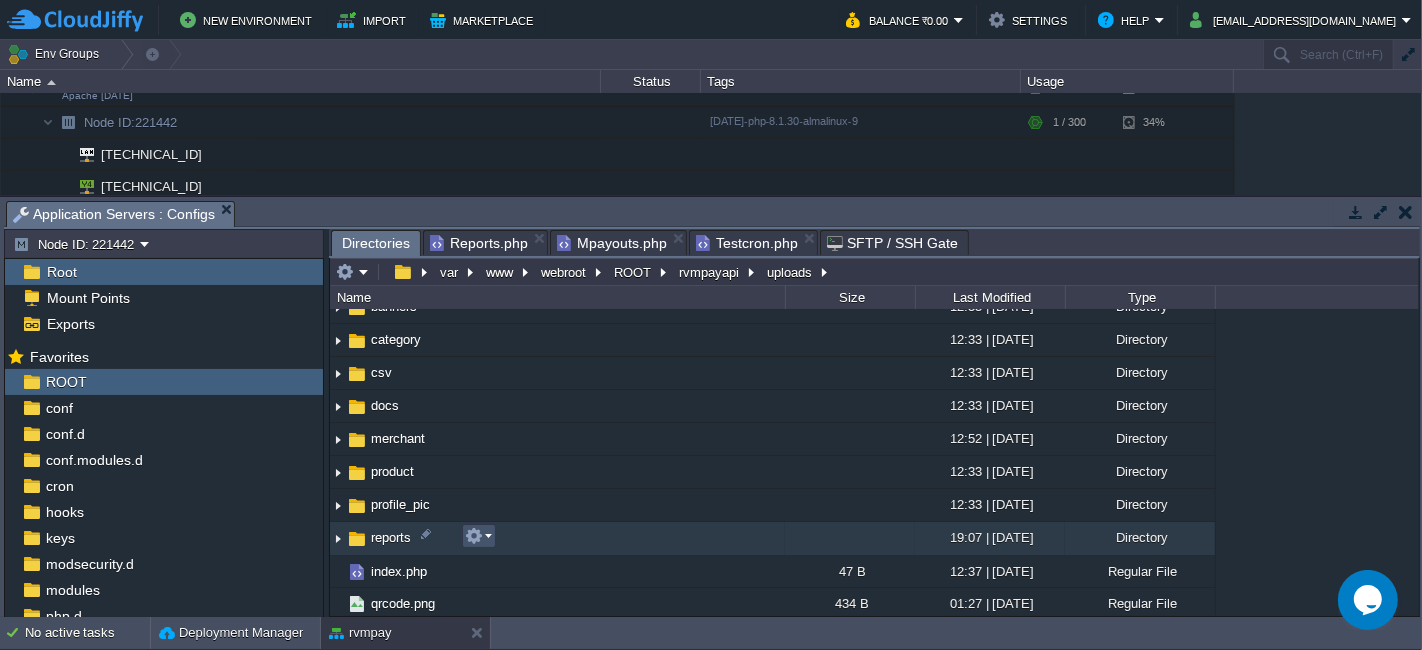 click at bounding box center (474, 536) 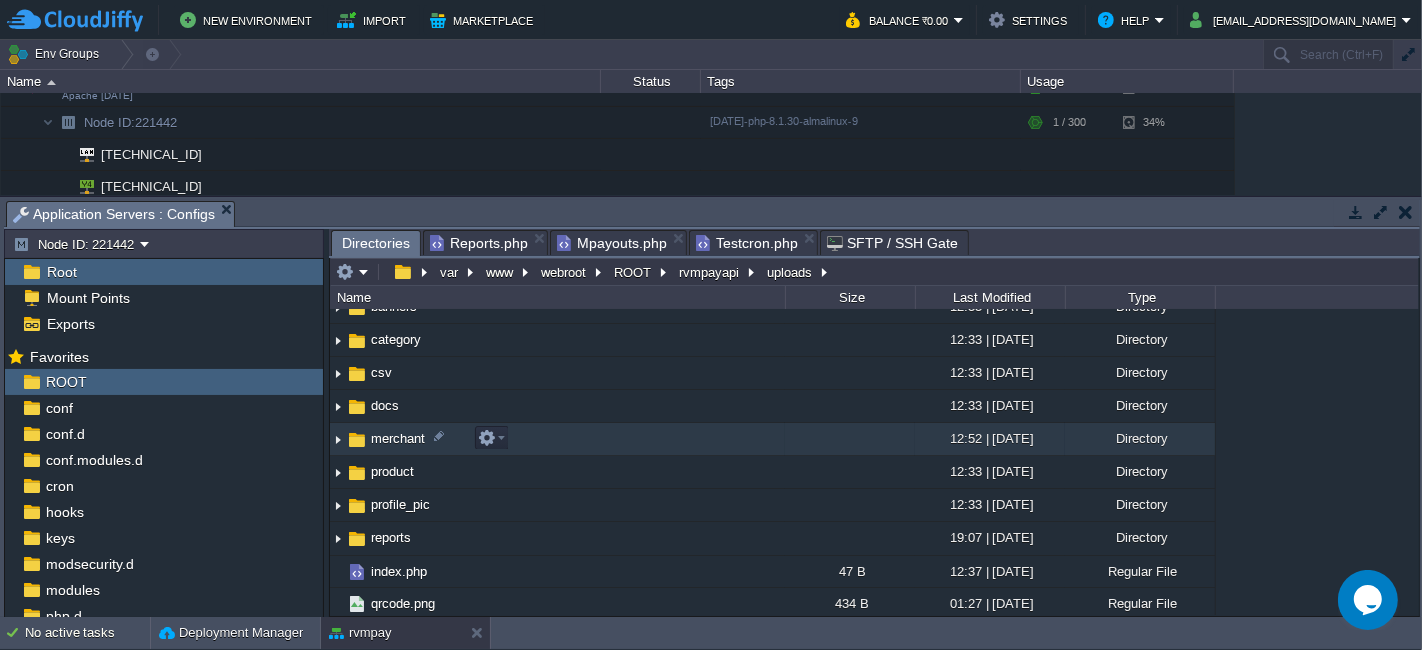 click on "merchant" at bounding box center [557, 439] 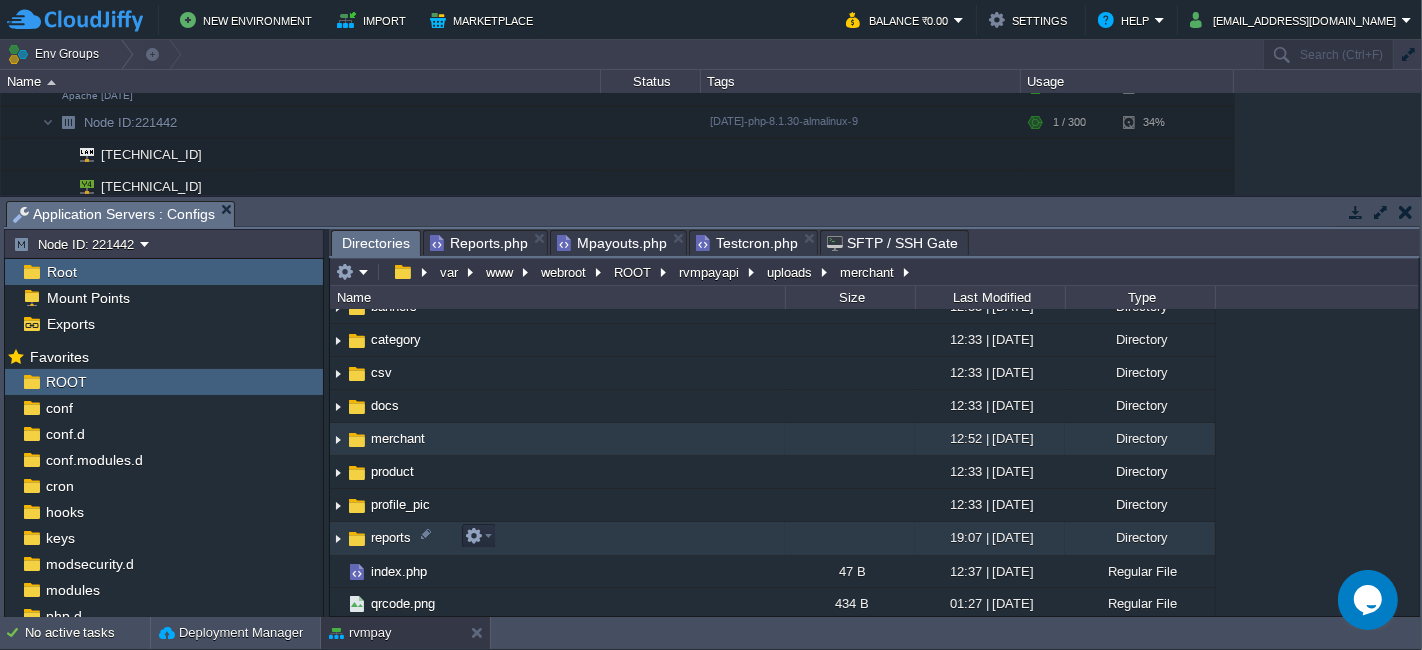 click on "reports" at bounding box center (557, 538) 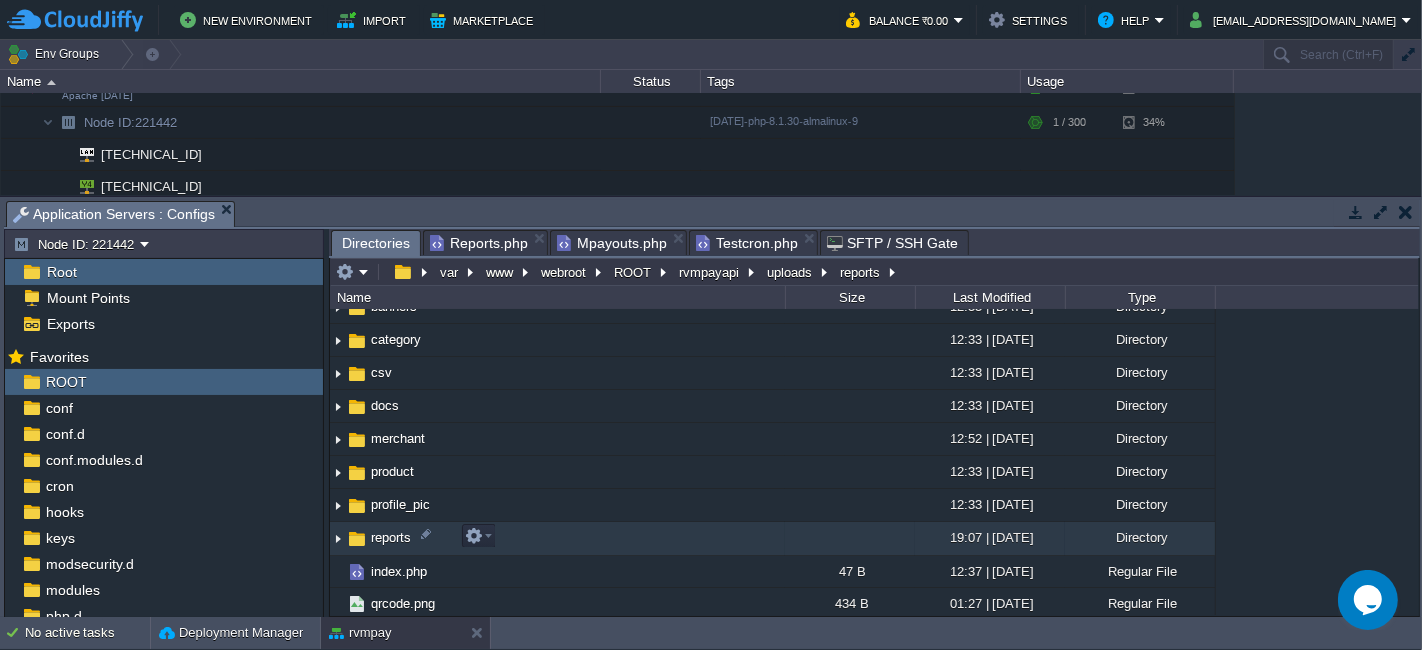 click on "reports" at bounding box center (557, 538) 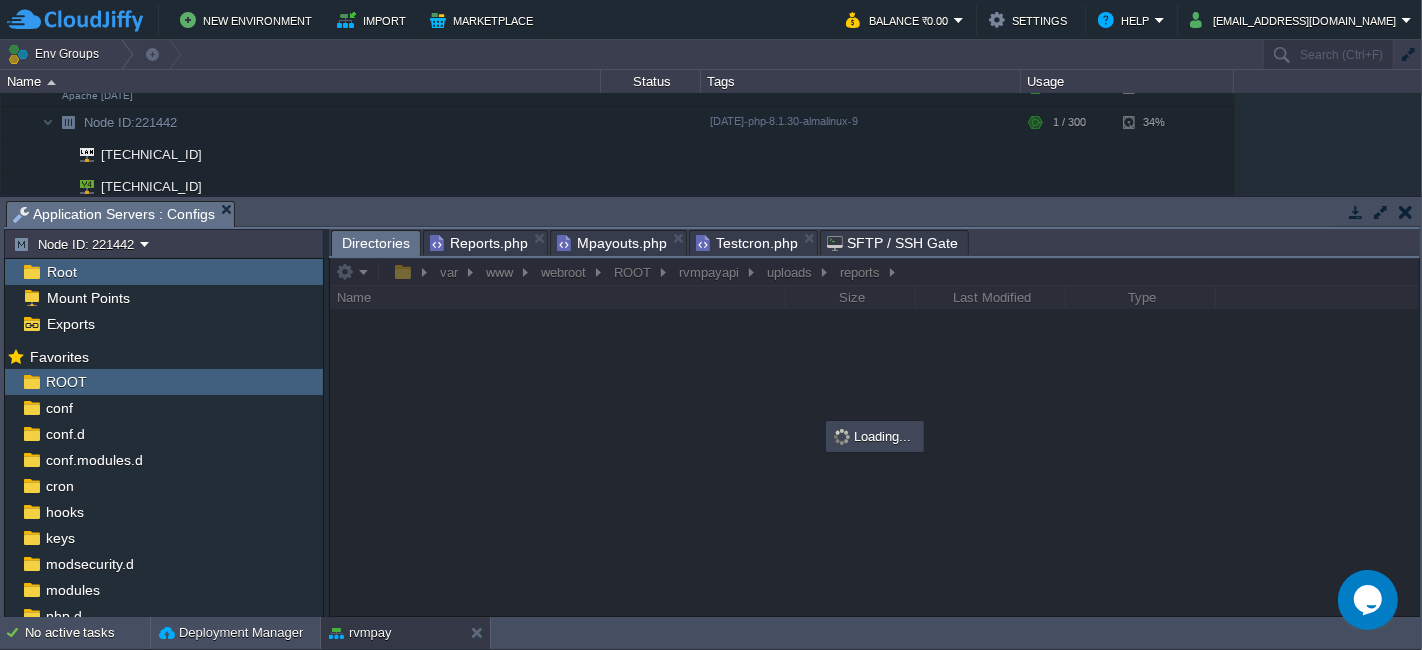 scroll, scrollTop: 0, scrollLeft: 0, axis: both 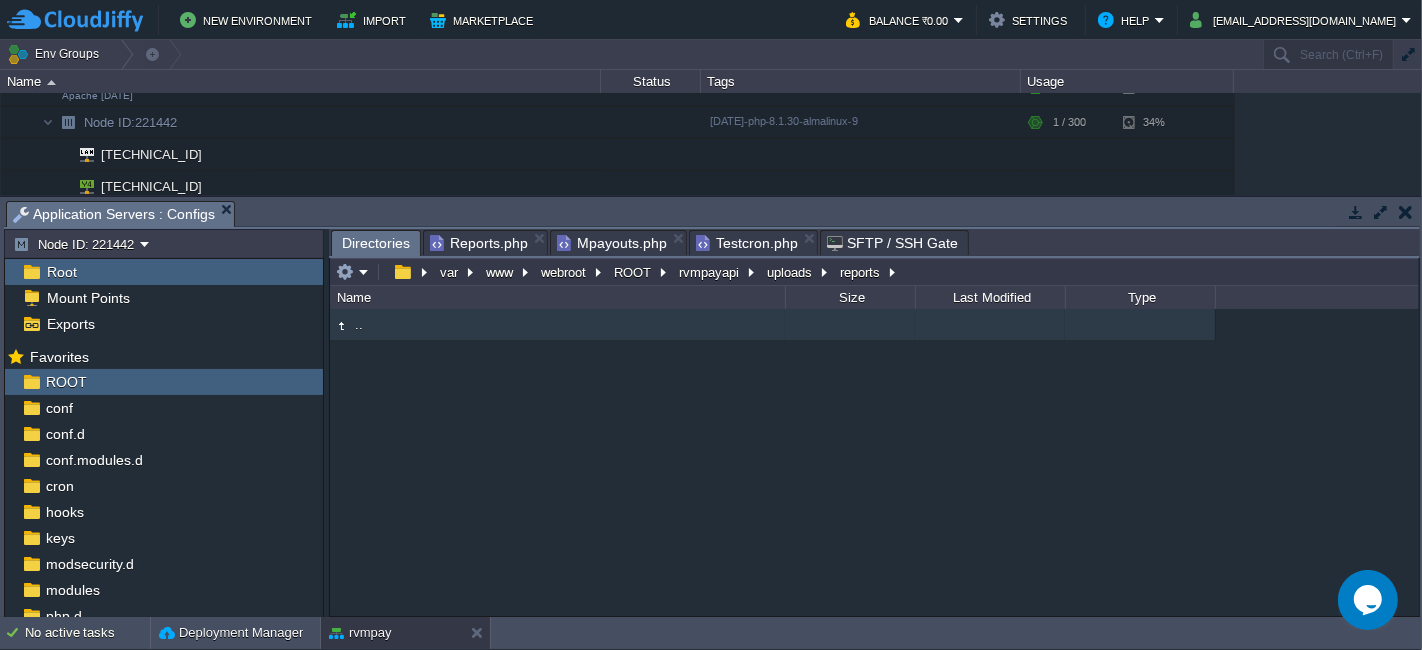 click on ".." at bounding box center [557, 325] 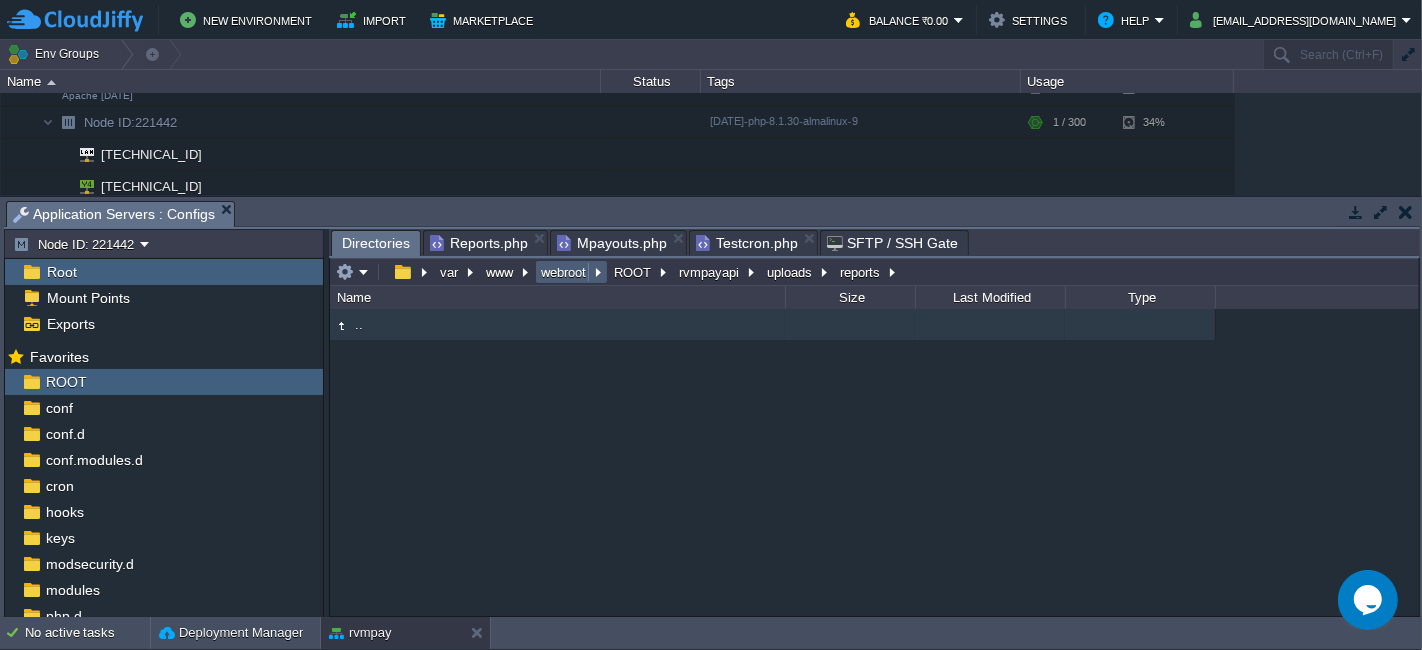 click on "Mpayouts.php" at bounding box center [612, 243] 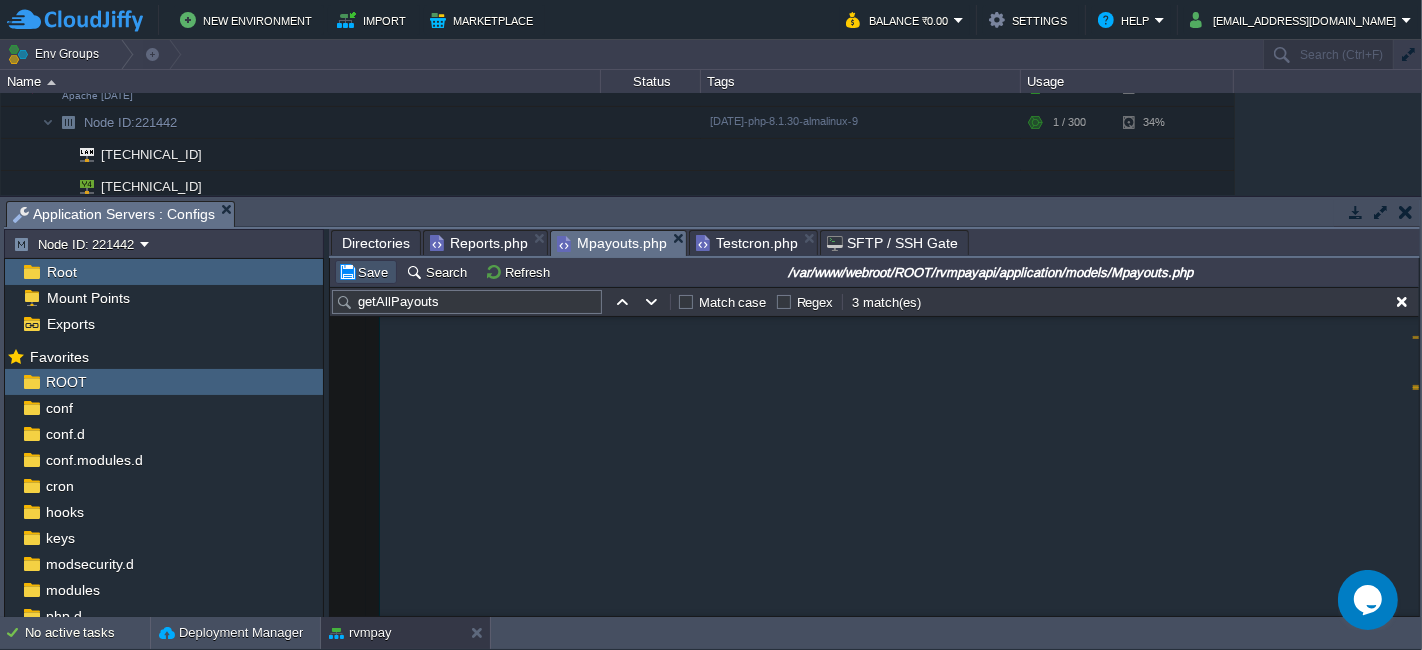 click on "Save" at bounding box center (366, 272) 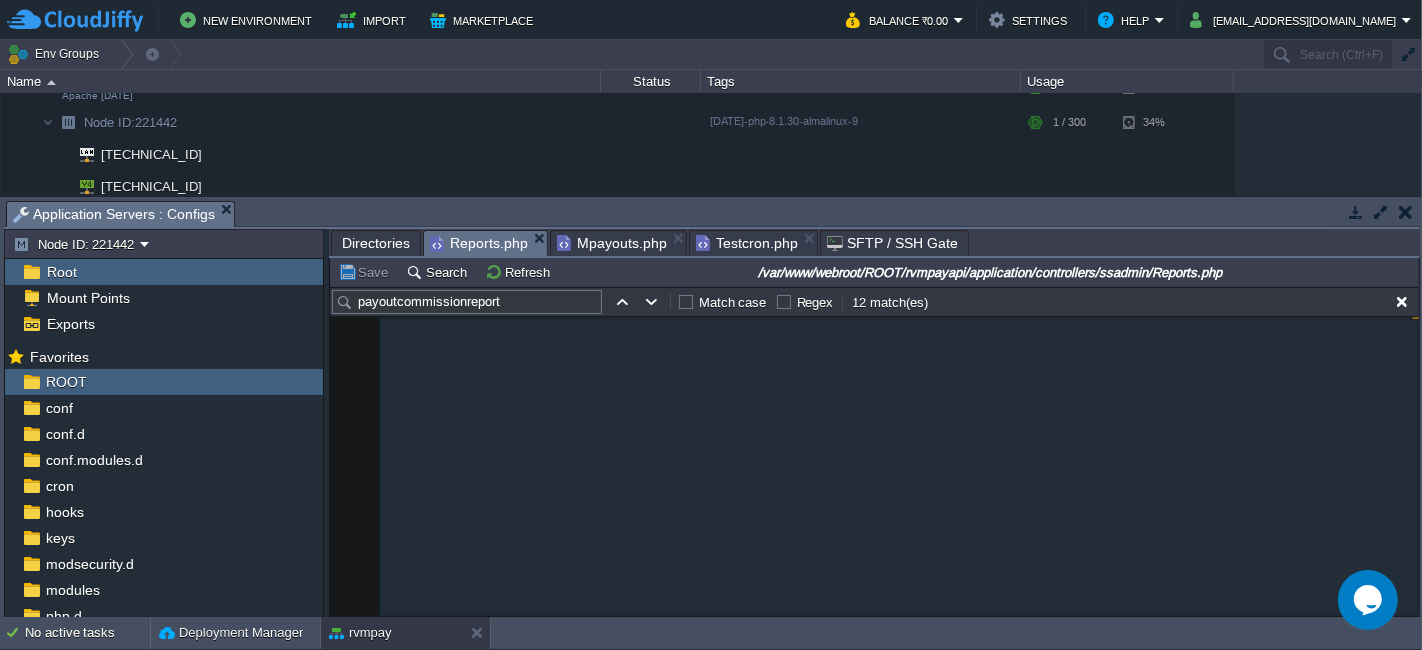 click on "Reports.php" at bounding box center [479, 243] 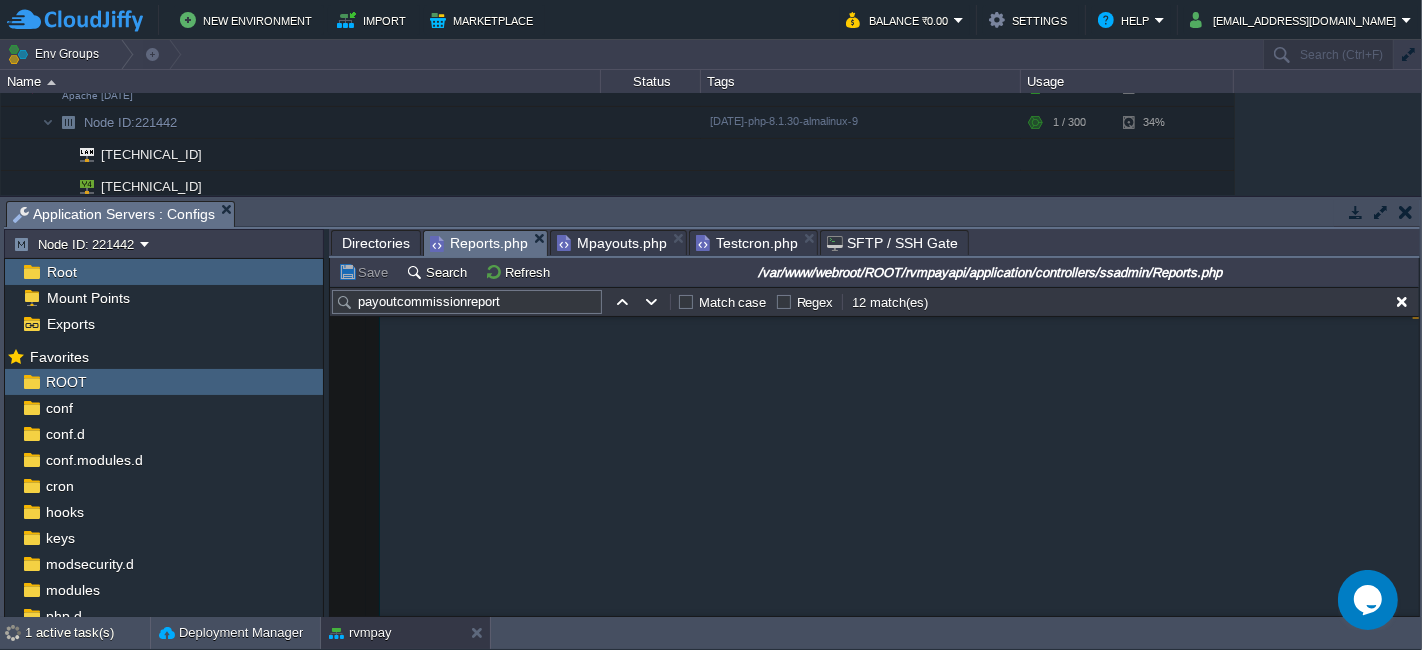 click on "Save" at bounding box center (366, 272) 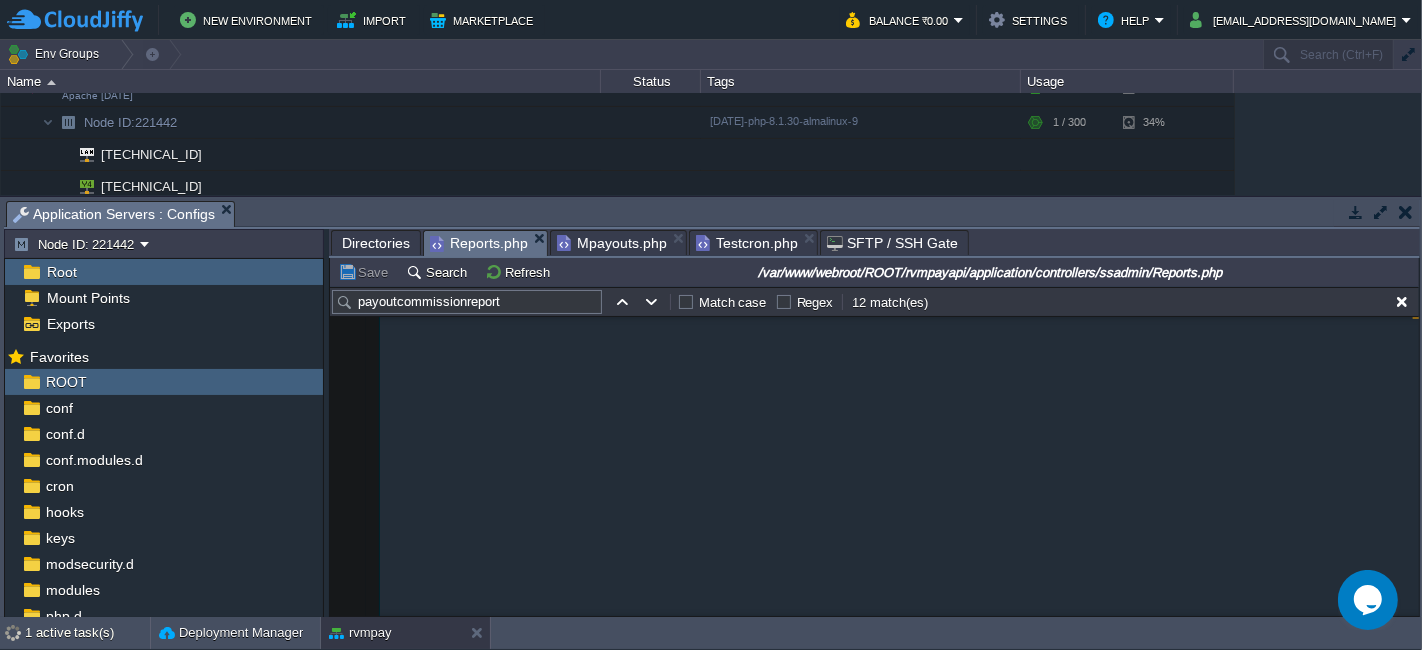 click on "Mpayouts.php" at bounding box center (612, 243) 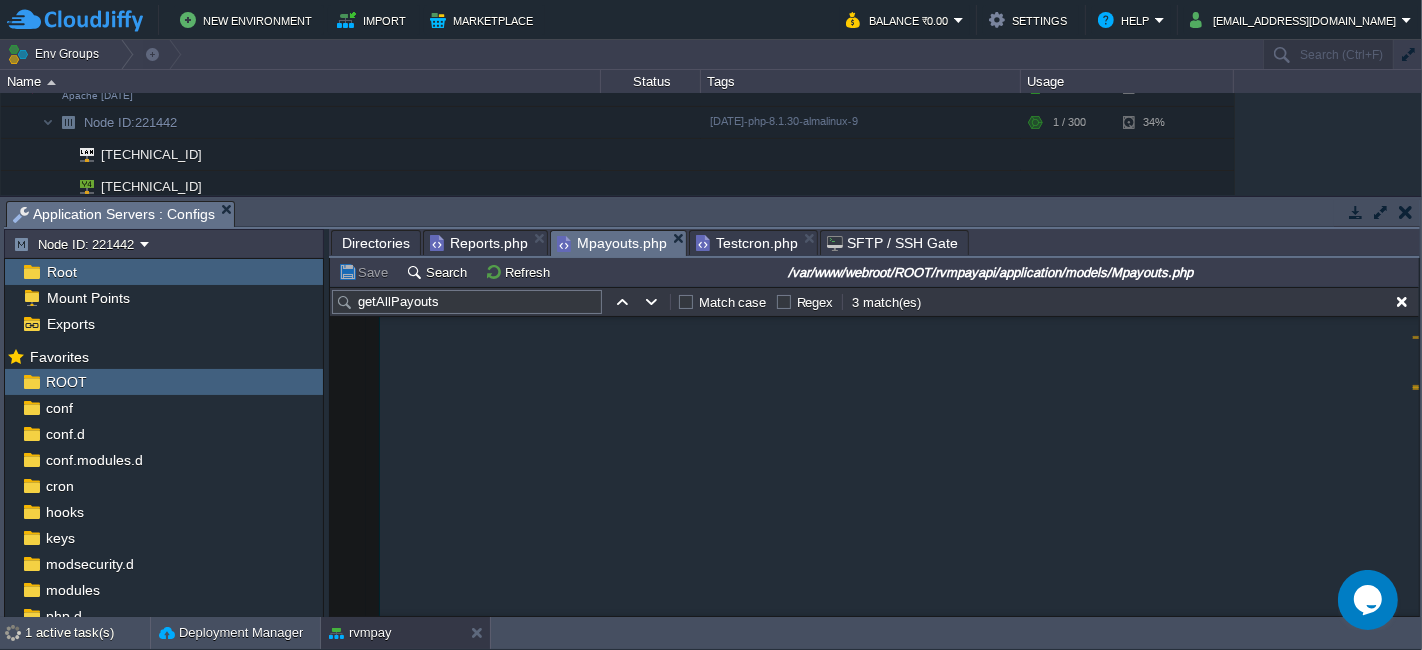click on "Testcron.php" at bounding box center (747, 243) 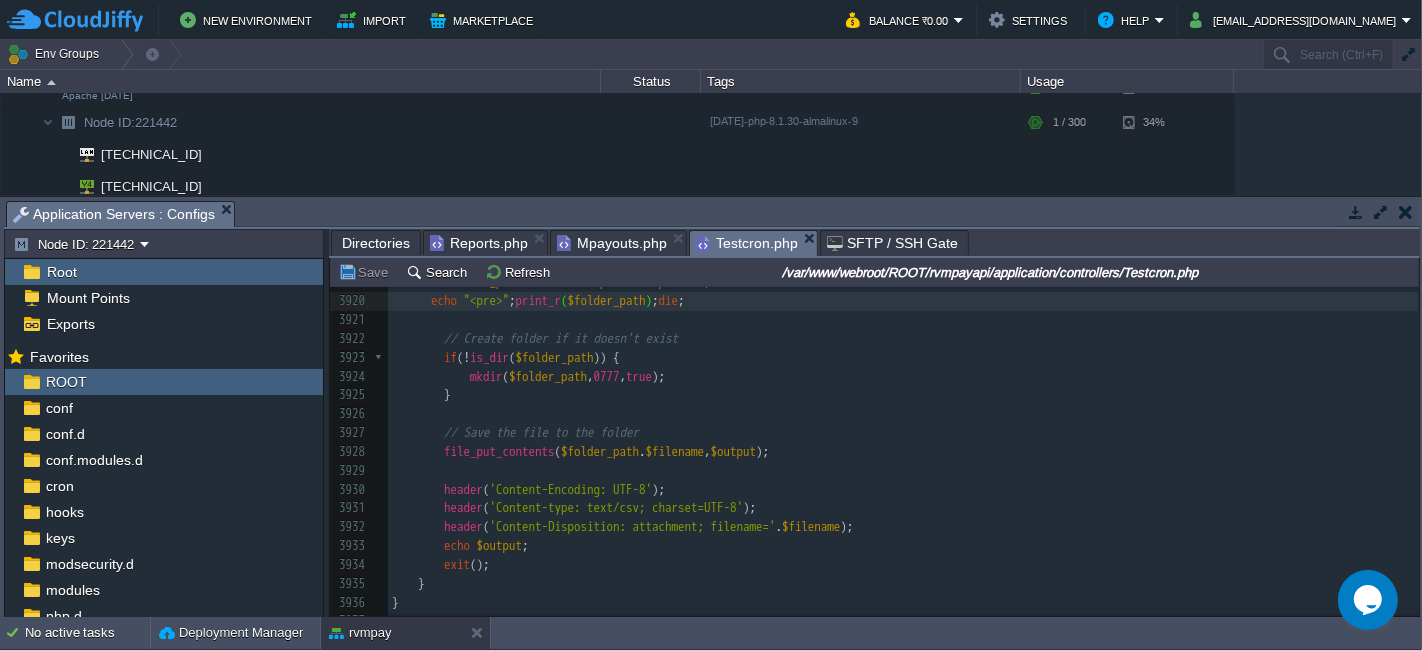 click on "Save" at bounding box center (366, 272) 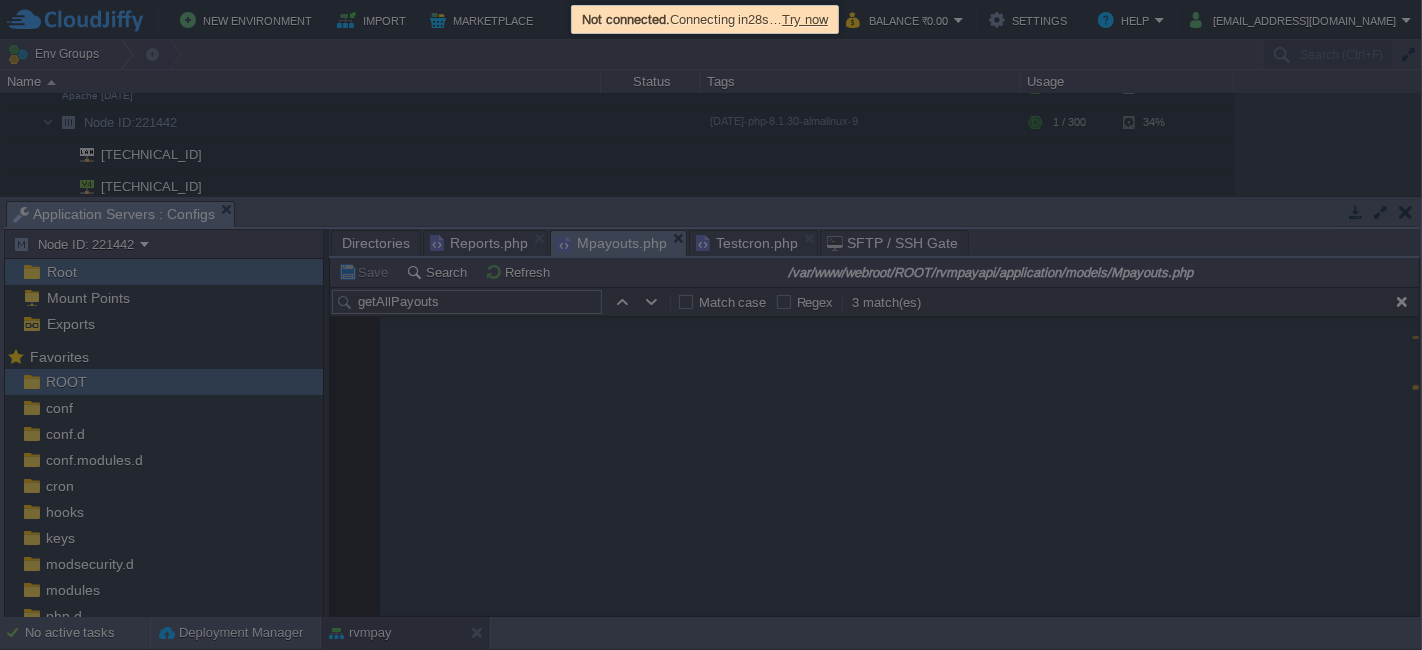 click at bounding box center (711, 325) 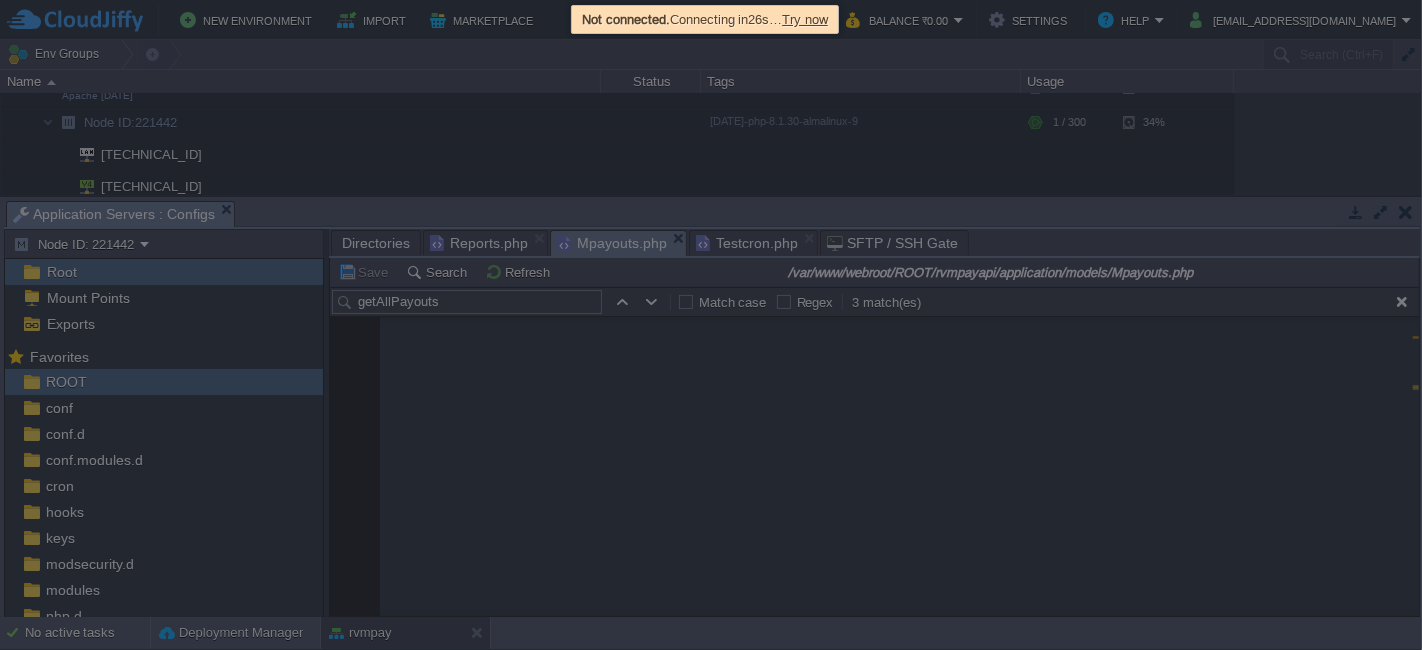 click on "Try now" at bounding box center [805, 19] 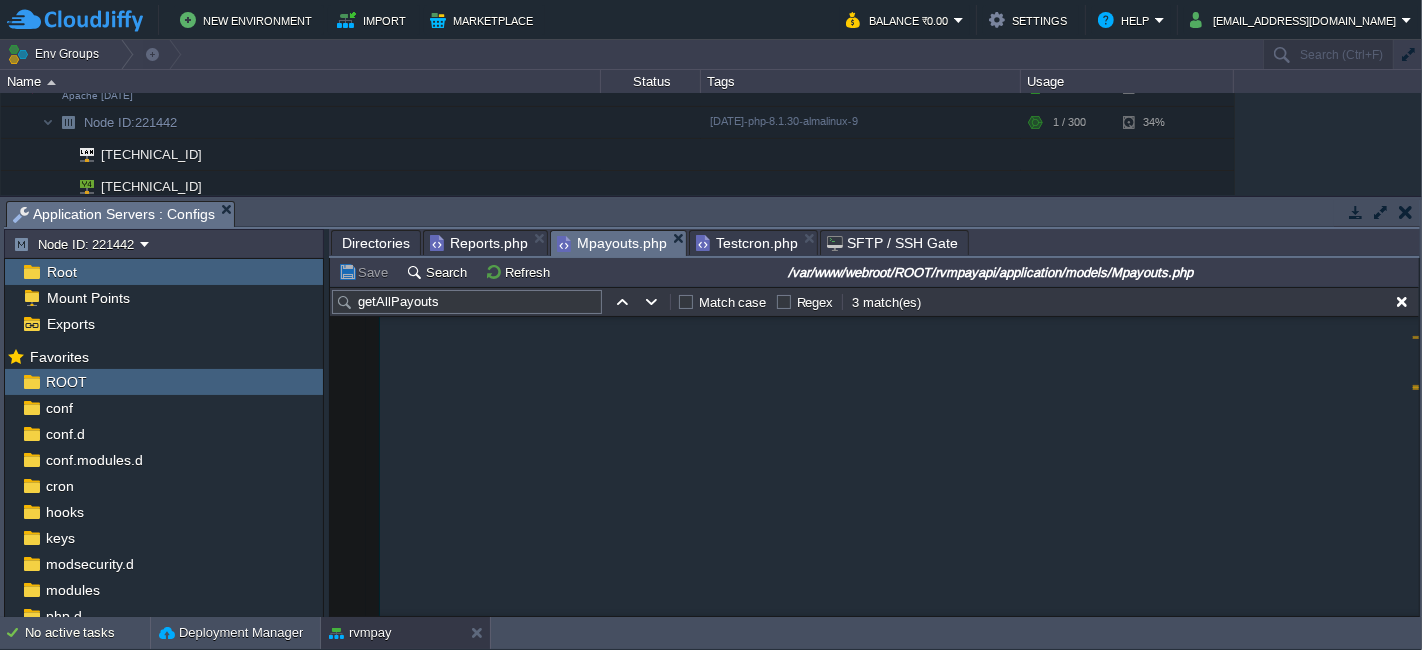 click at bounding box center [899, 3742] 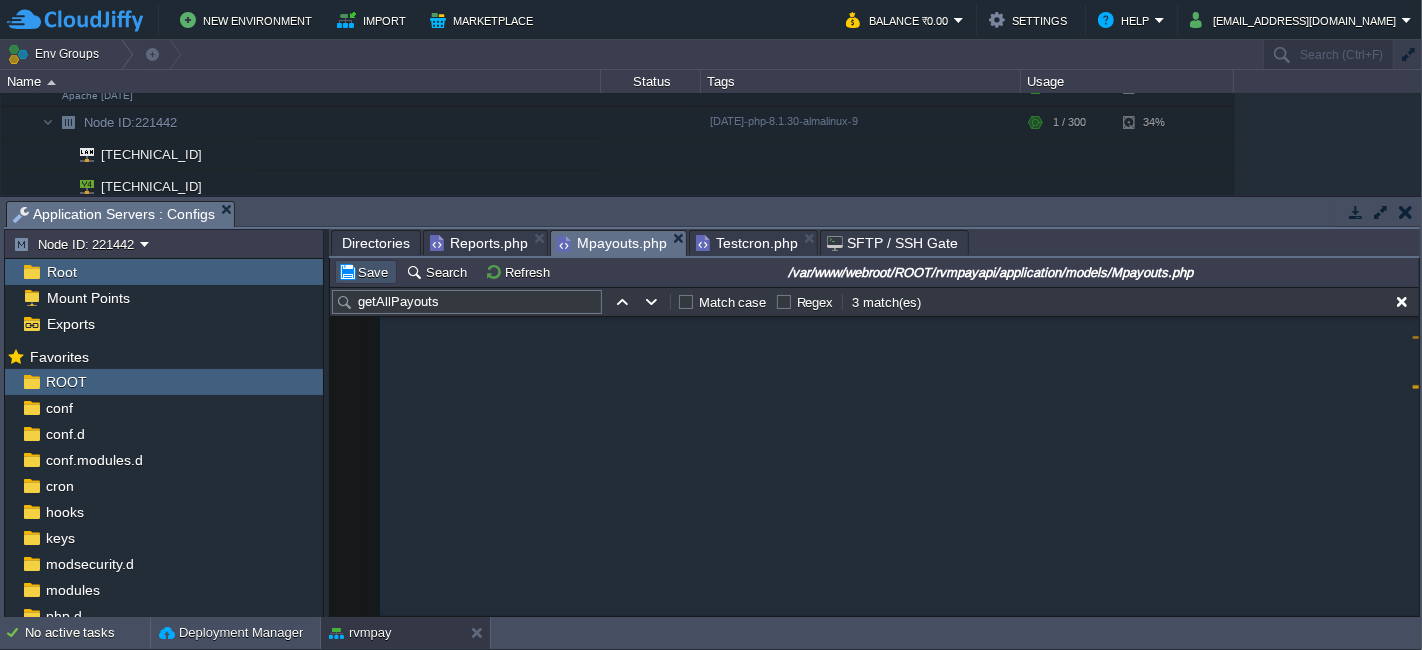 click on "Save" at bounding box center (366, 272) 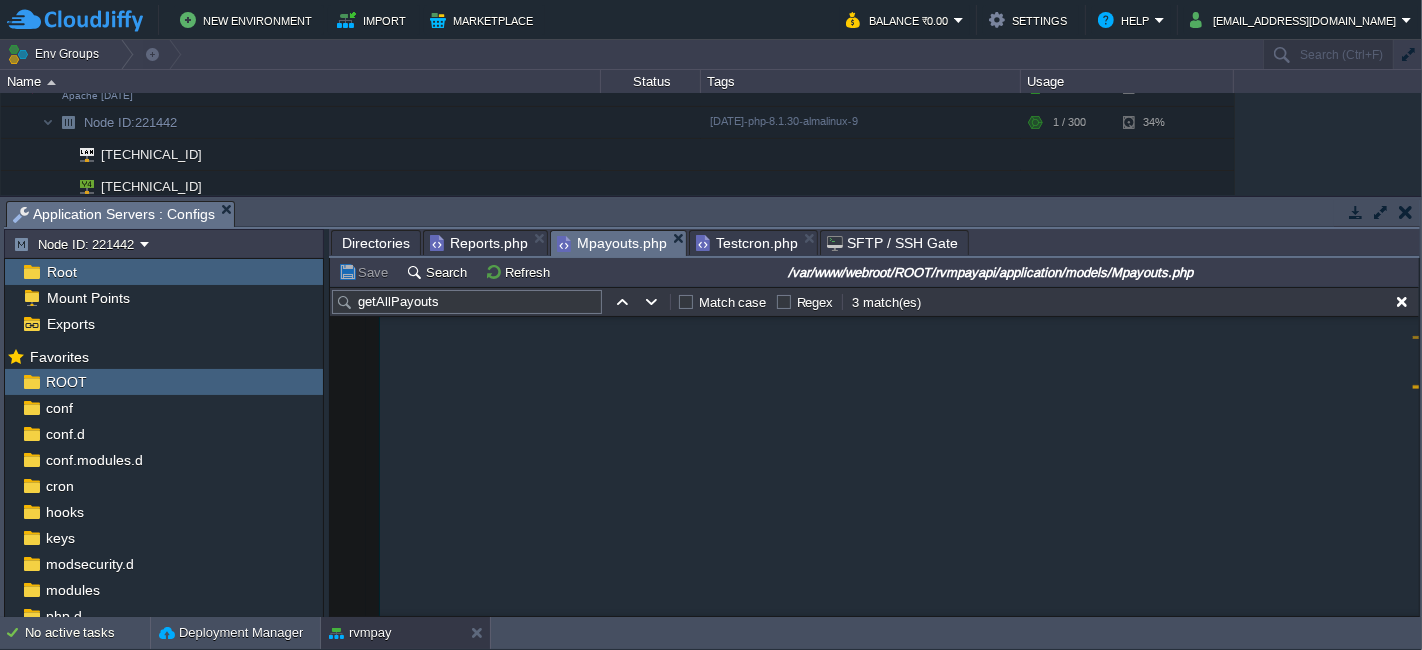 click on "Testcron.php" at bounding box center [747, 243] 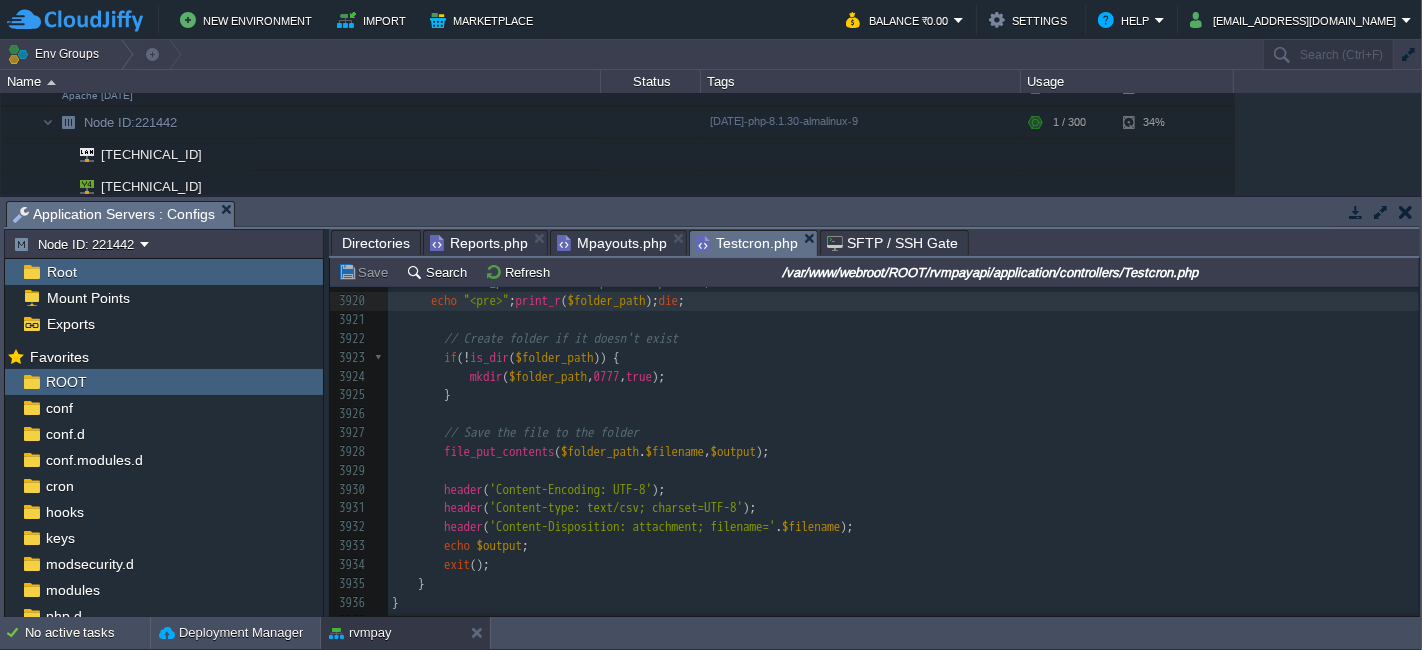 scroll, scrollTop: 6076, scrollLeft: 0, axis: vertical 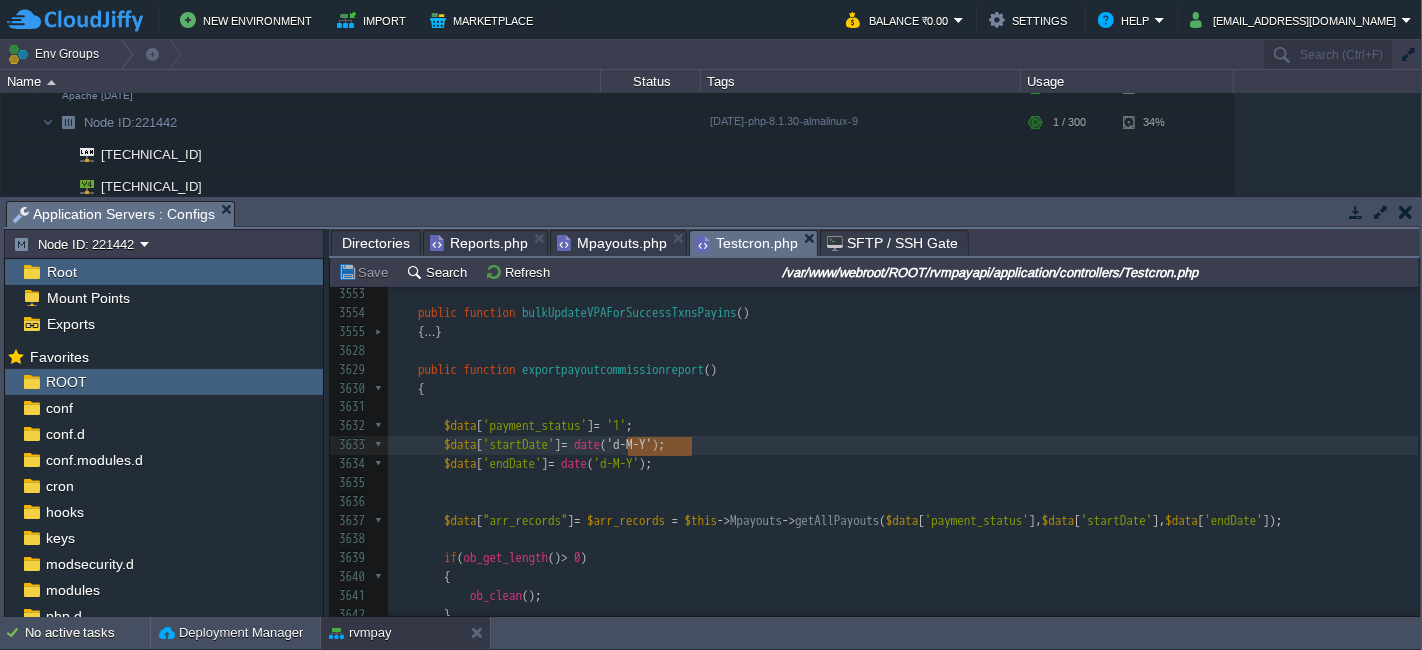 type on "date('[PERSON_NAME]-Y')" 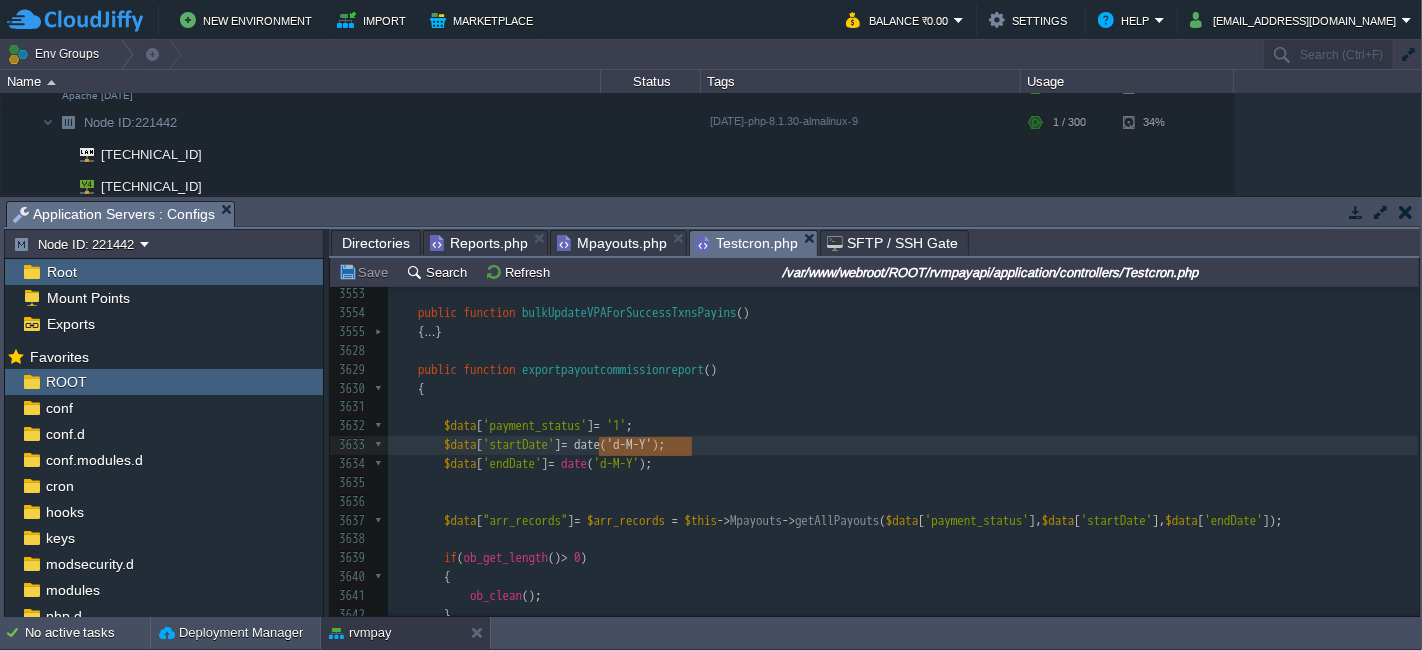 paste 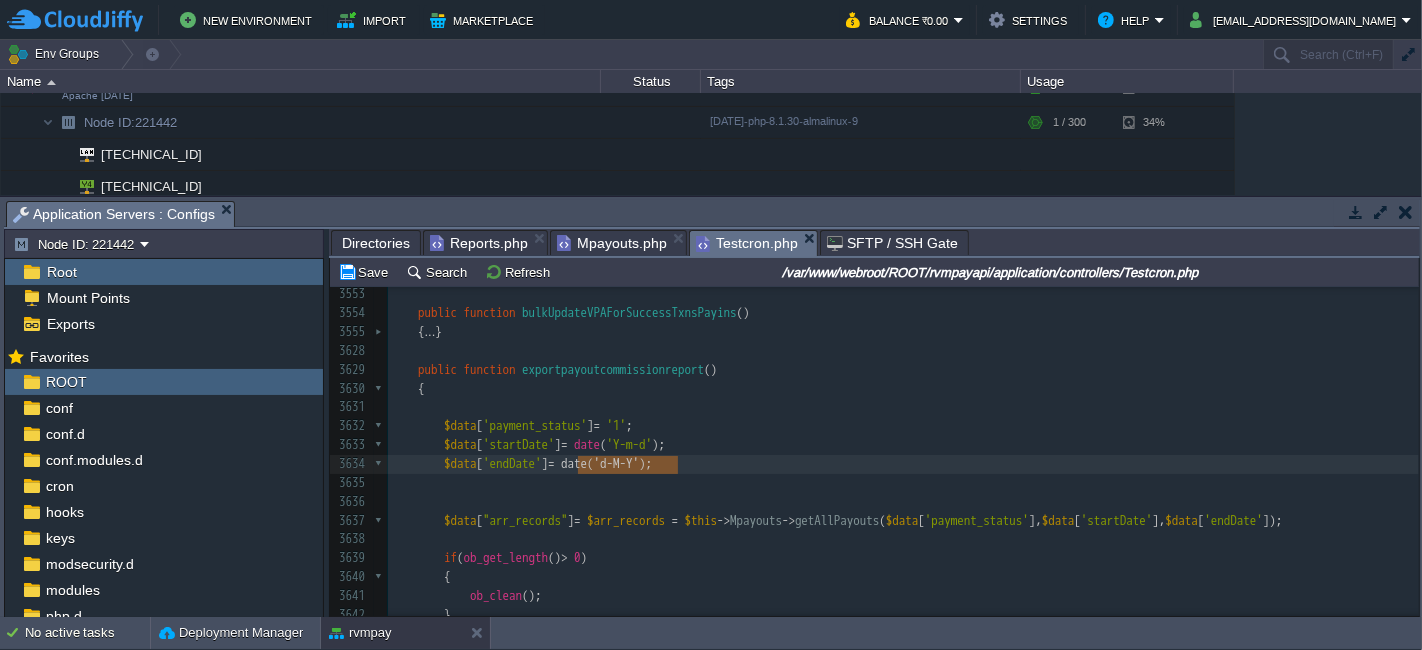 type on "date('[PERSON_NAME]-Y')" 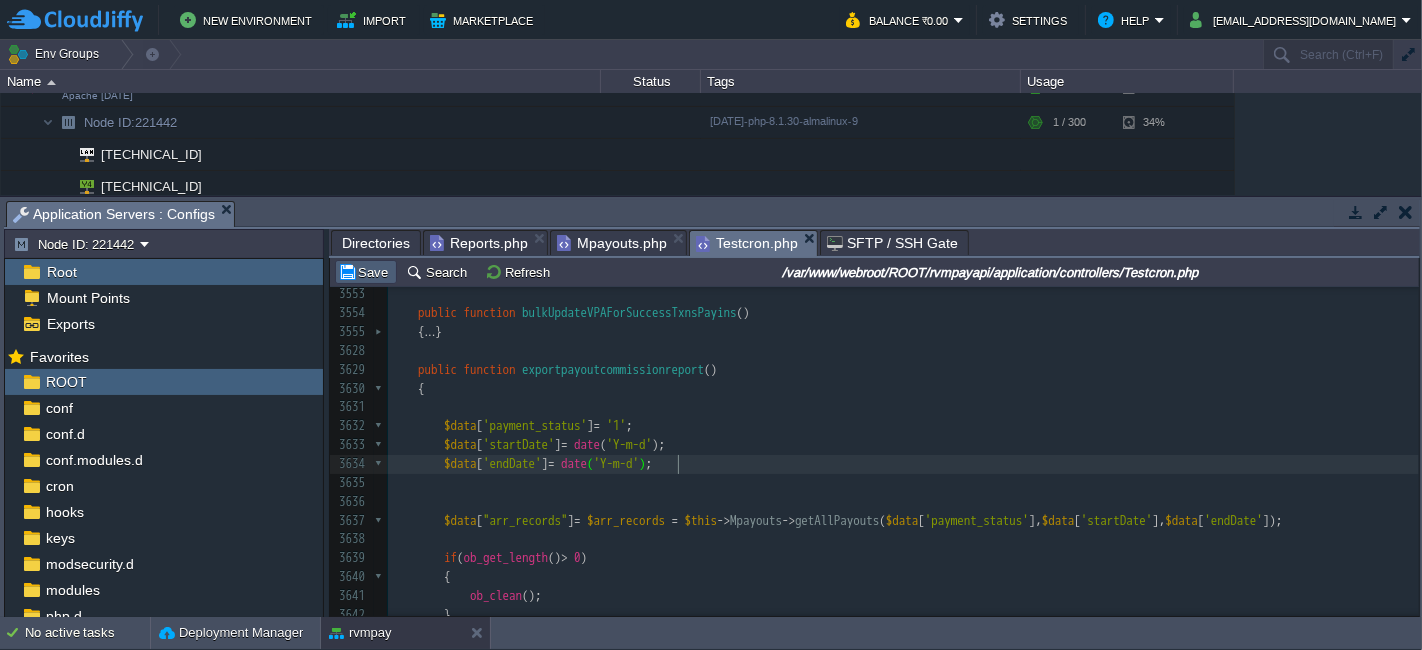 click on "Save" at bounding box center [366, 272] 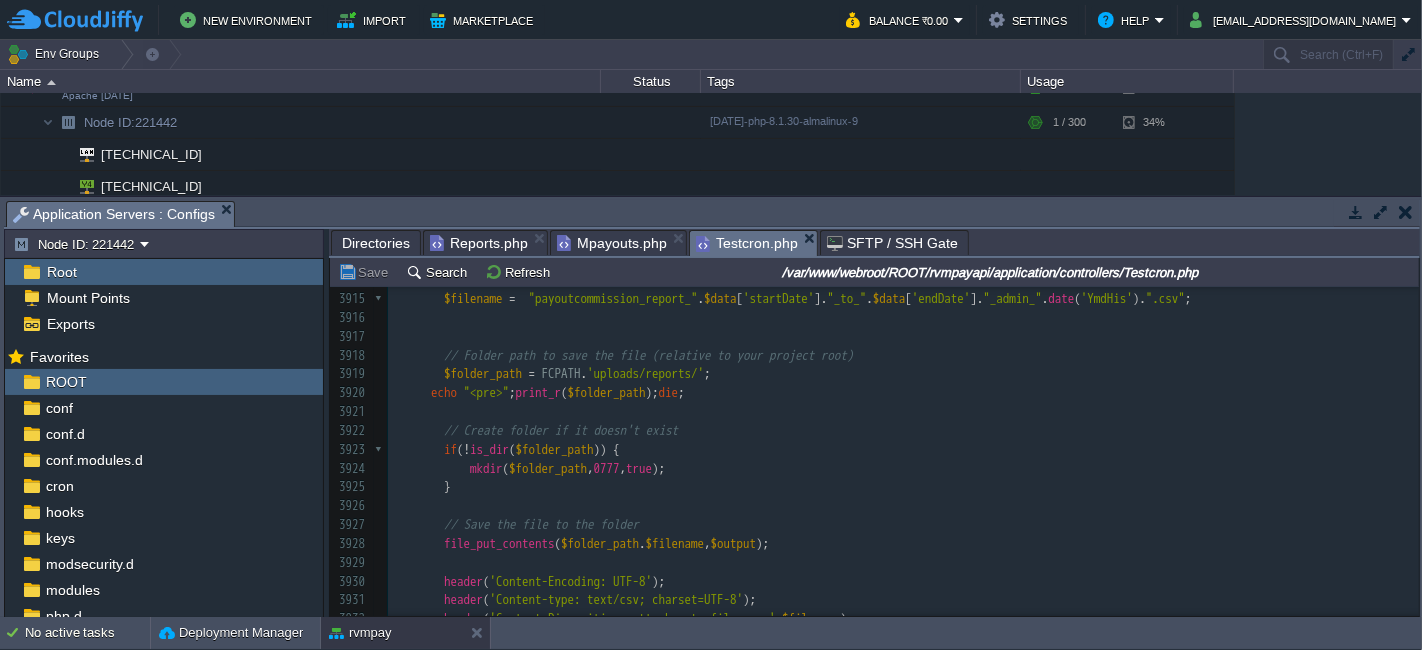 click on "echo   "<pre>" ; print_r ( $folder_path ); die ;" at bounding box center (903, 393) 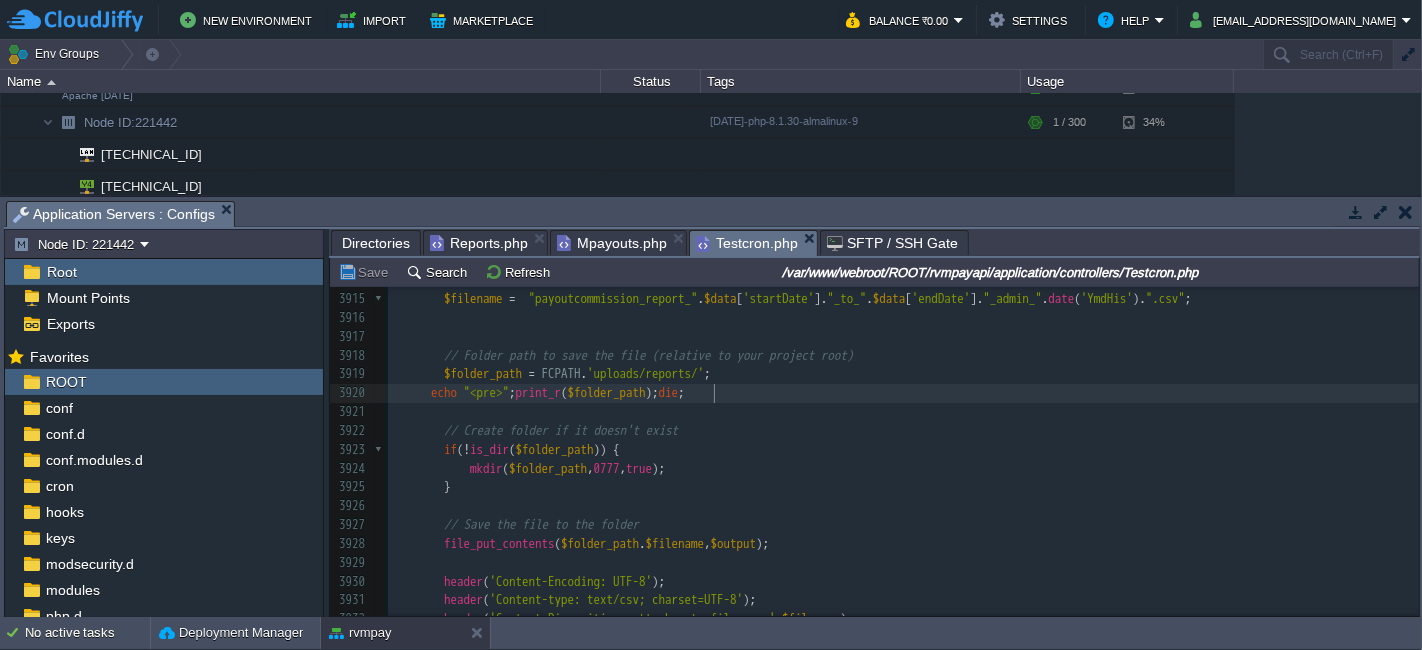 type on "echo "<pre>";print_r($folder_path);die;" 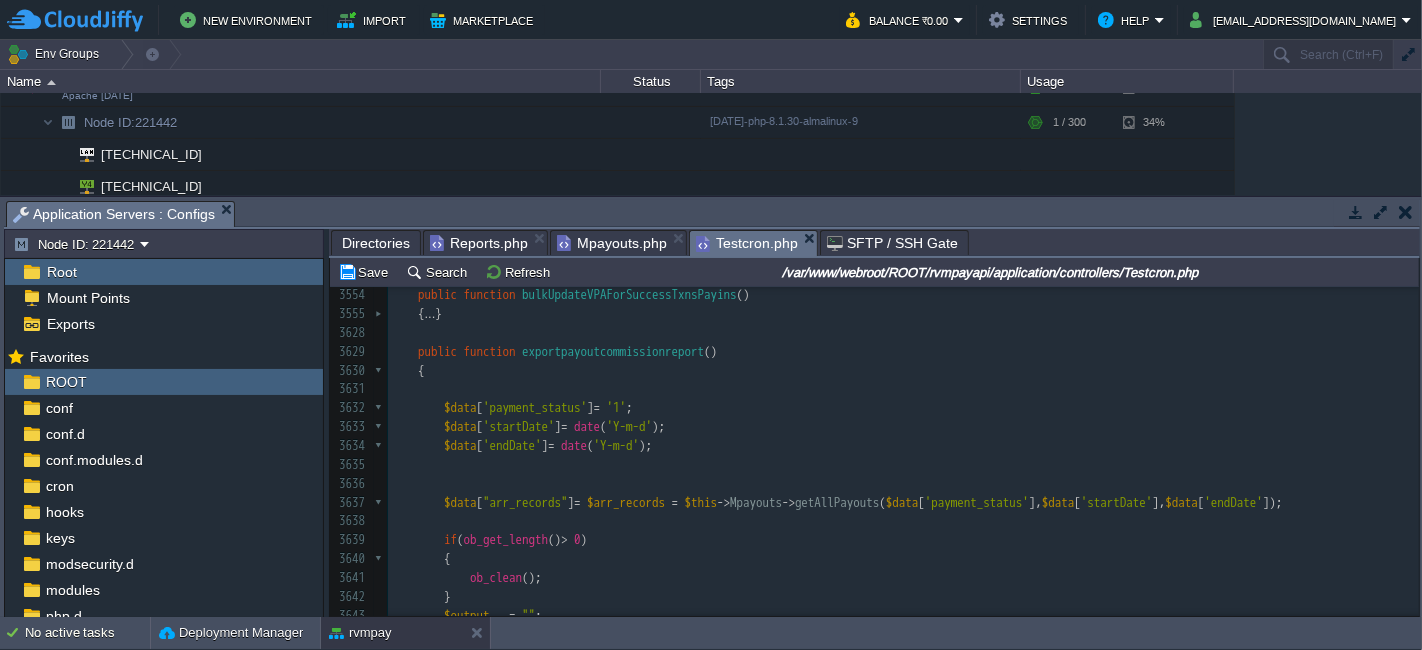 click on "$data [ "arr_records" ]  =   $arr_records   =   $this -> Mpayouts -> getAllPayouts ( $data [ 'payment_status' ], $data [ 'startDate' ], $data [ 'endDate' ]);" at bounding box center (903, 503) 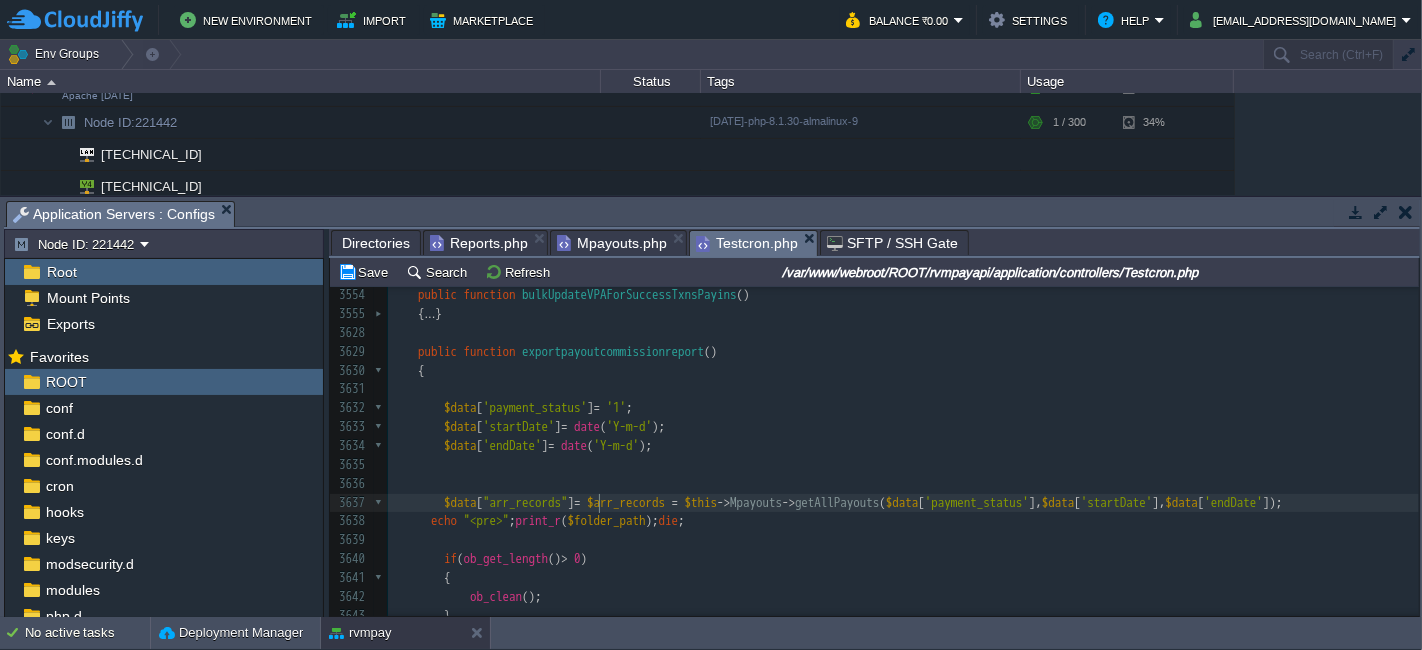 click on "x           $folder_path   =   FCPATH  .  'uploads/reports/' ;   3441      { ... } 3553      3554      public   function   bulkUpdateVPAForSuccessTxnsPayins () 3555      { ... } 3628    3629       public   function   exportpayoutcommissionreport () 3630      { 3631           3632           $data [ 'payment_status' ]  =   '1' ; 3633           $data [ 'startDate' ]  =   date ( 'Y-m-d' ); 3634           $data [ 'endDate' ]  =   date ( 'Y-m-d' ); 3635           3636           3637           $data [ "arr_records" ]  =   $arr_records   =   $this -> Mpayouts -> getAllPayouts ( $data [ 'payment_status' ], $data [ 'startDate' ], $data [ 'endDate' ]); 3638        echo   "<pre>" ; print_r ( $folder_path ); die ; 3639                     3640           if ( ob_get_length ()  >   0 )  3641           { 3642                ob_clean (); 3643           } 3644           $output     =   "" ; 3645           $data_csv   =   array (); 3646                     3647           $data_csv []  =   array 3648           ( 3649      ," at bounding box center [903, 531] 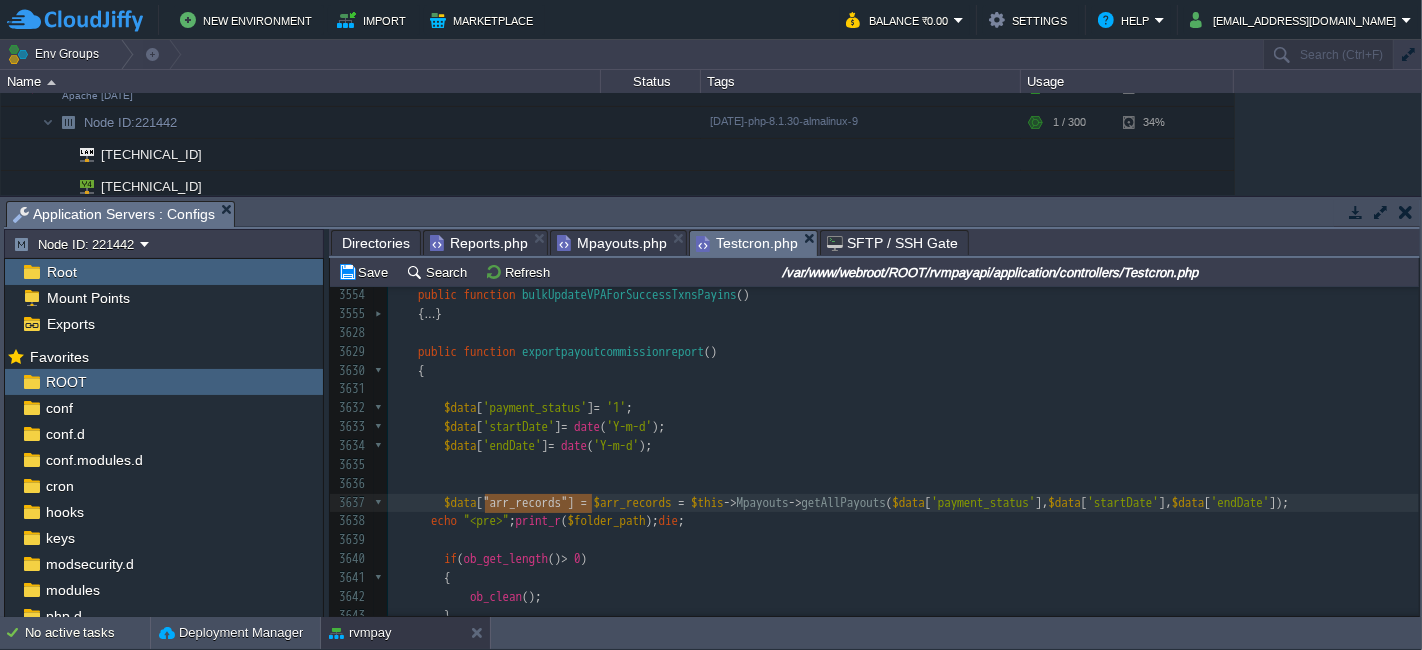 type on "$data["arr_records"]" 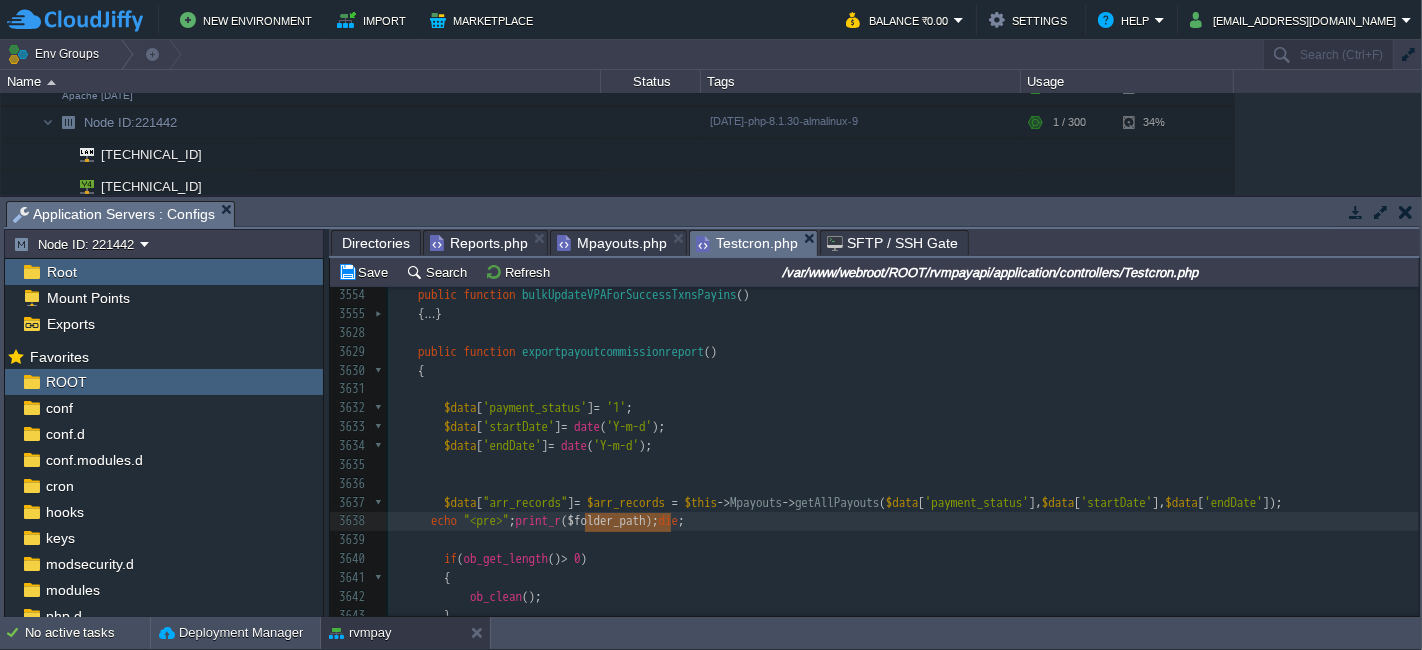 paste 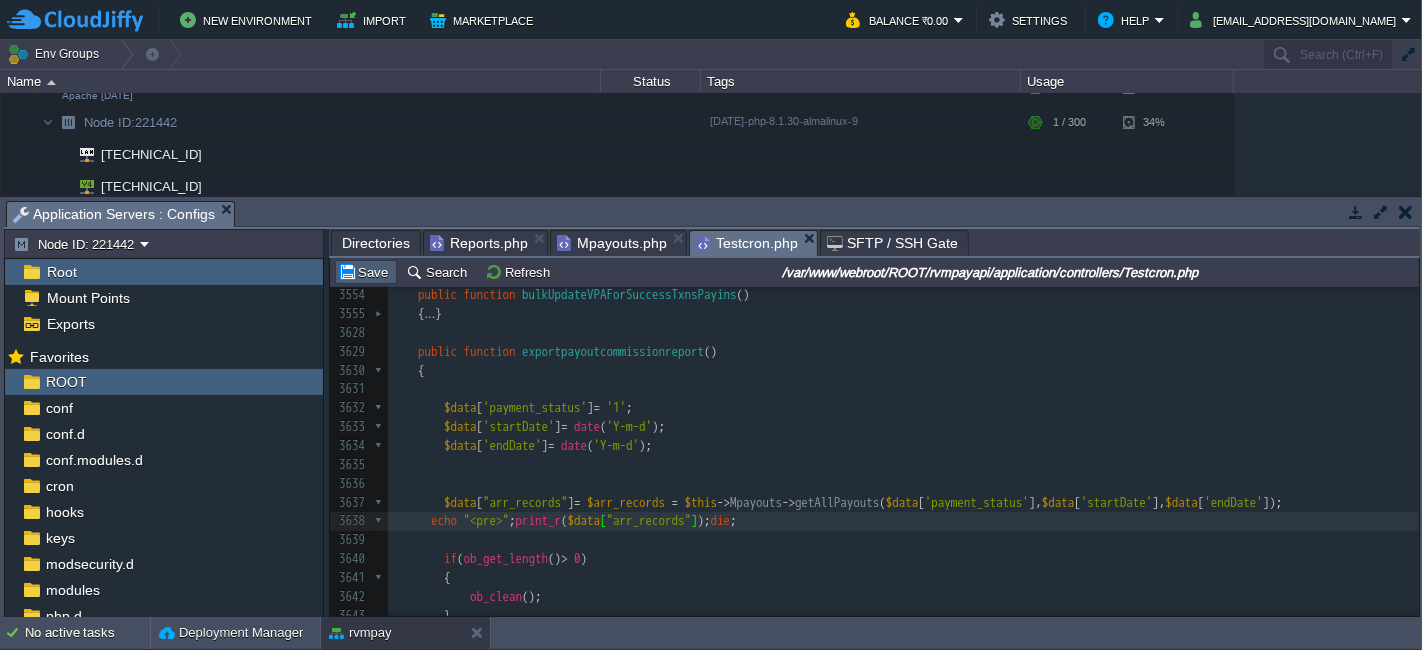type on "$folder_path" 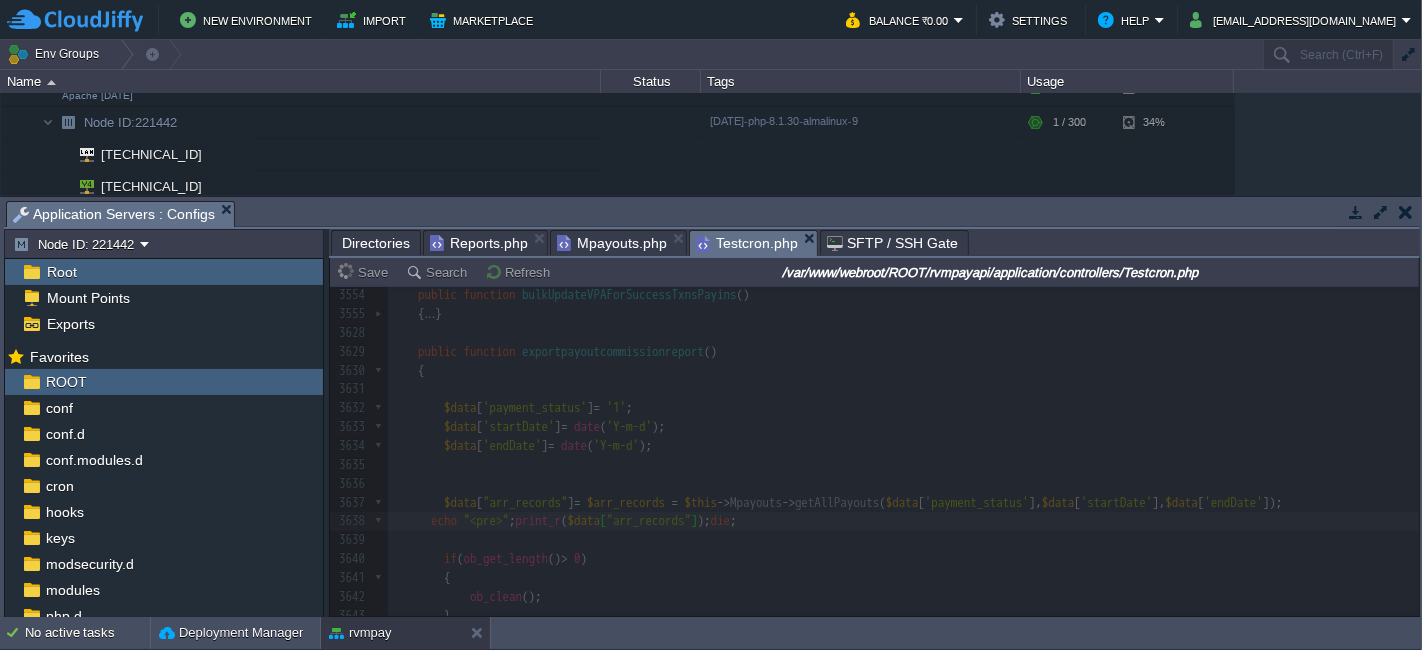 click at bounding box center (874, 451) 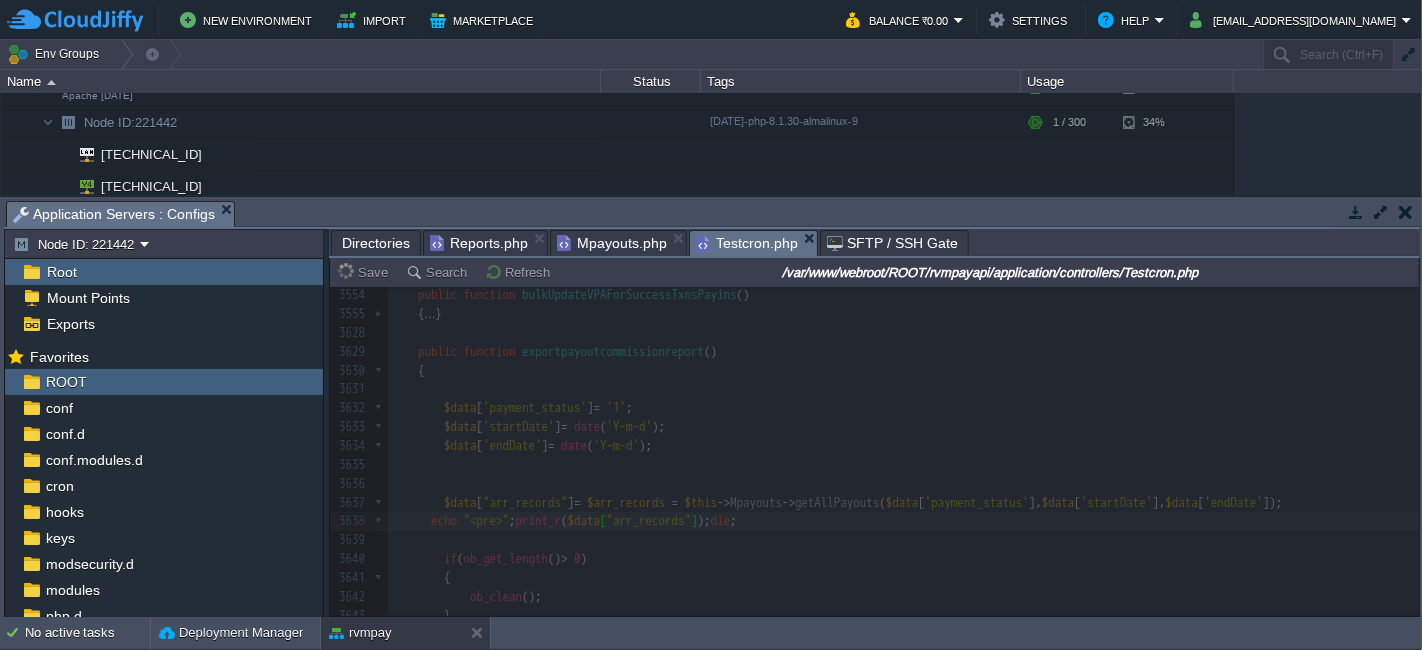 click at bounding box center (874, 451) 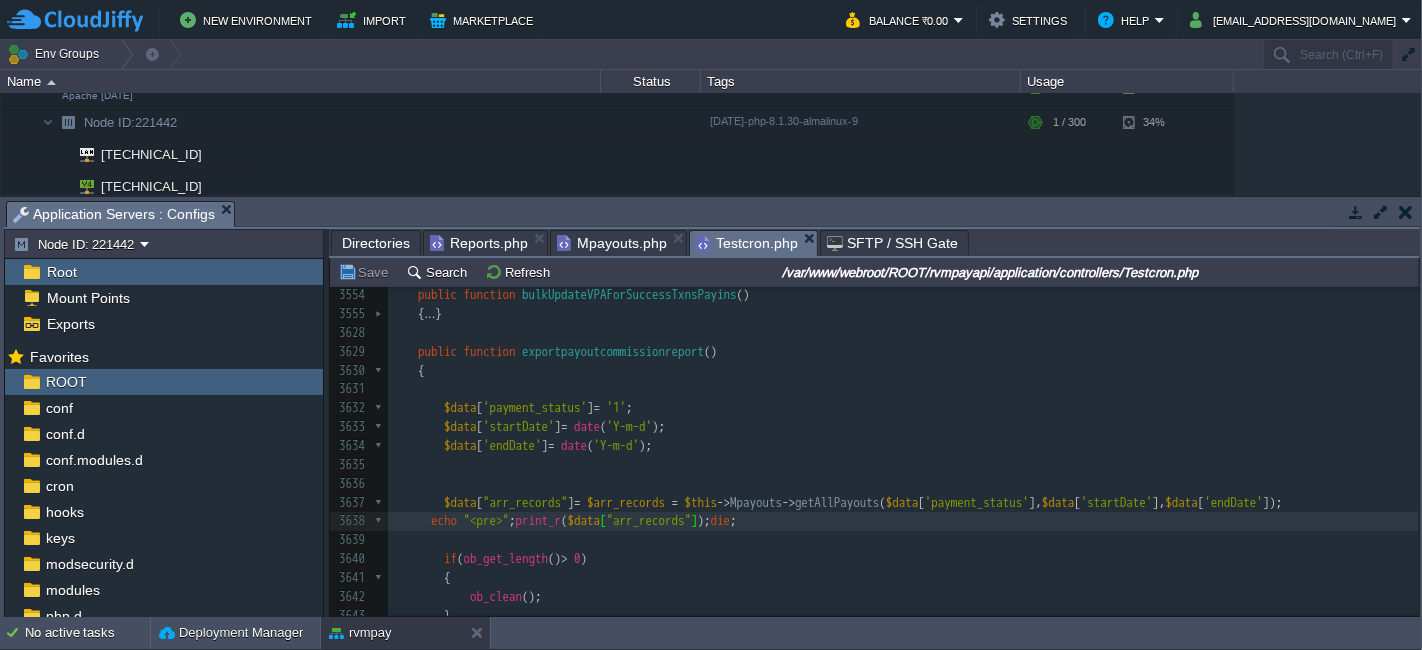 click on "$data [ 'startDate' ]  =   date ( 'Y-m-d' );" at bounding box center [903, 427] 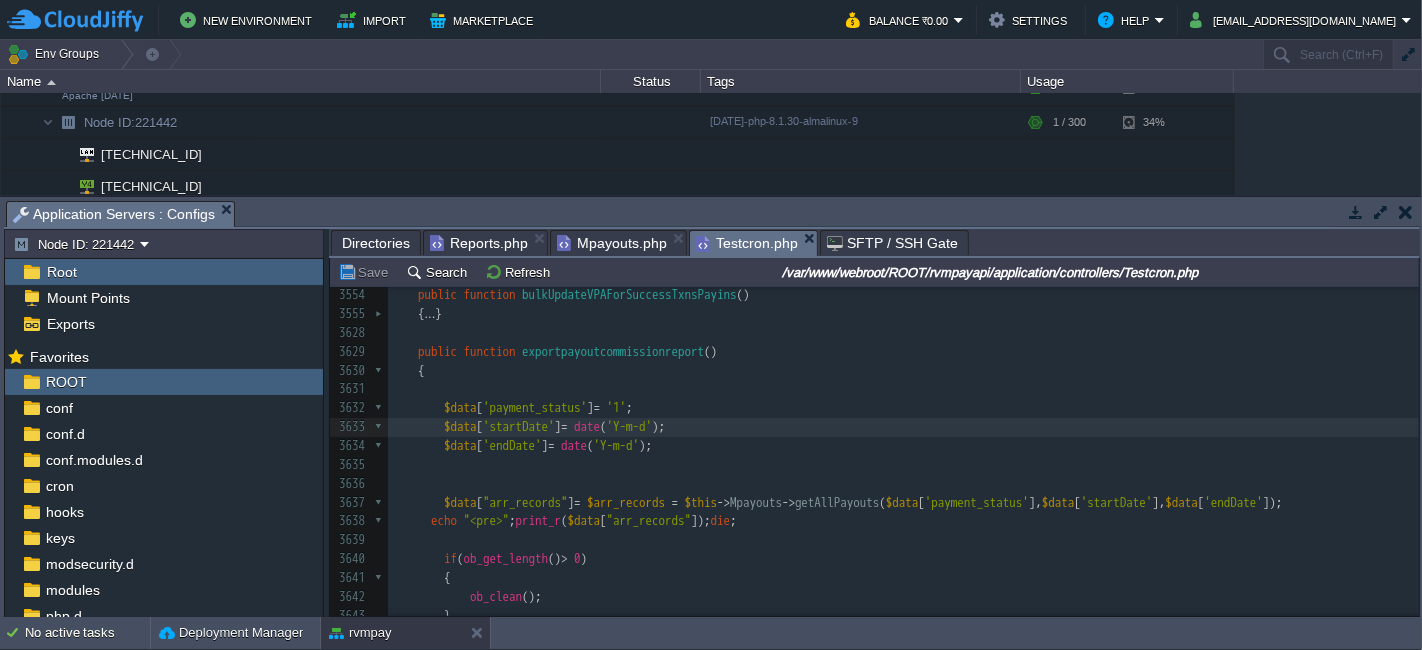 click on "Mpayouts.php" at bounding box center [612, 243] 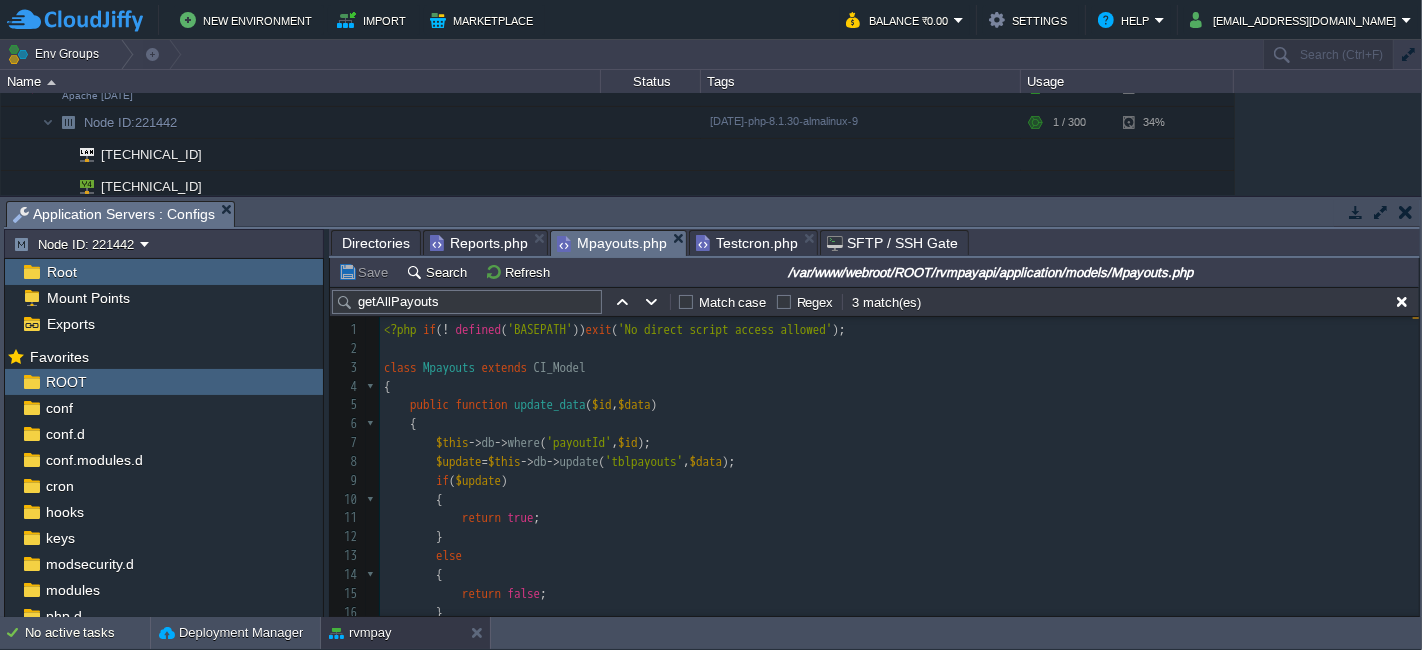 scroll, scrollTop: 400, scrollLeft: 0, axis: vertical 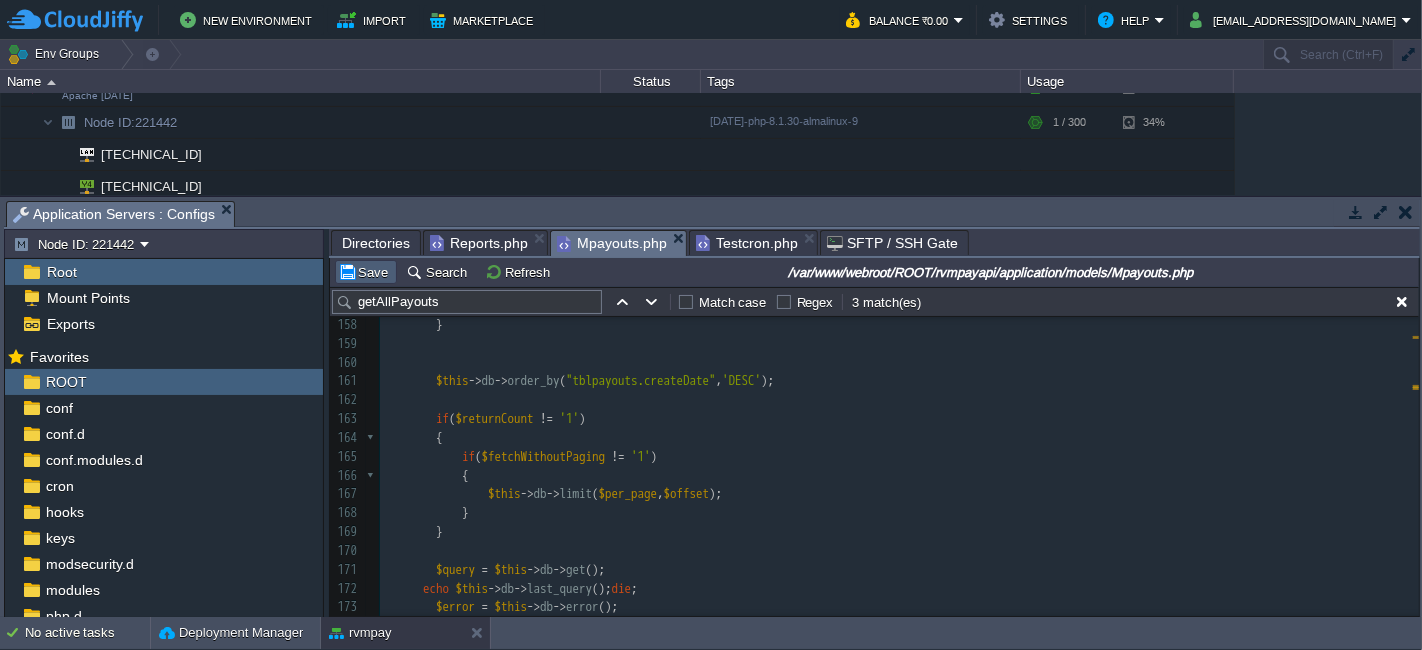 click on "Save" at bounding box center (366, 272) 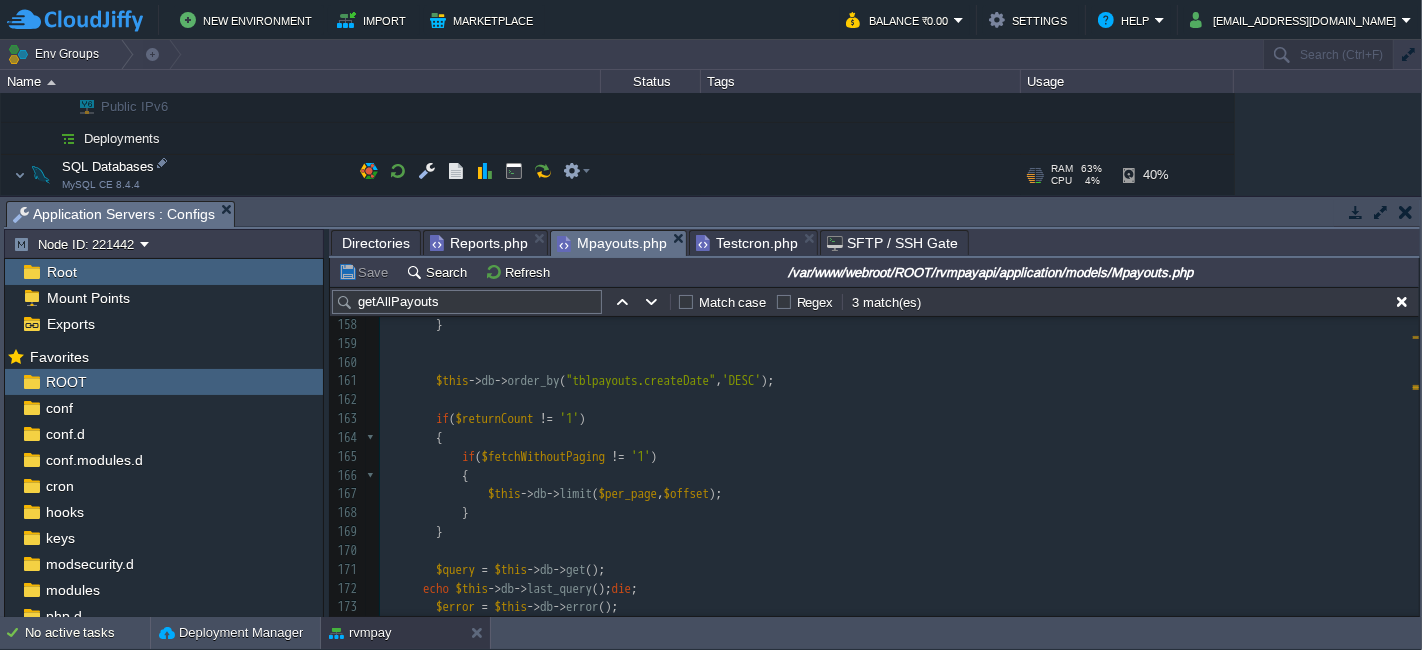 scroll, scrollTop: 745, scrollLeft: 0, axis: vertical 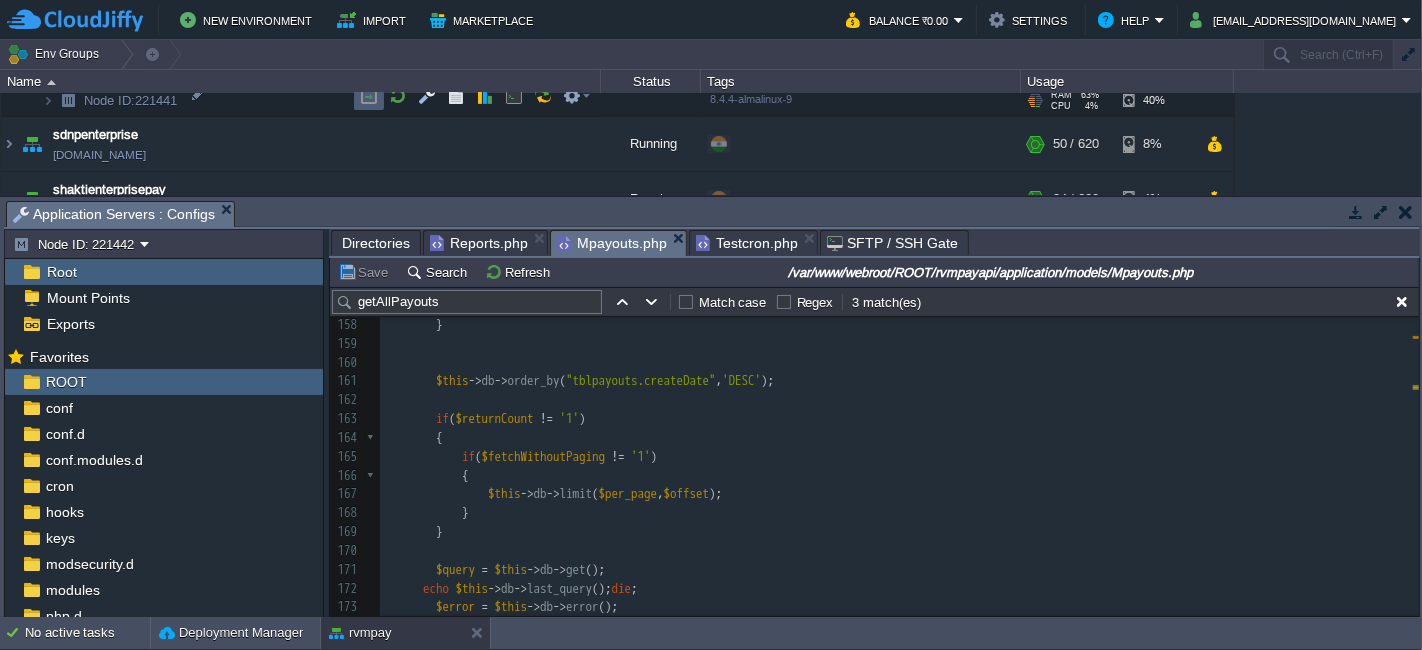 click at bounding box center [369, 96] 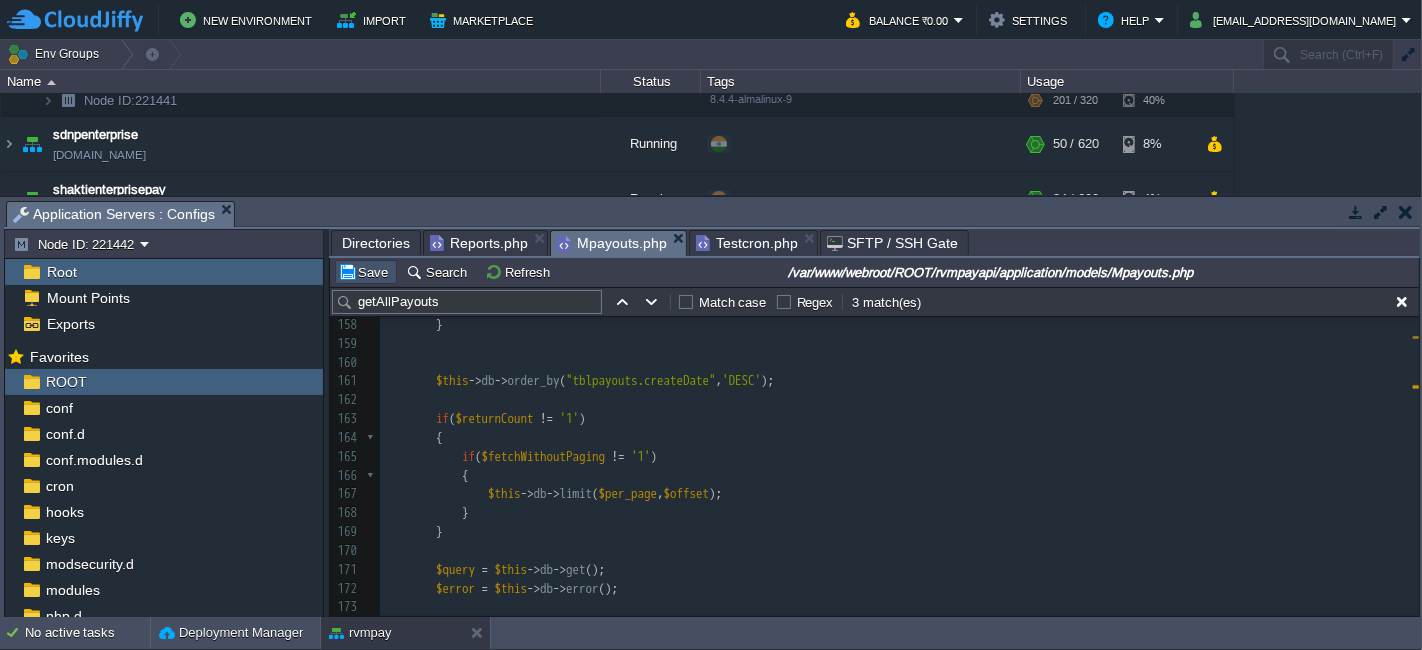 click on "Save" at bounding box center [366, 272] 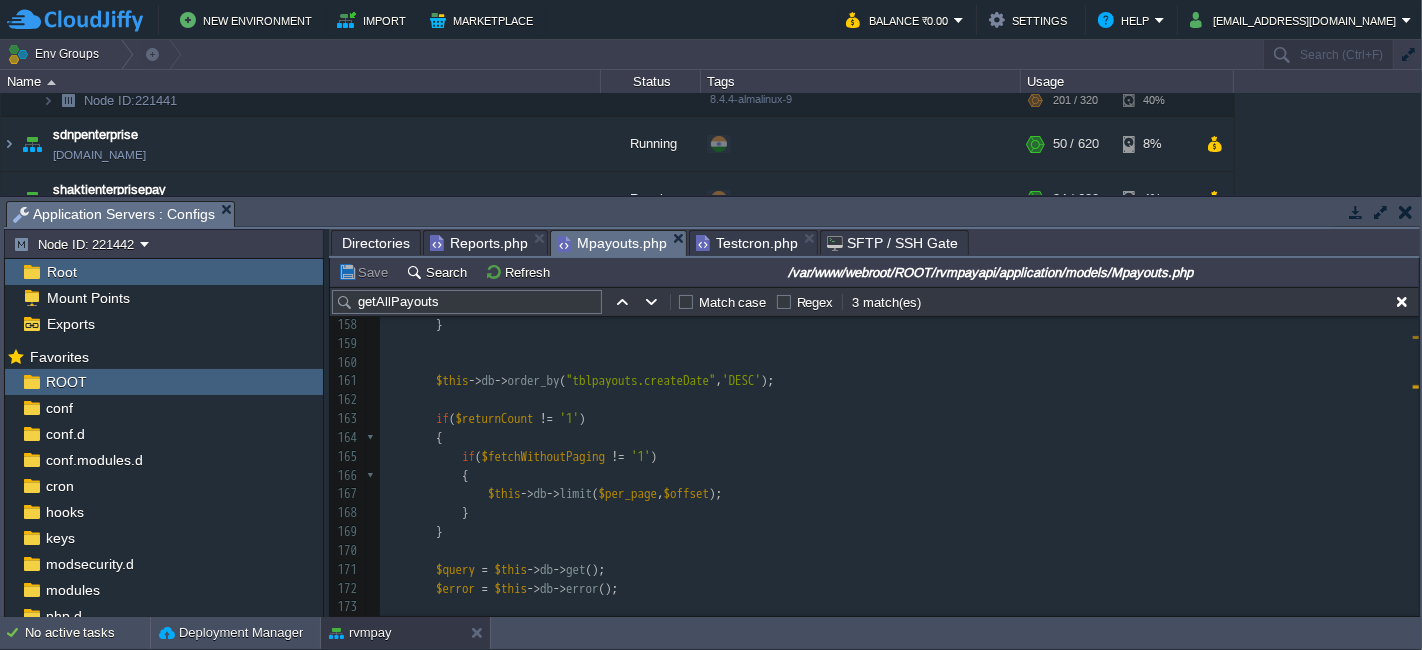 click at bounding box center [899, 400] 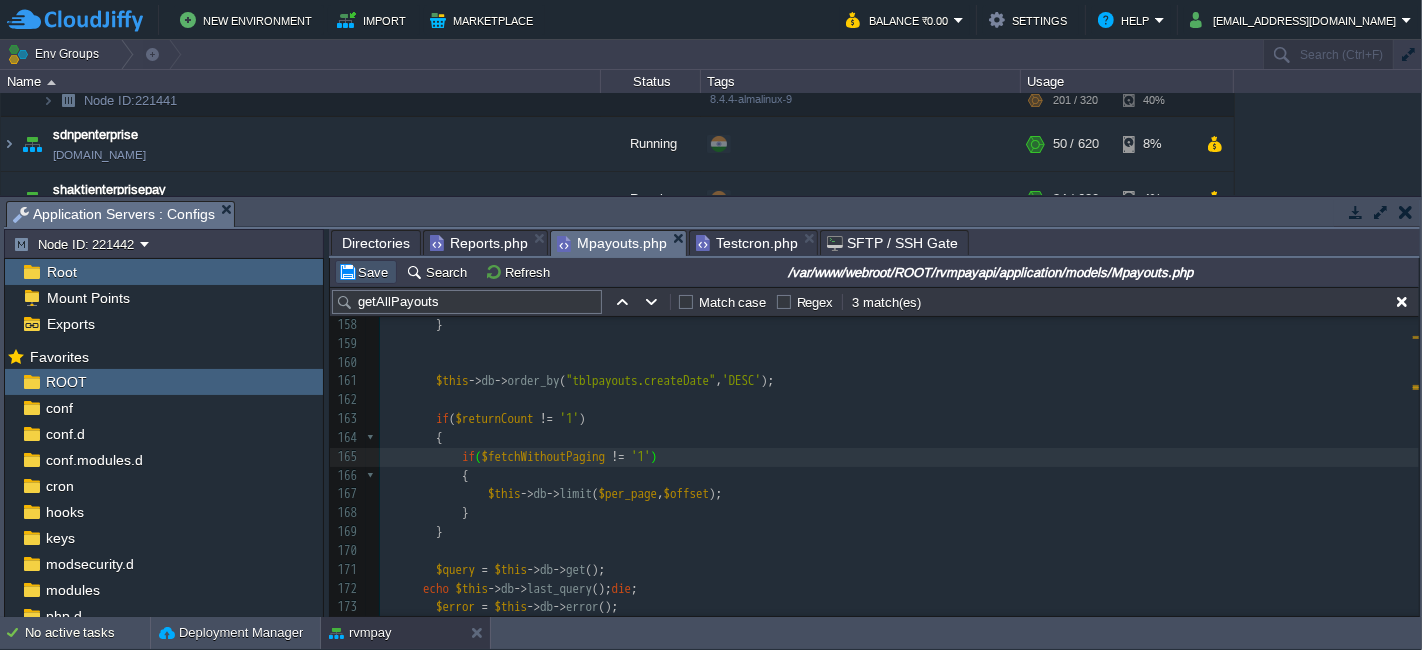 click on "Save" at bounding box center (366, 272) 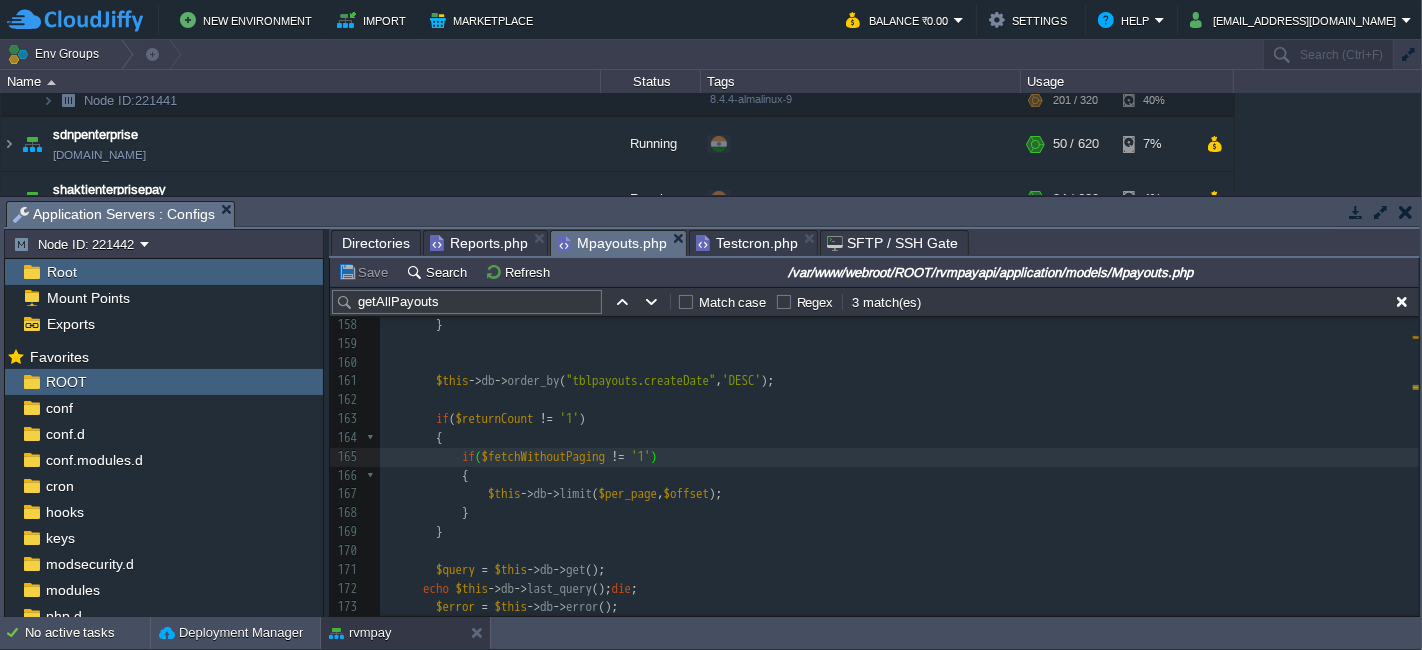 type 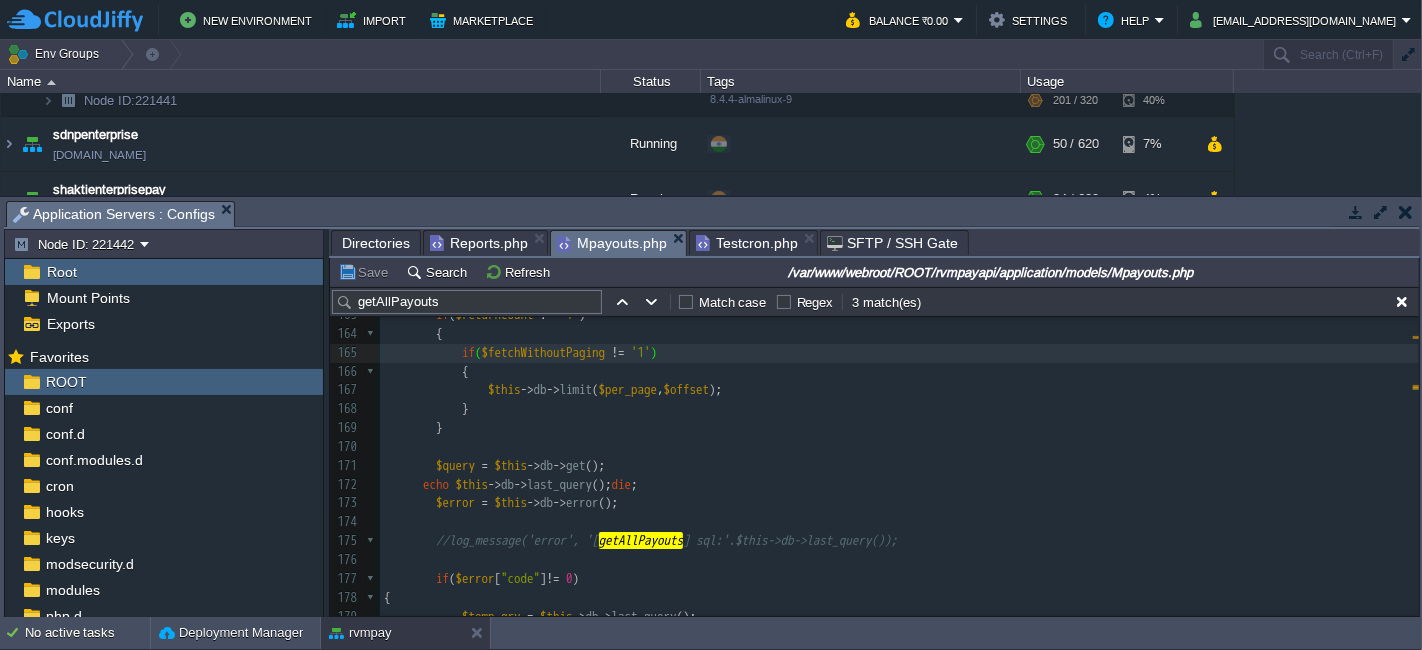 scroll, scrollTop: 3383, scrollLeft: 0, axis: vertical 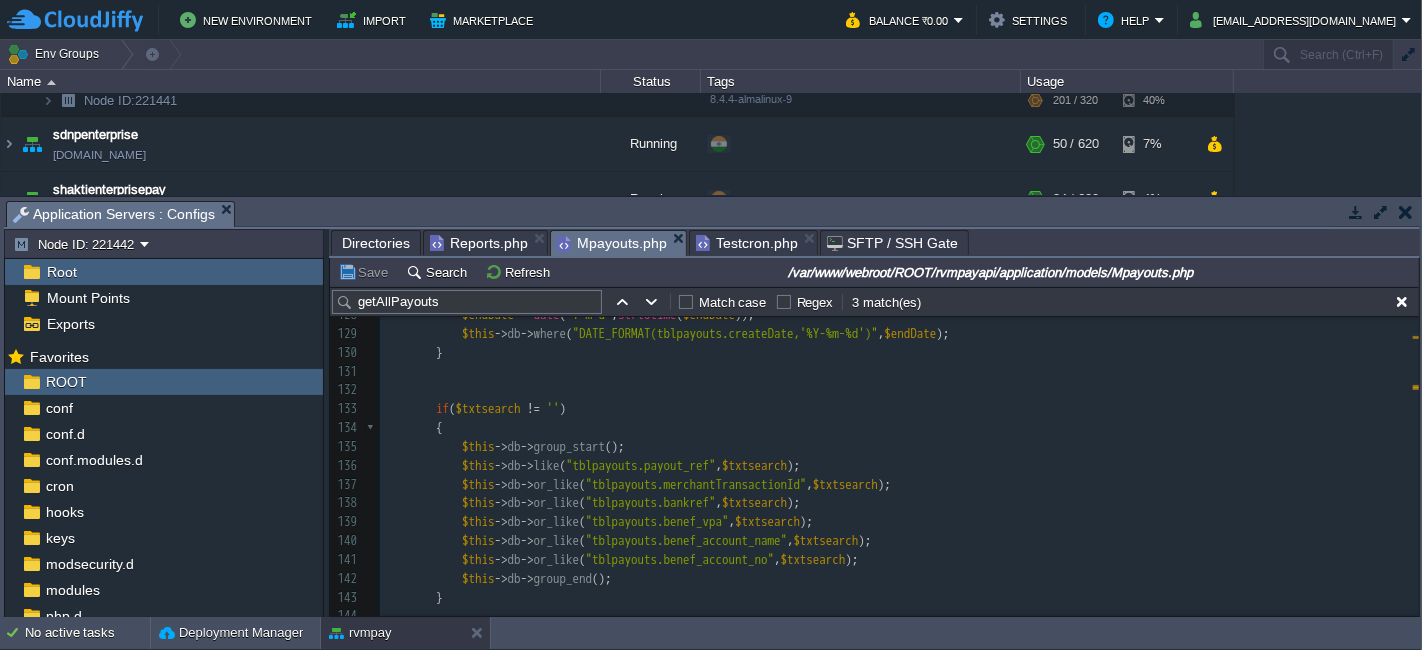click at bounding box center [899, 390] 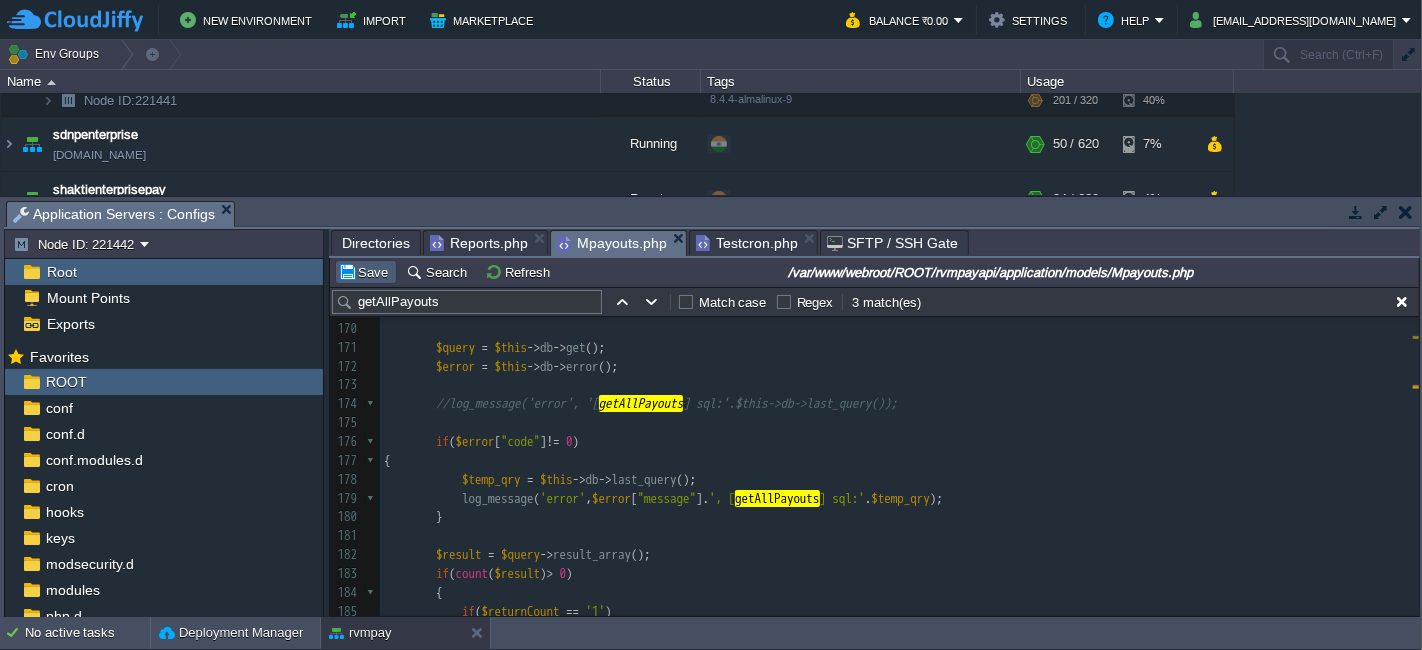click on "Save" at bounding box center [366, 272] 